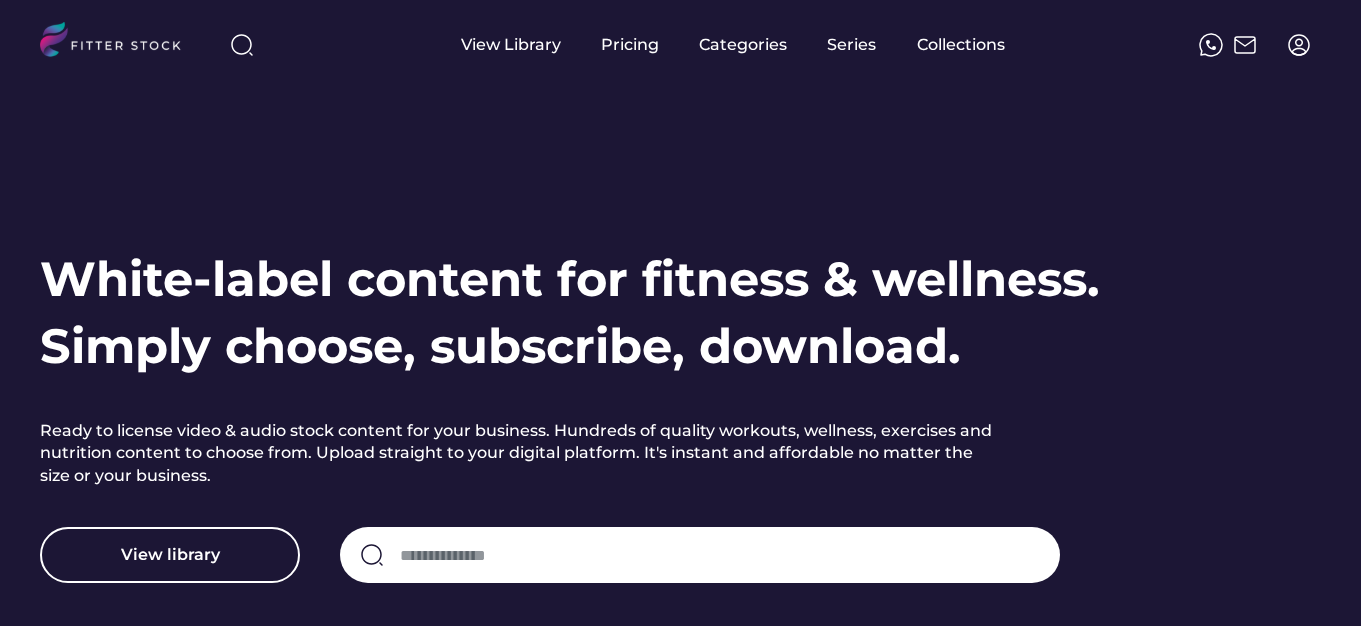 scroll, scrollTop: 0, scrollLeft: 0, axis: both 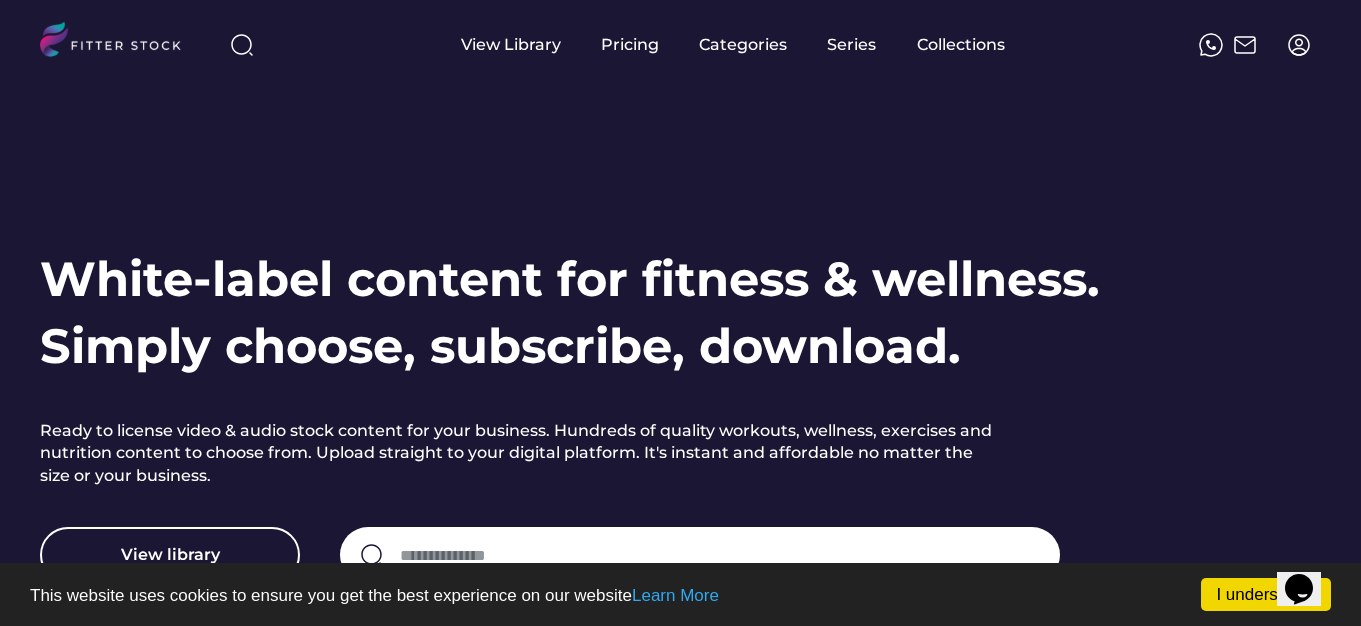 click at bounding box center [1299, 45] 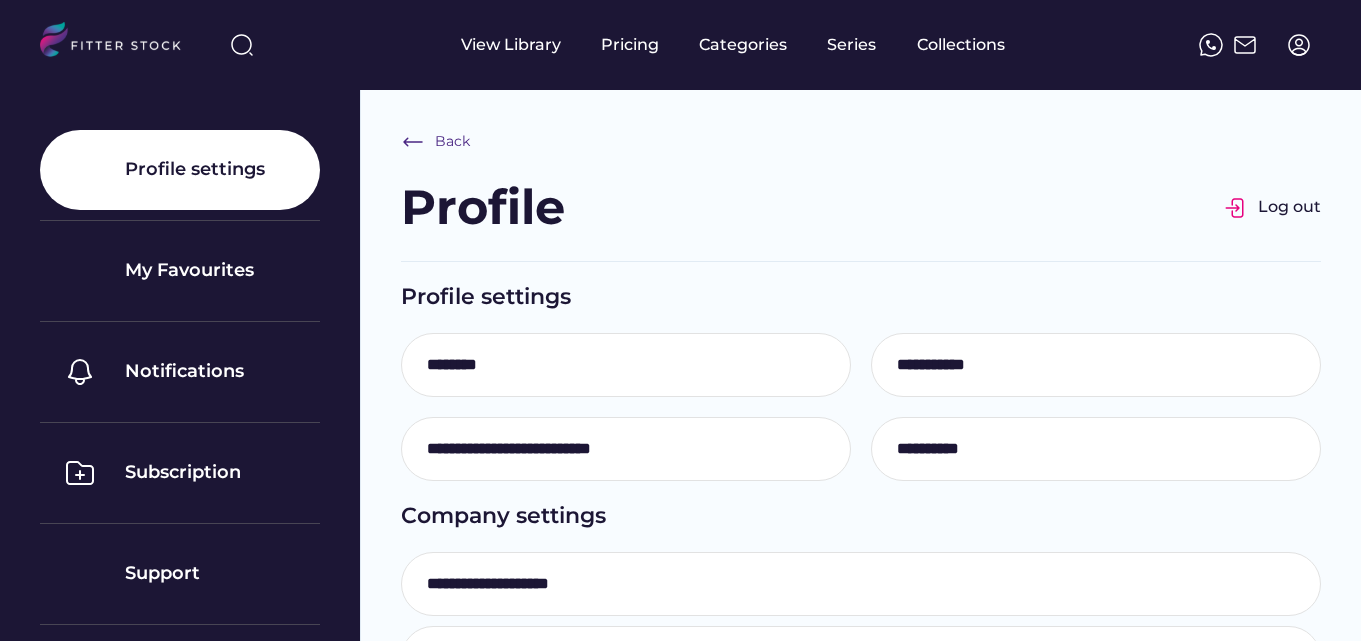 scroll, scrollTop: 0, scrollLeft: 0, axis: both 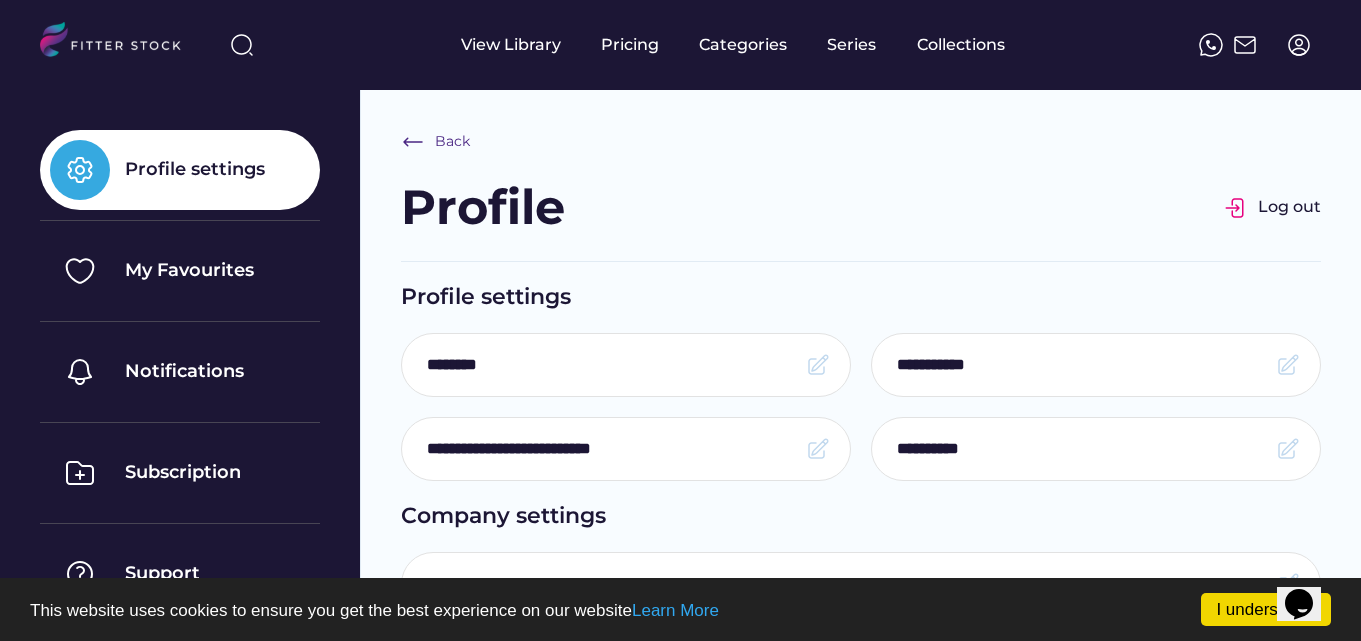 click at bounding box center [242, 45] 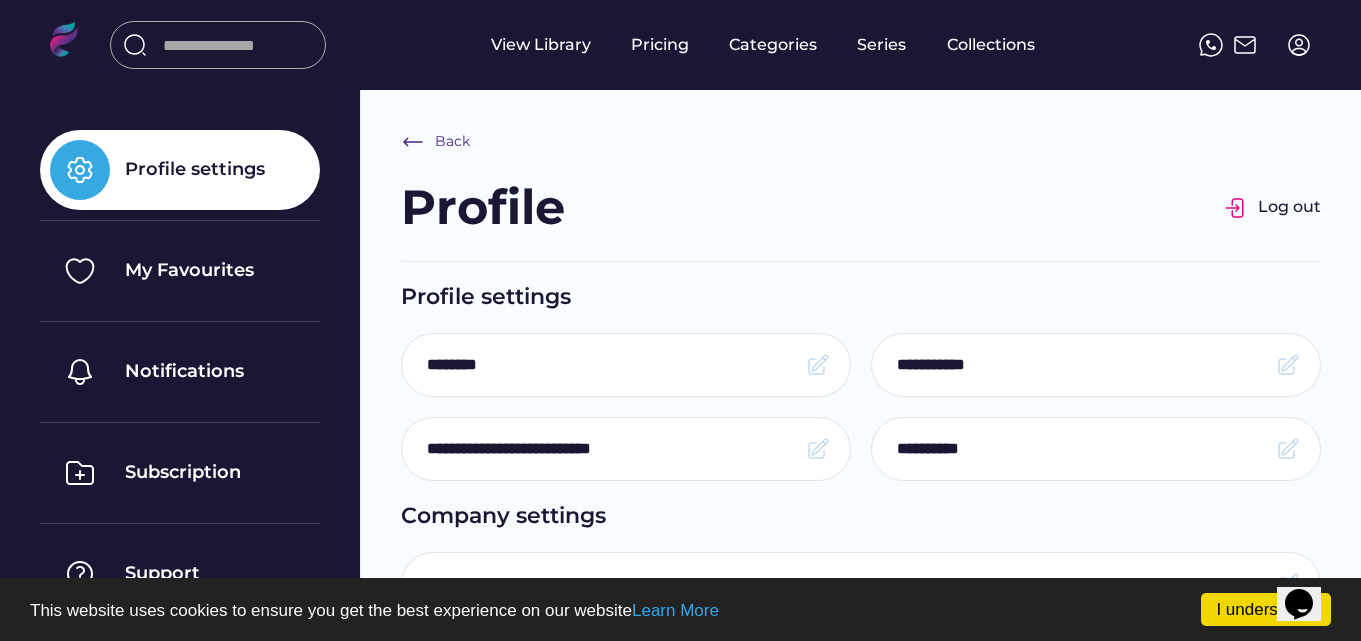 click at bounding box center (238, 45) 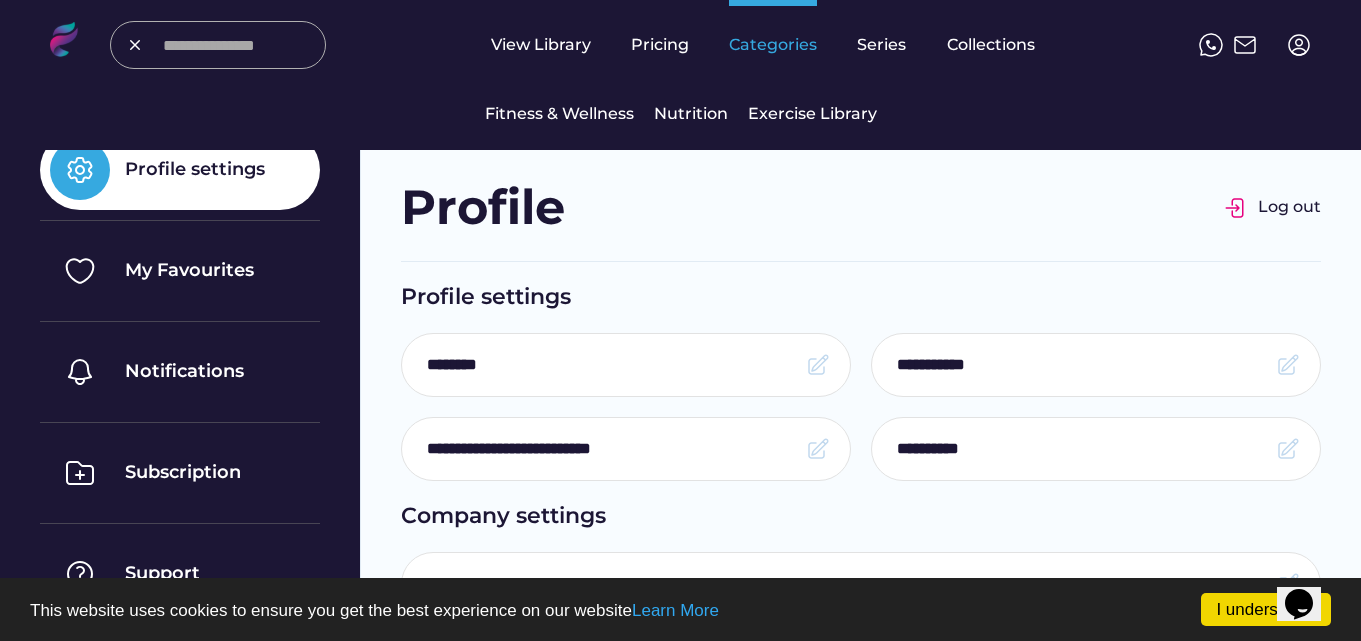 click on "Categories" at bounding box center (773, 45) 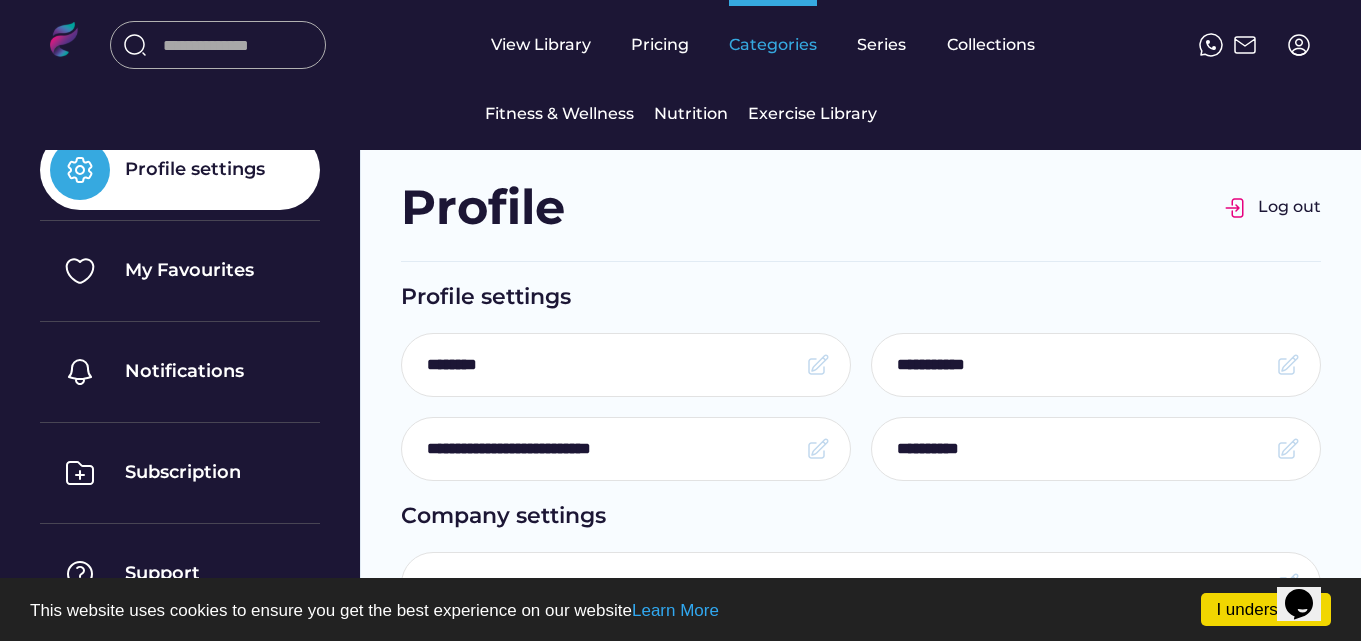 click on "Categories" at bounding box center [773, 45] 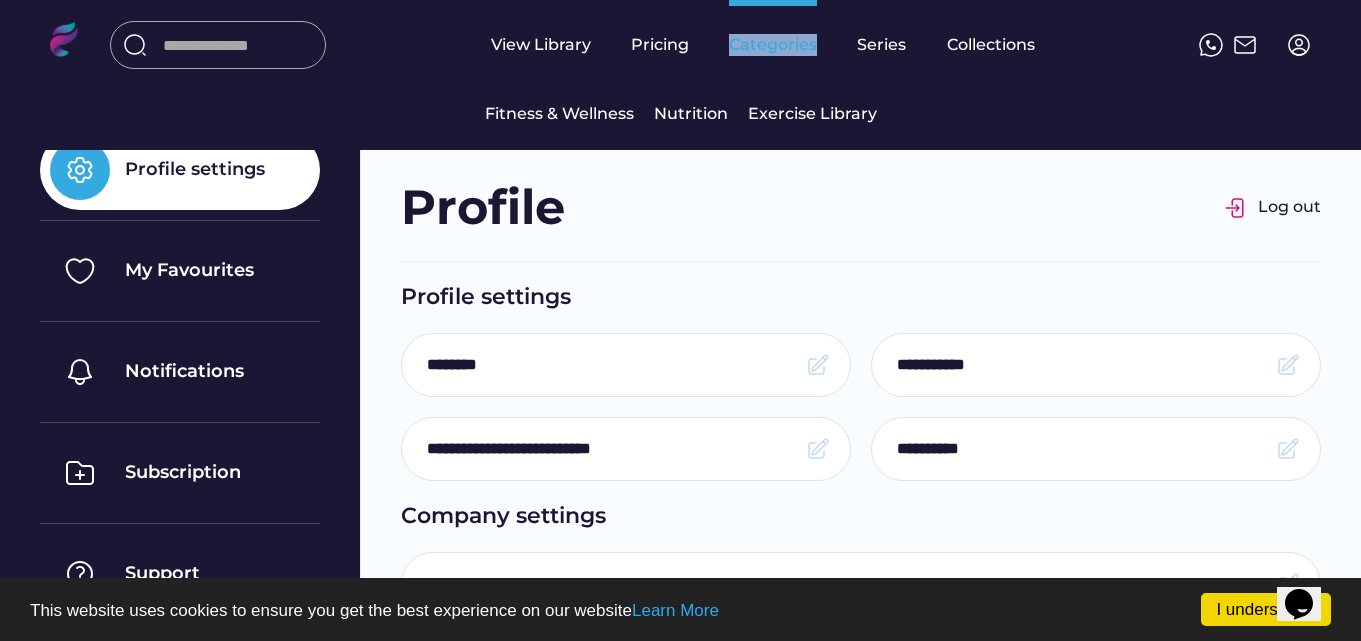 click on "Categories" at bounding box center (773, 45) 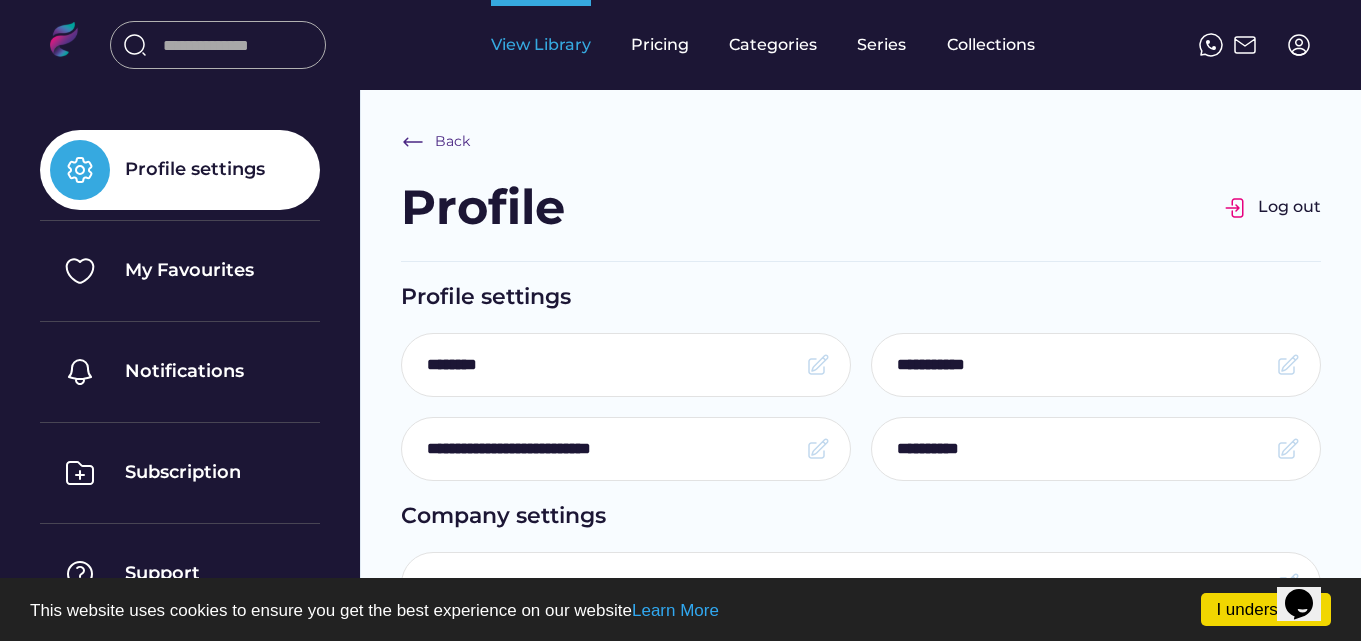 click on "View Library" at bounding box center (541, 45) 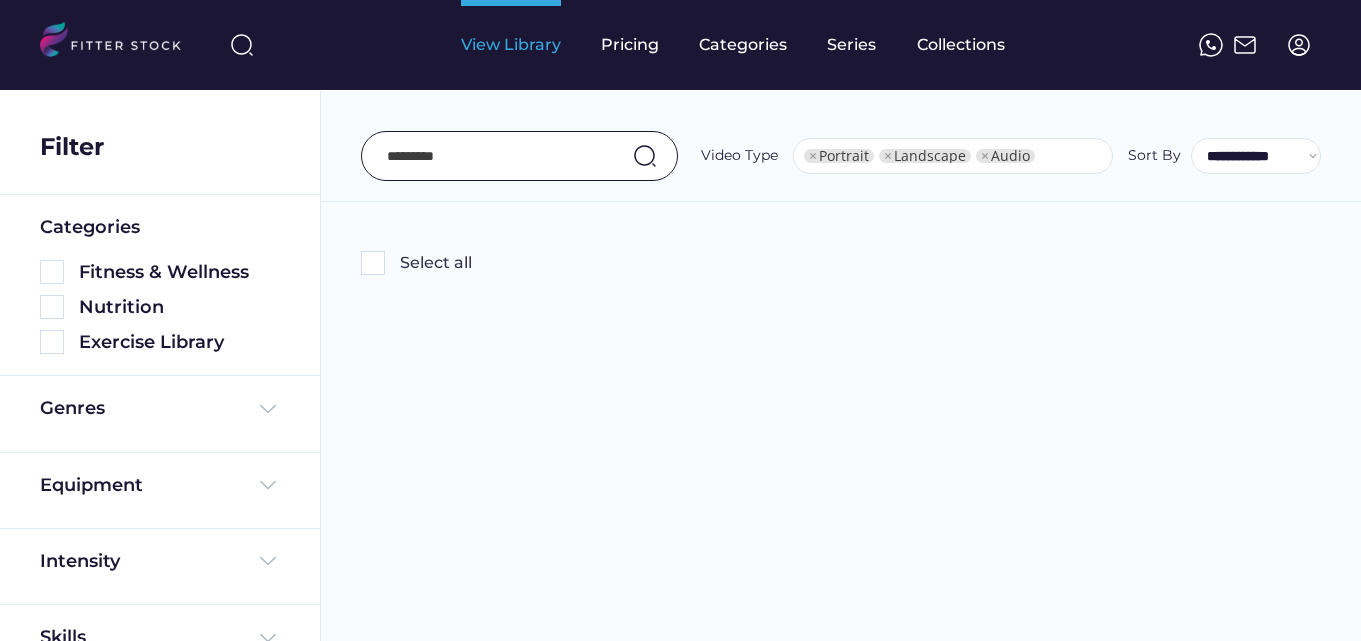 scroll, scrollTop: 0, scrollLeft: 0, axis: both 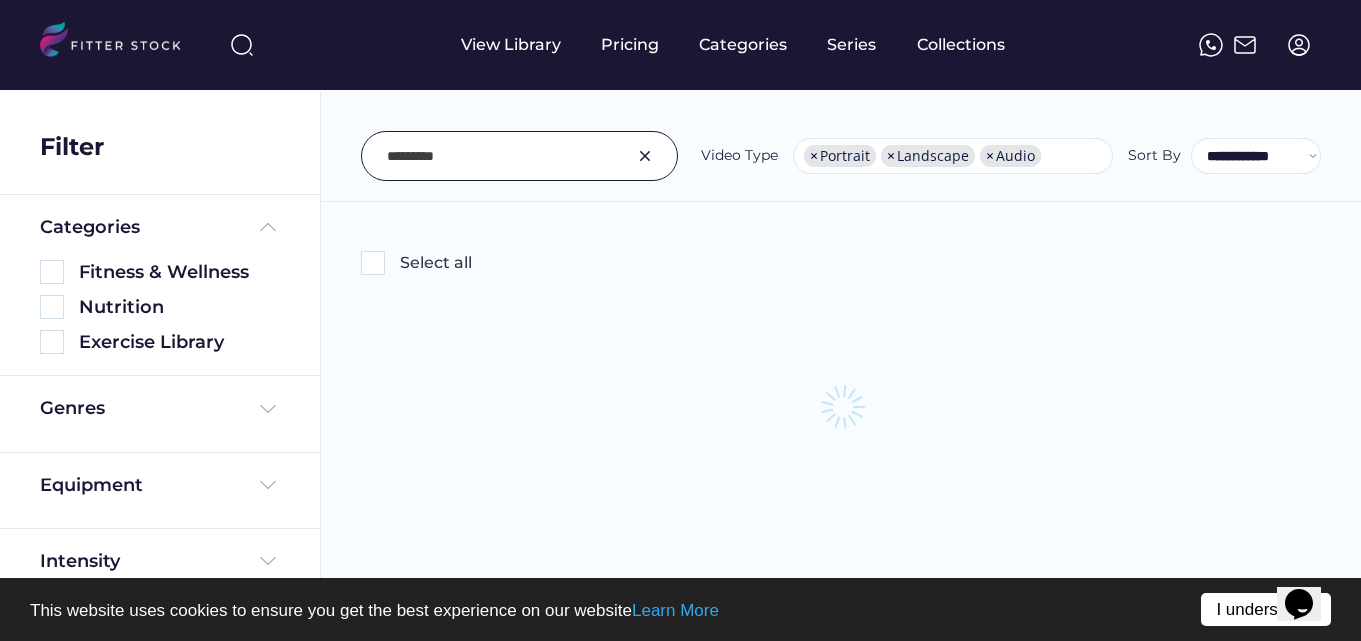 click on "I understand!" at bounding box center [1266, 609] 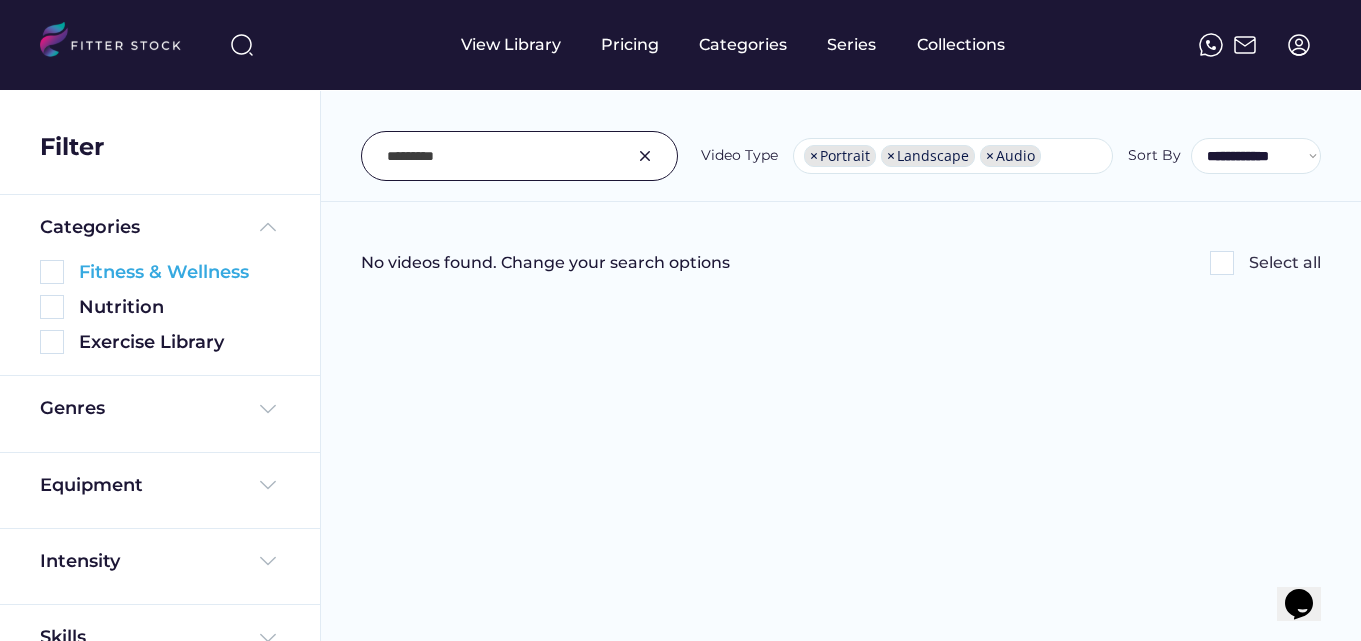 click at bounding box center (52, 272) 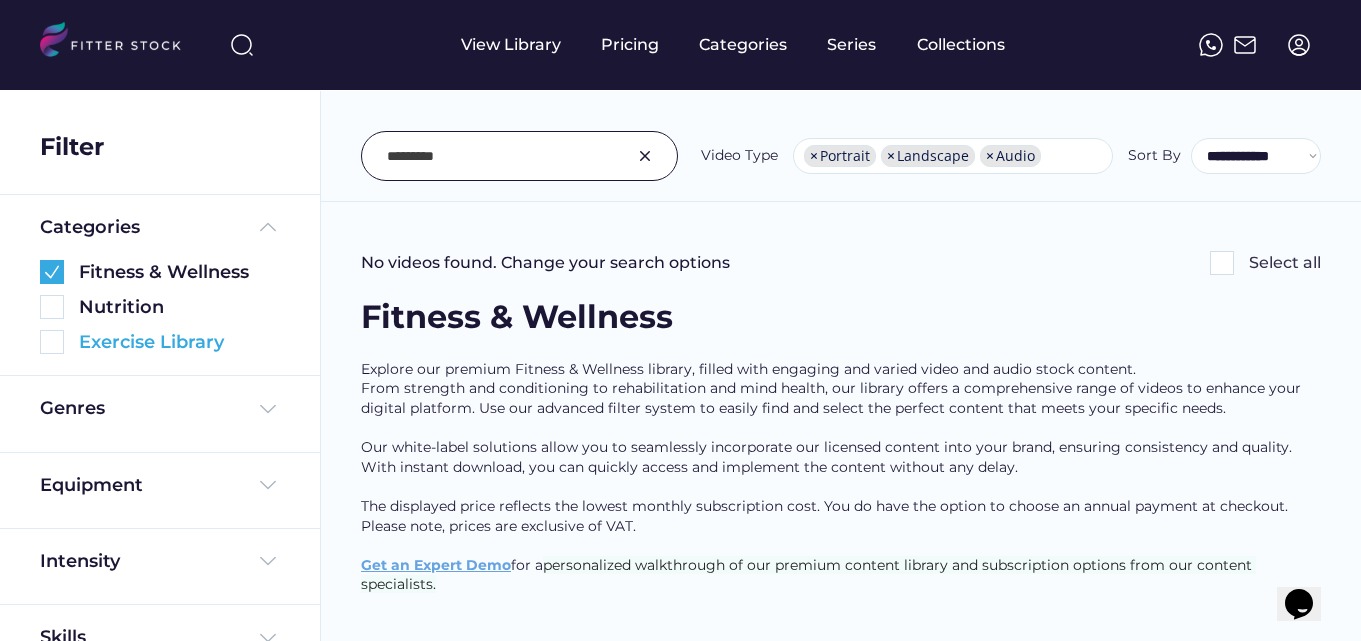 click at bounding box center (52, 342) 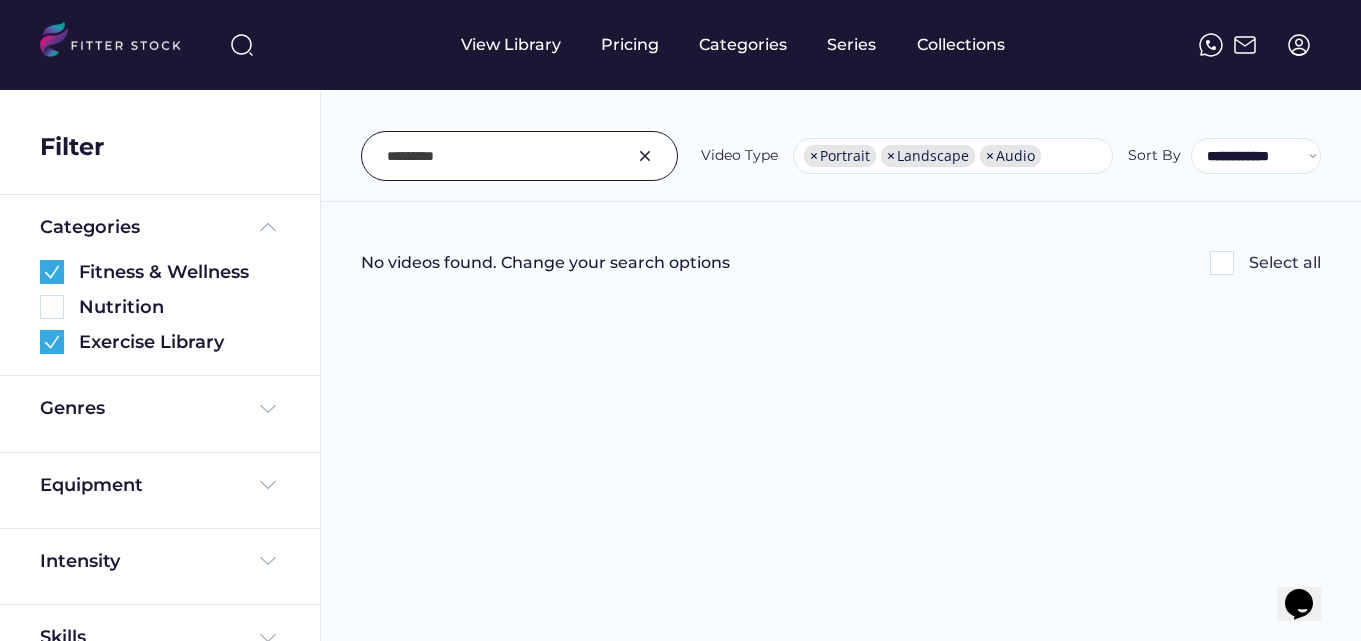 click at bounding box center [645, 156] 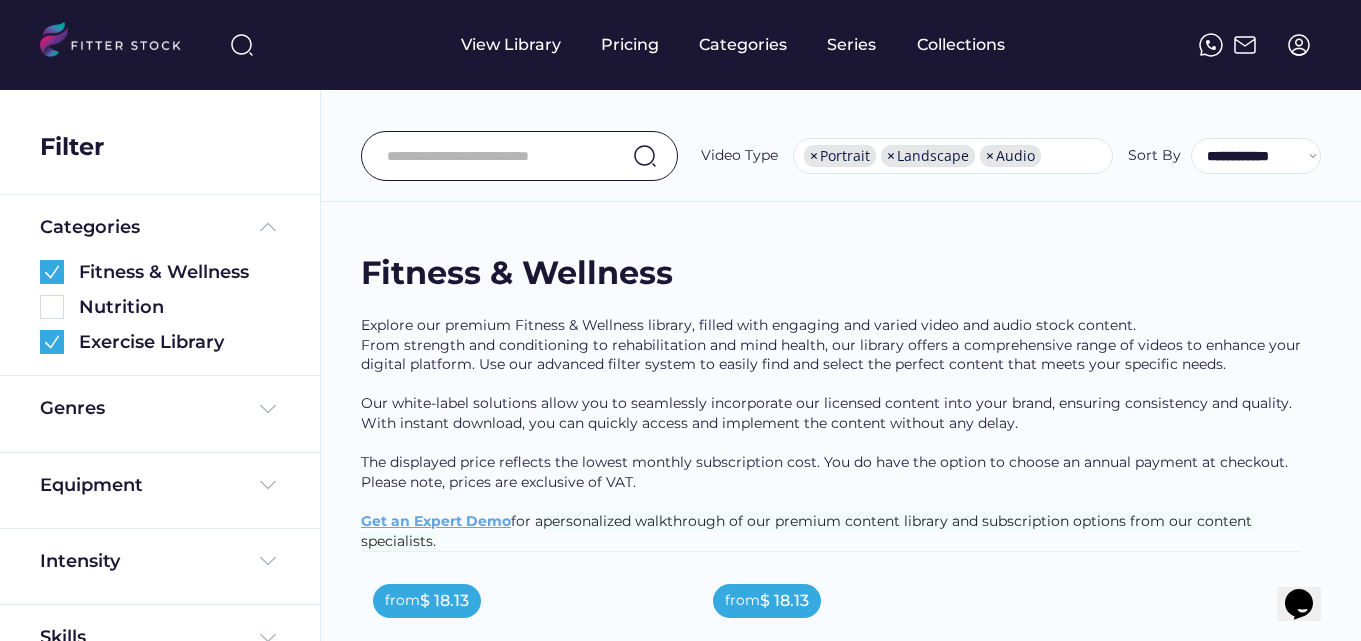 click at bounding box center [502, 156] 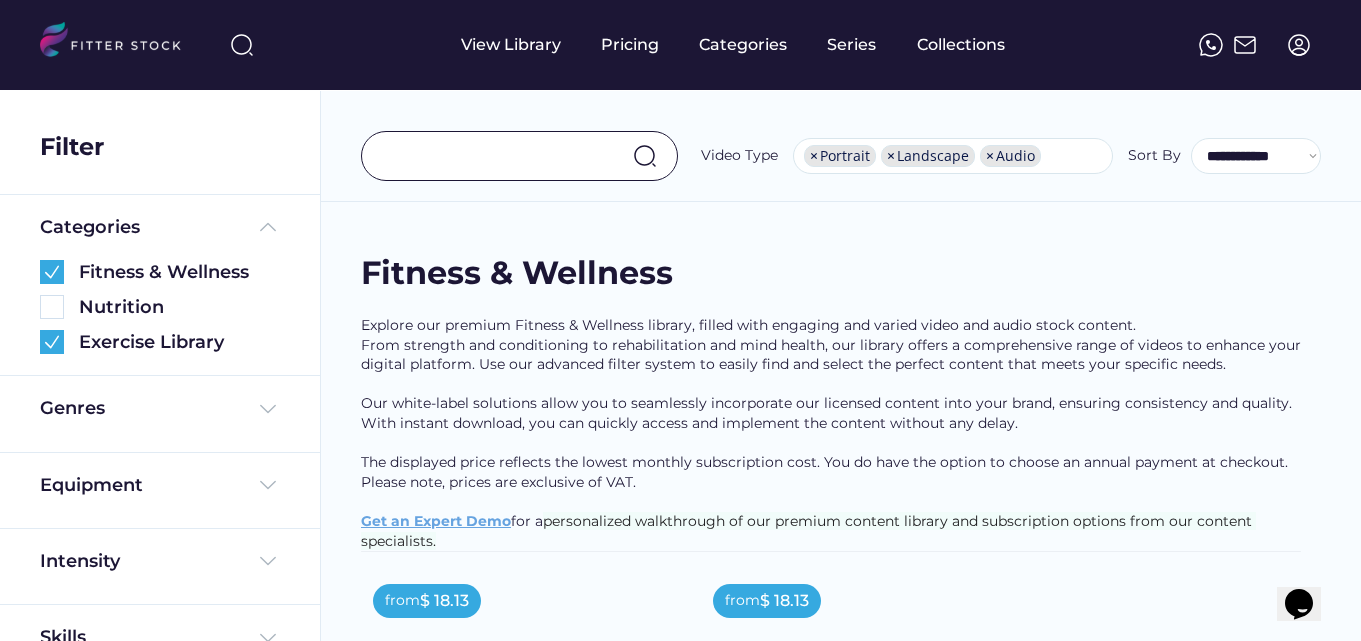 click at bounding box center (502, 156) 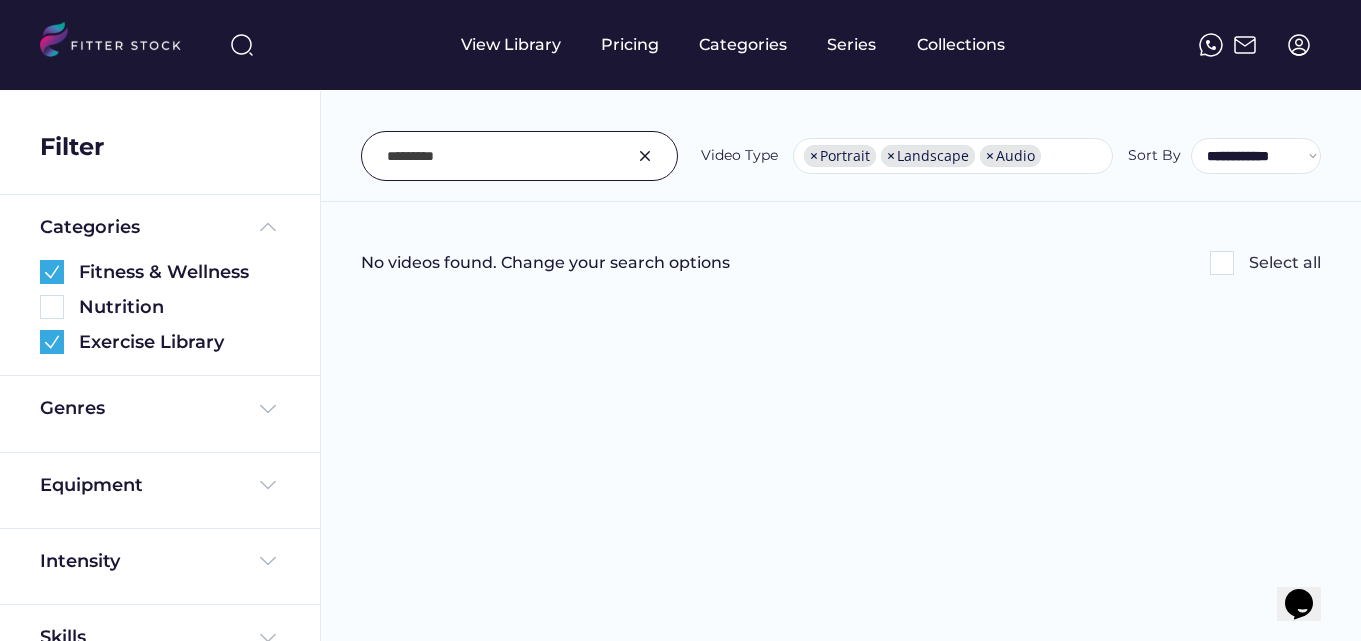 click at bounding box center [645, 156] 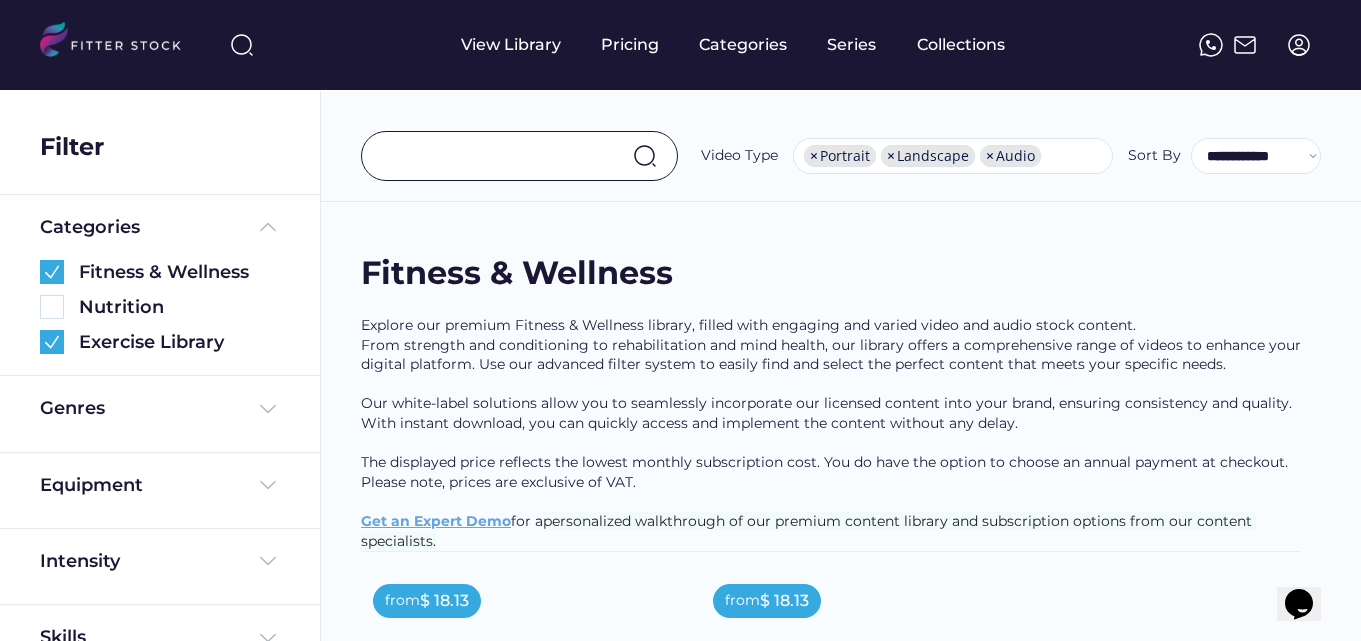 click at bounding box center [502, 156] 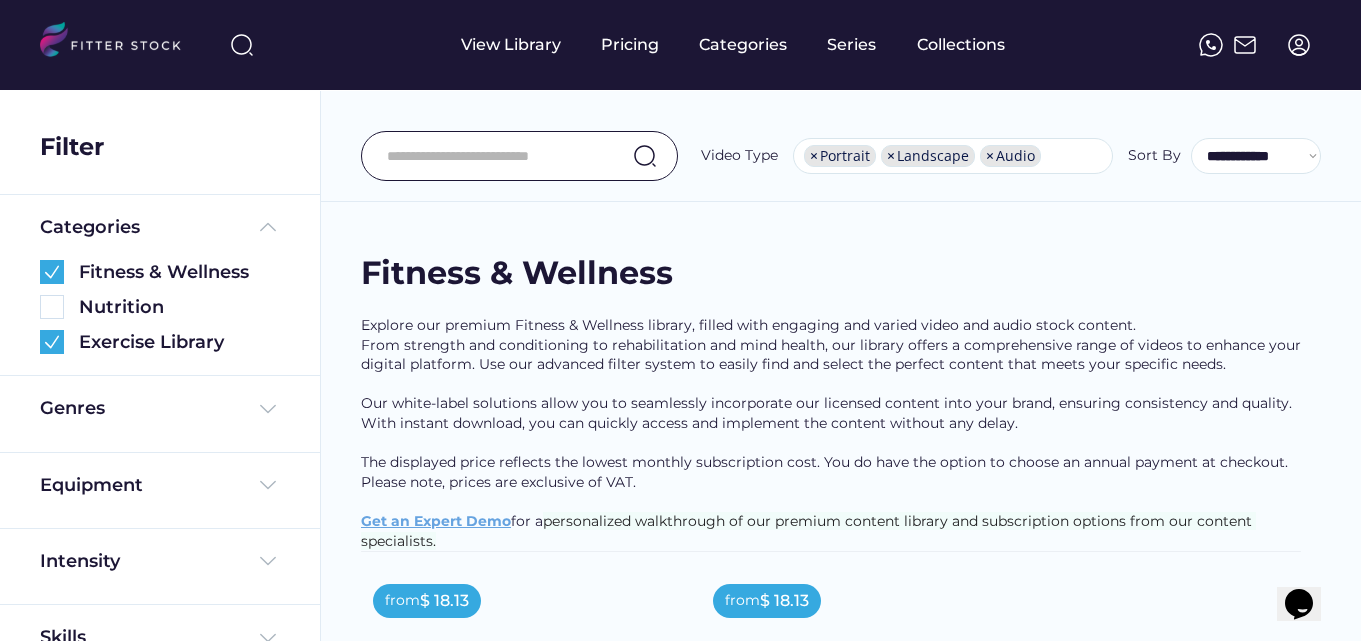 click on "Found 3272 videos Select all from  $ 1.09 Back Extensions Video 0.6 mins Strength & Conditioning Lower Body 45-Degree Hyper Back Extensions are an exercise that targets the lower back, glutes, and hamstrings. Performed on a 45-degree hyperextension bench, this exercise involves positioning yourself face down with your hips supported on the bench. By bending at the waist and lowering your torso towards the floor, then raising it back to a neutral position, you engage the muscles along your spine and the posterior chain, enhancing lower back strength and stability.
shopping_cart
Add to Cart from  $ 1.09 Weighted Back Extensions Video 0.7 mins Strength & Conditioning Lower Body
shopping_cart
Add to Cart from  $ 1.09 Landmine RDL Video 1.1 mins Strength & Conditioning Lower Body
shopping_cart
Add to Cart from  $ 1.09 Landmine SA Strict Press Video 0.9 mins Strength & Conditioning Upper Body
shopping_cart
Add to Cart from  Core" at bounding box center [840, 13467] 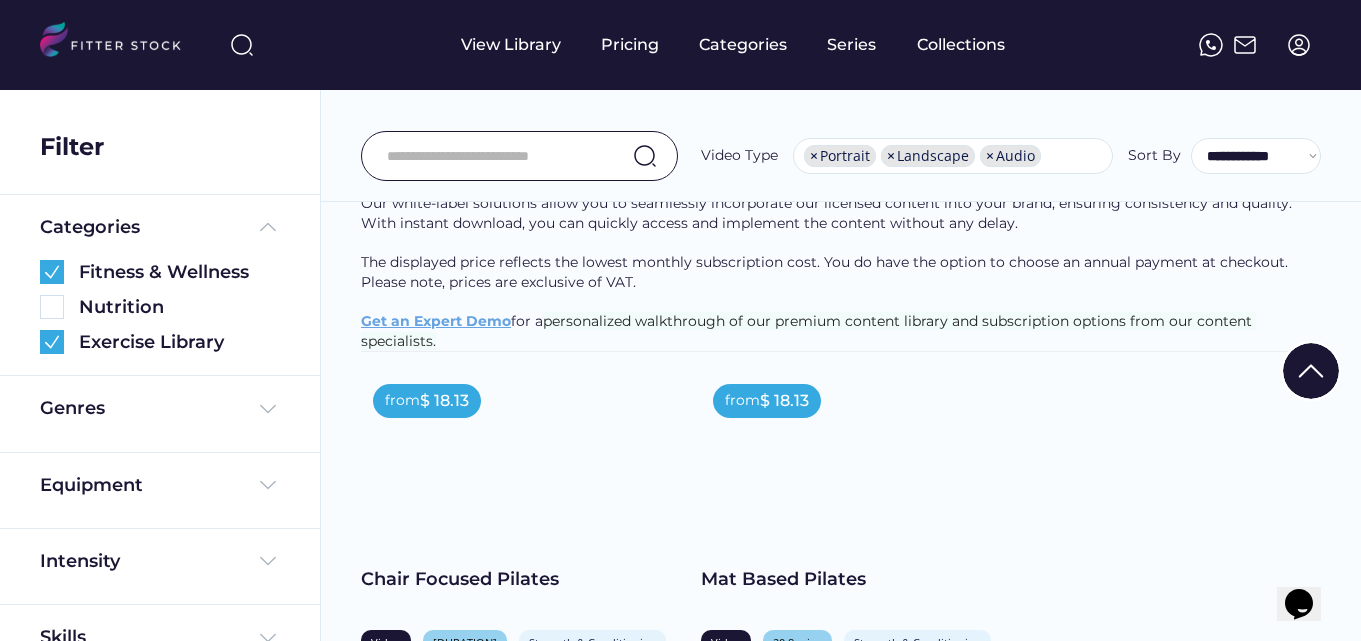 scroll, scrollTop: 0, scrollLeft: 0, axis: both 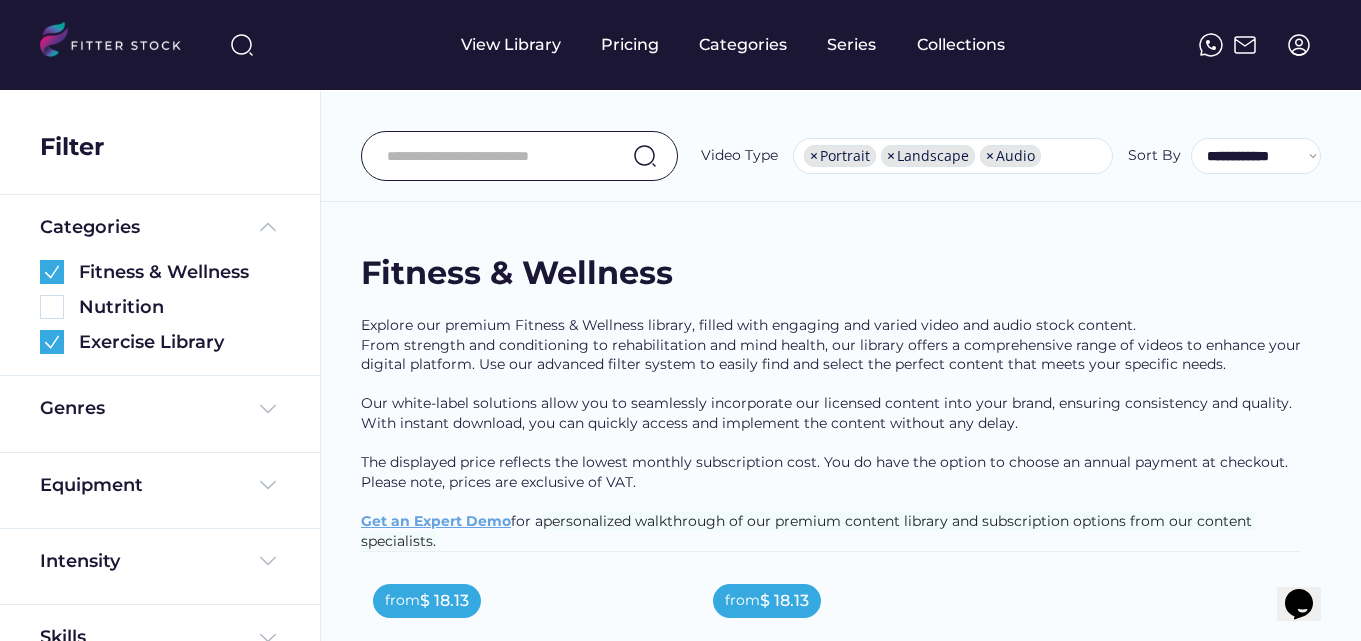 click at bounding box center [502, 156] 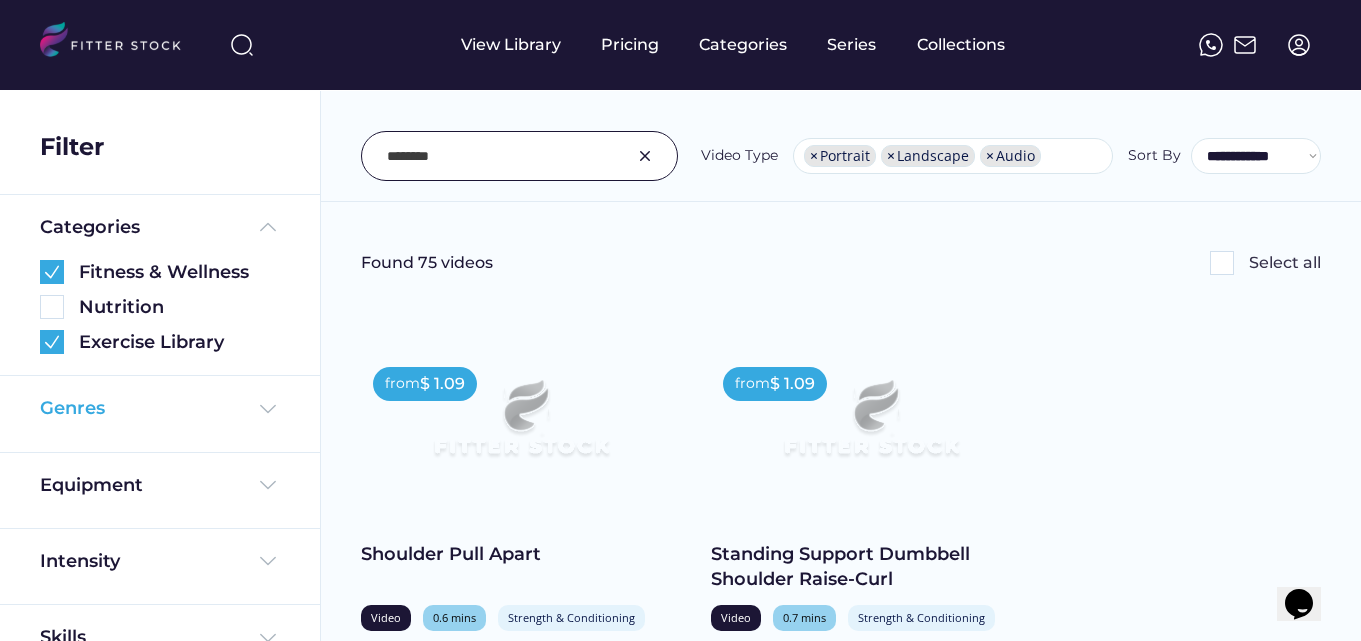 type on "********" 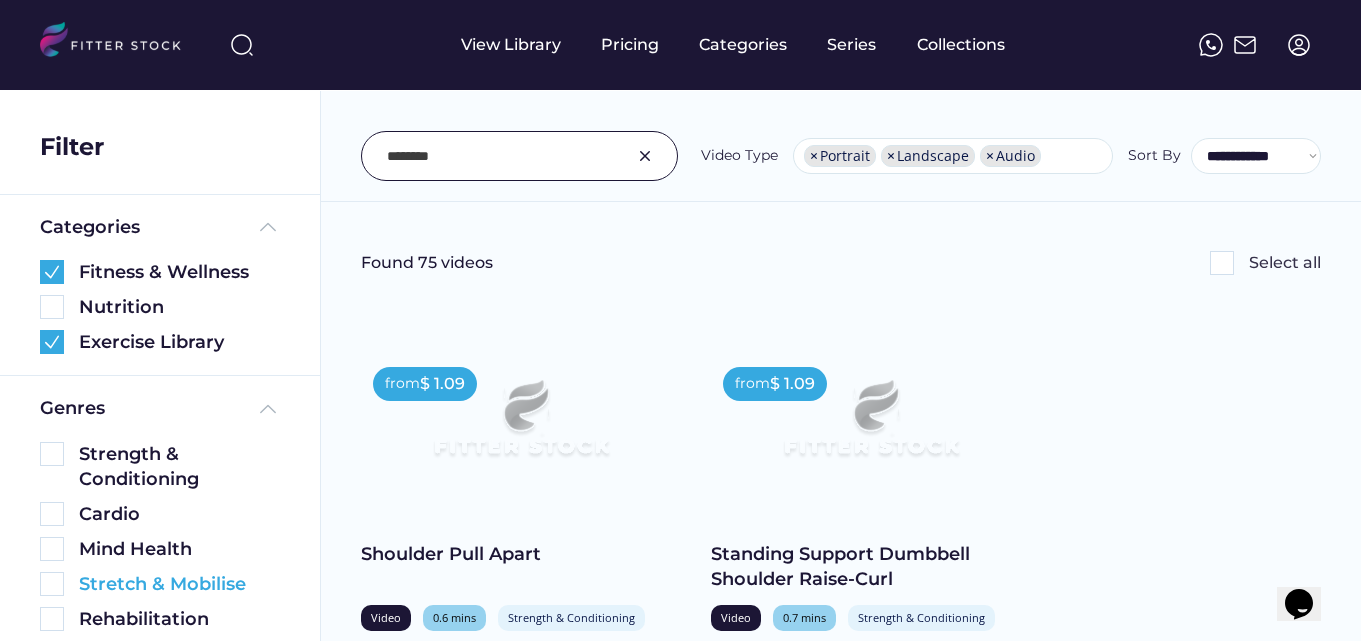 click at bounding box center [52, 584] 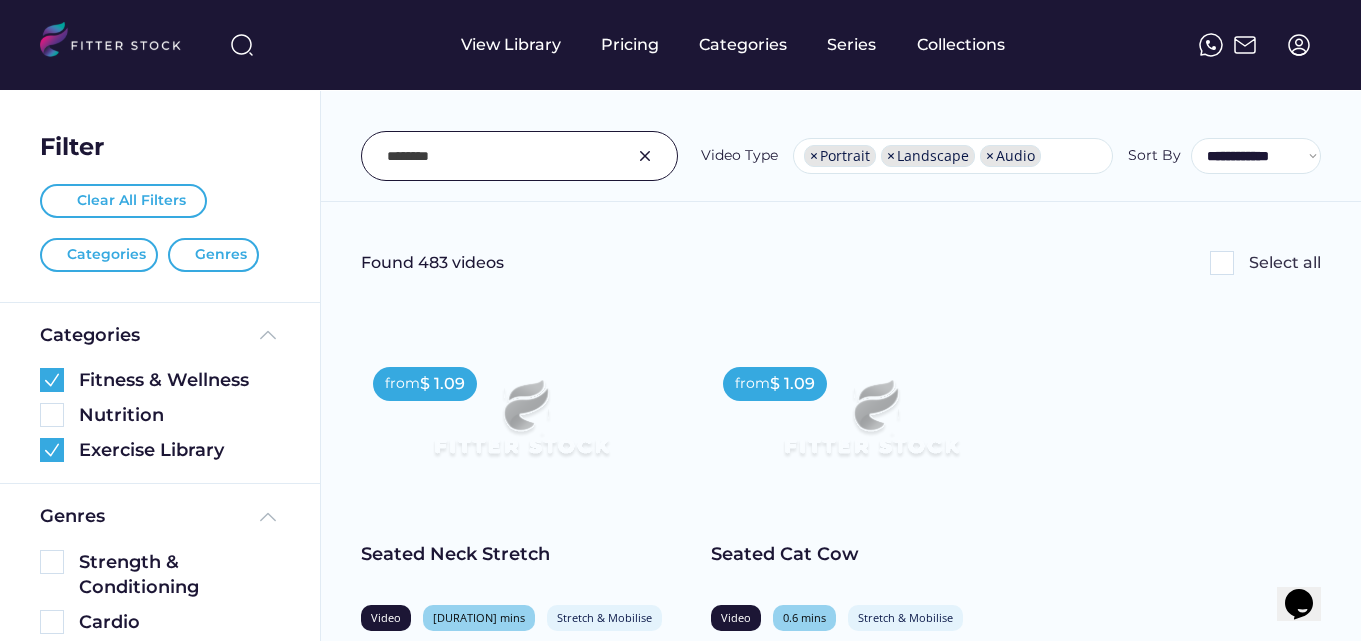 scroll, scrollTop: 440, scrollLeft: 0, axis: vertical 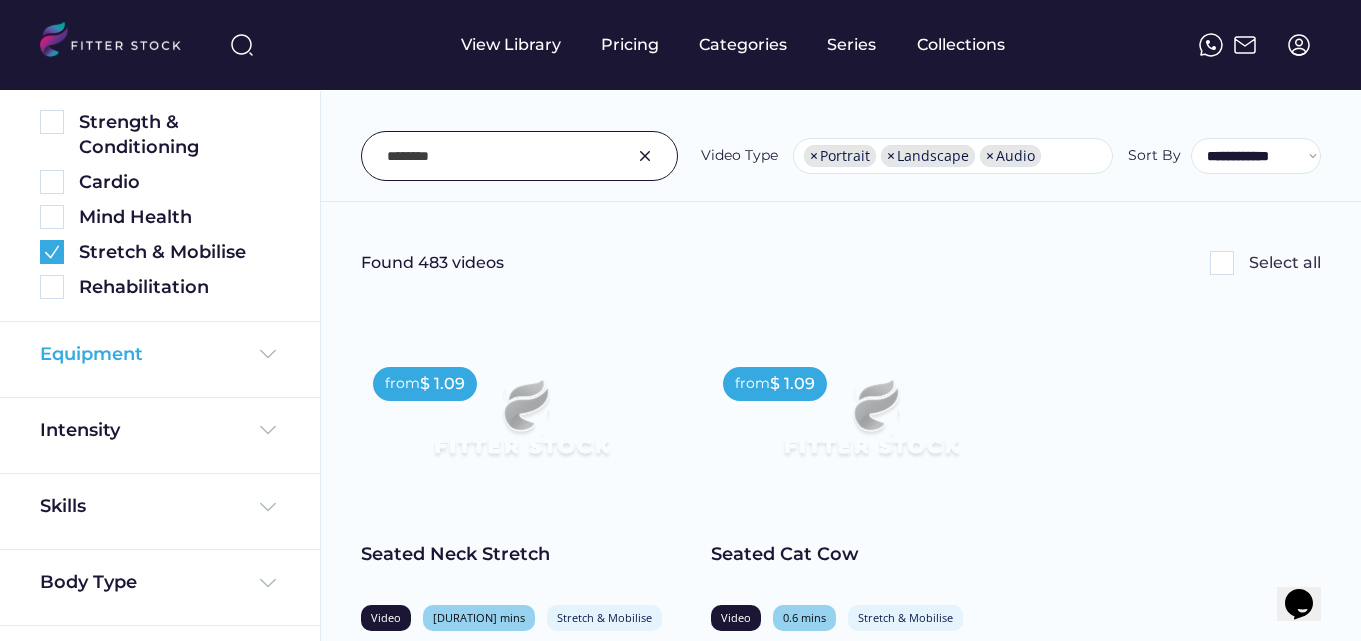 click at bounding box center [268, 354] 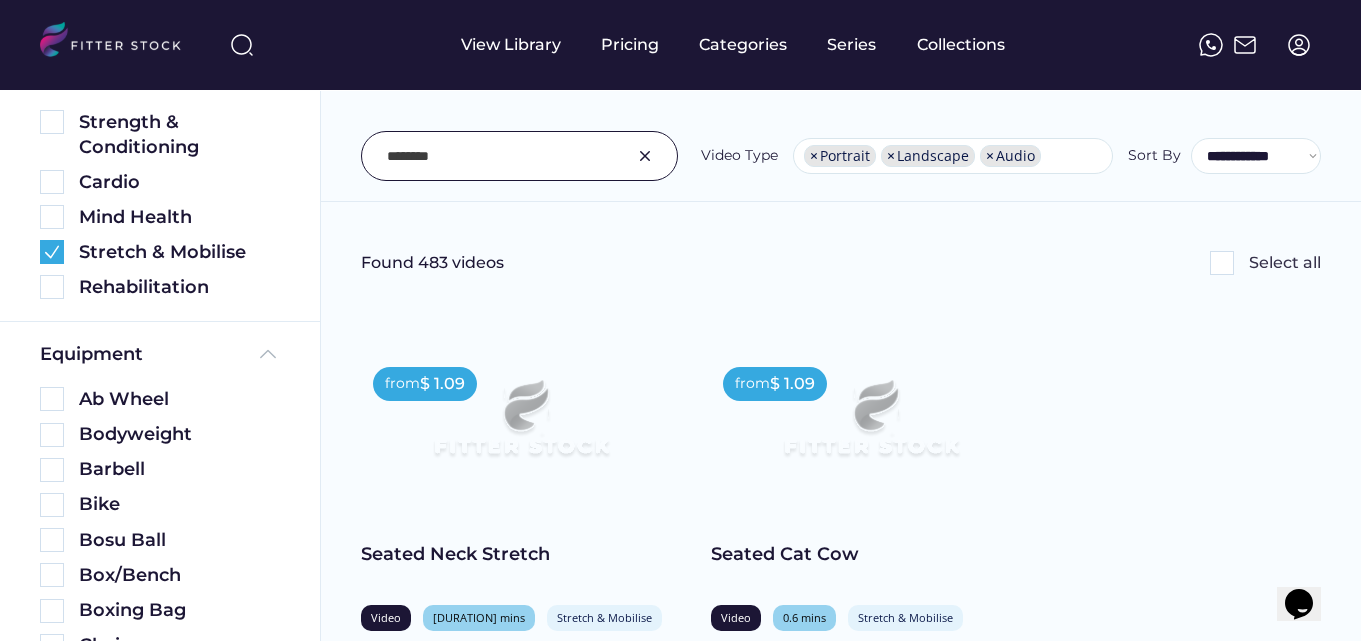 click on "**********" at bounding box center [841, 146] 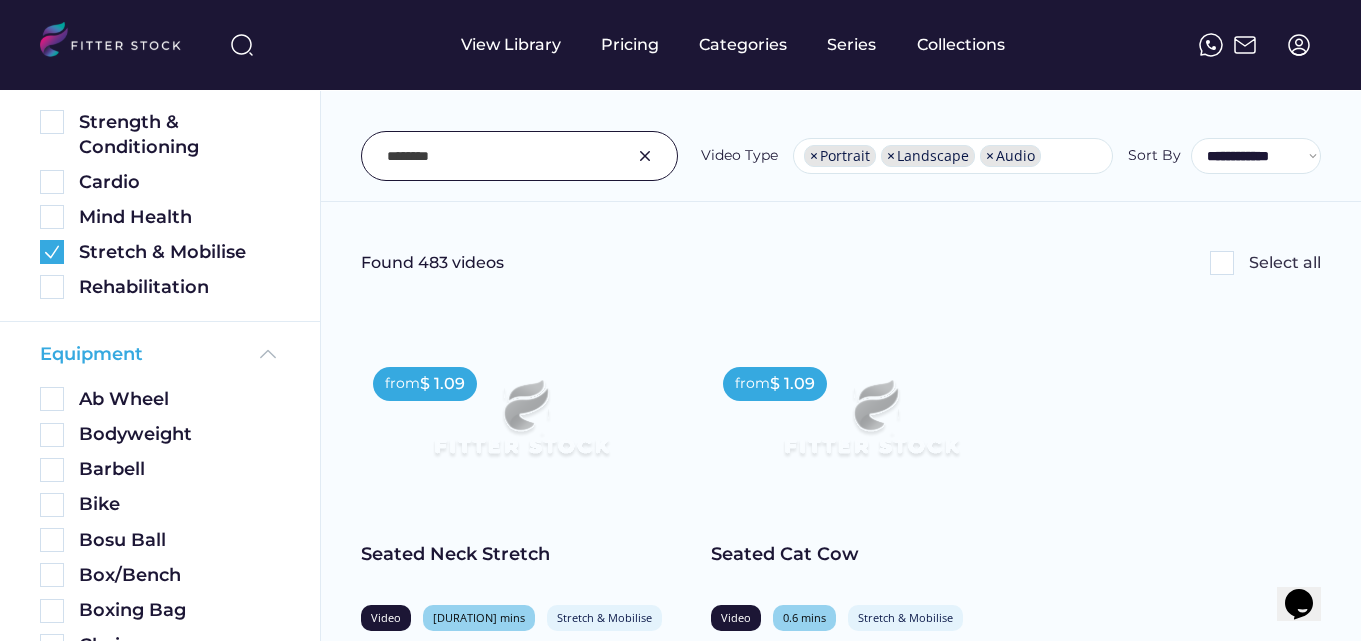click at bounding box center (268, 354) 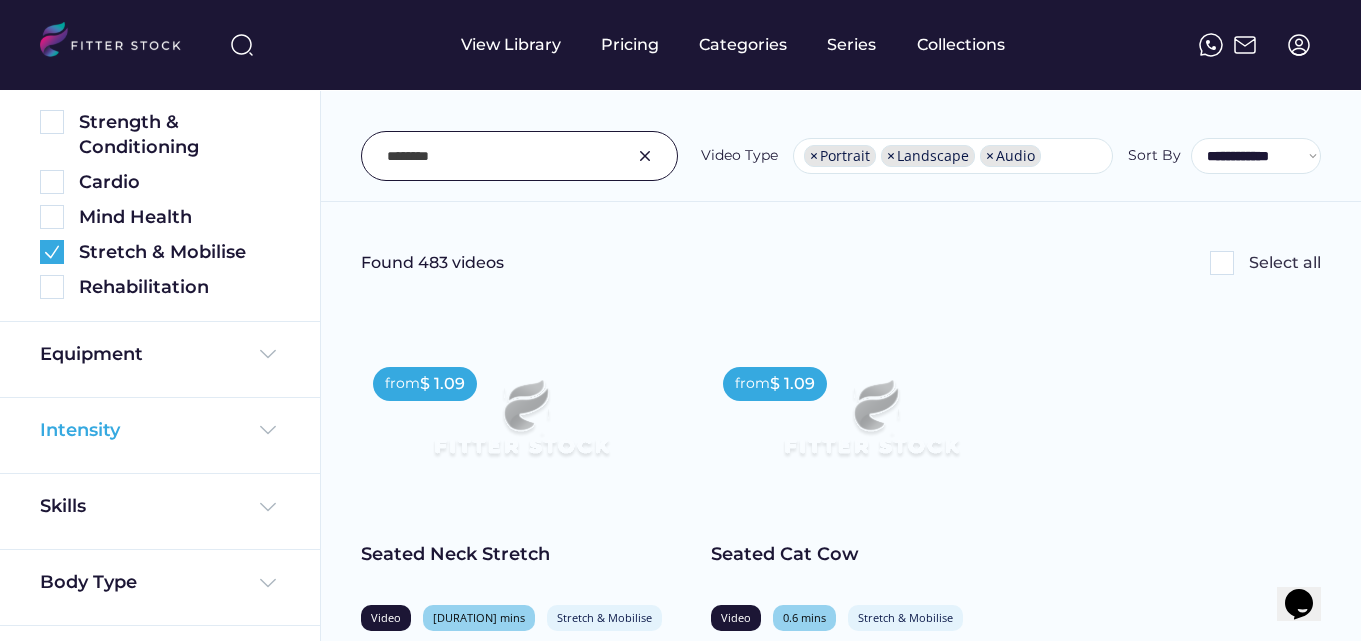 click at bounding box center [268, 430] 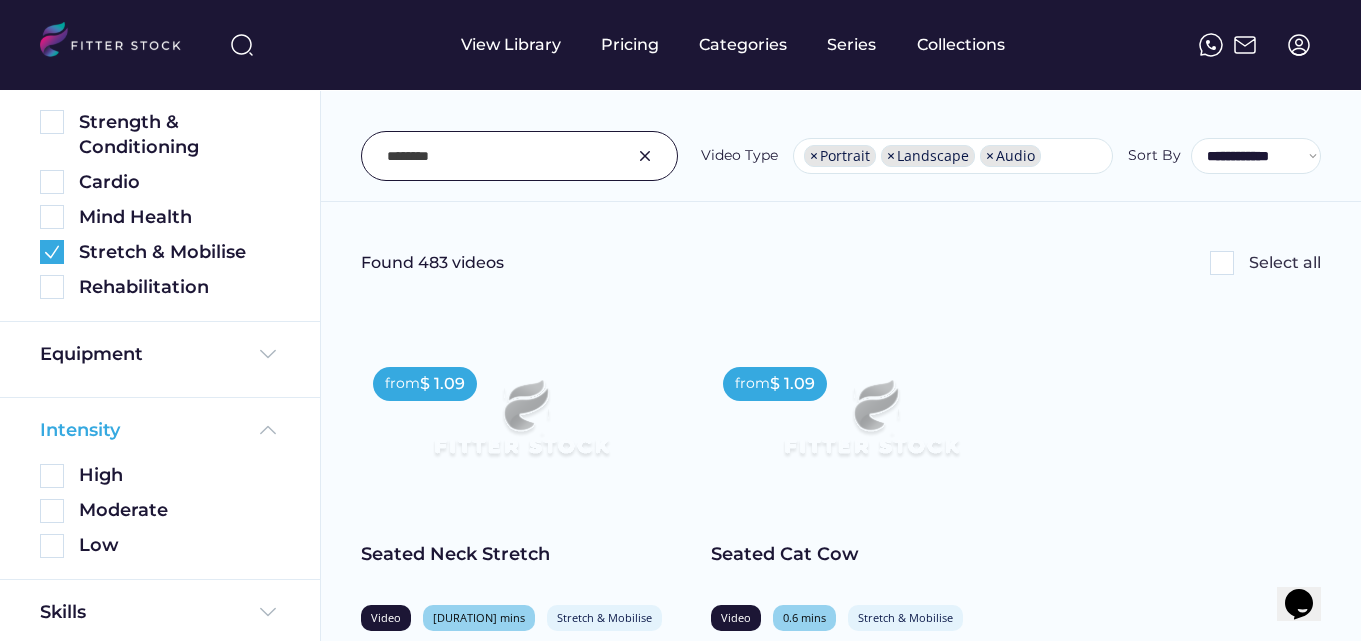 click at bounding box center (268, 430) 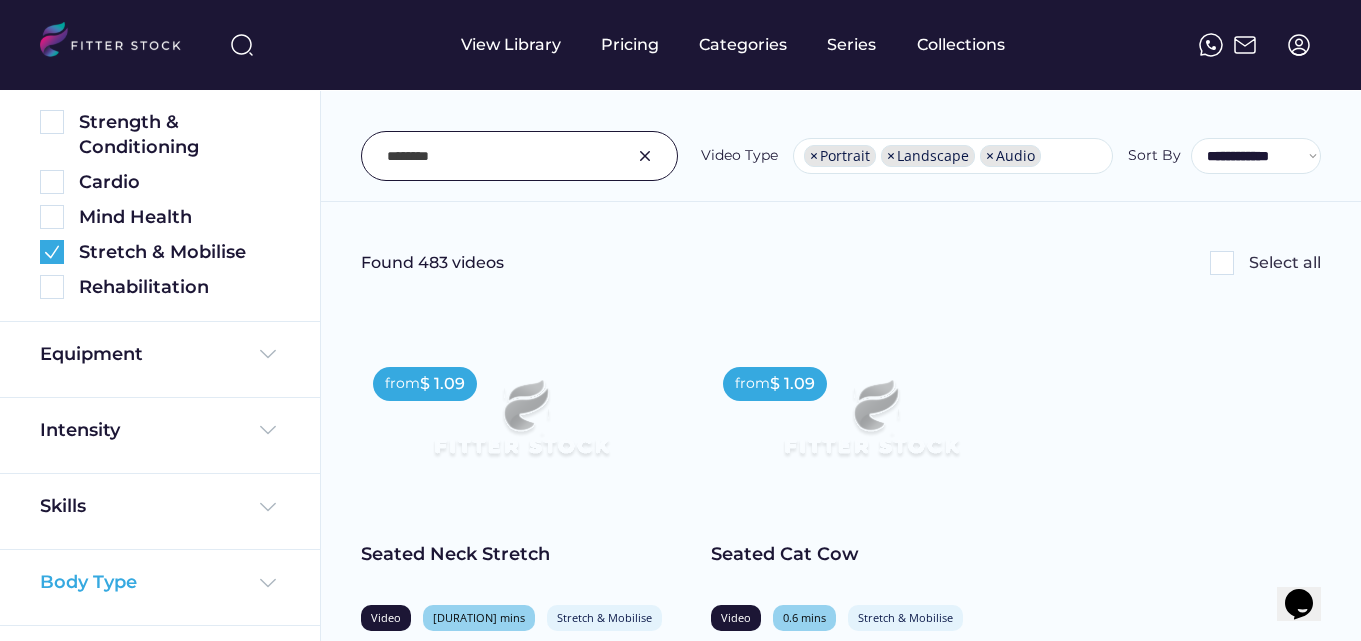 click at bounding box center [268, 583] 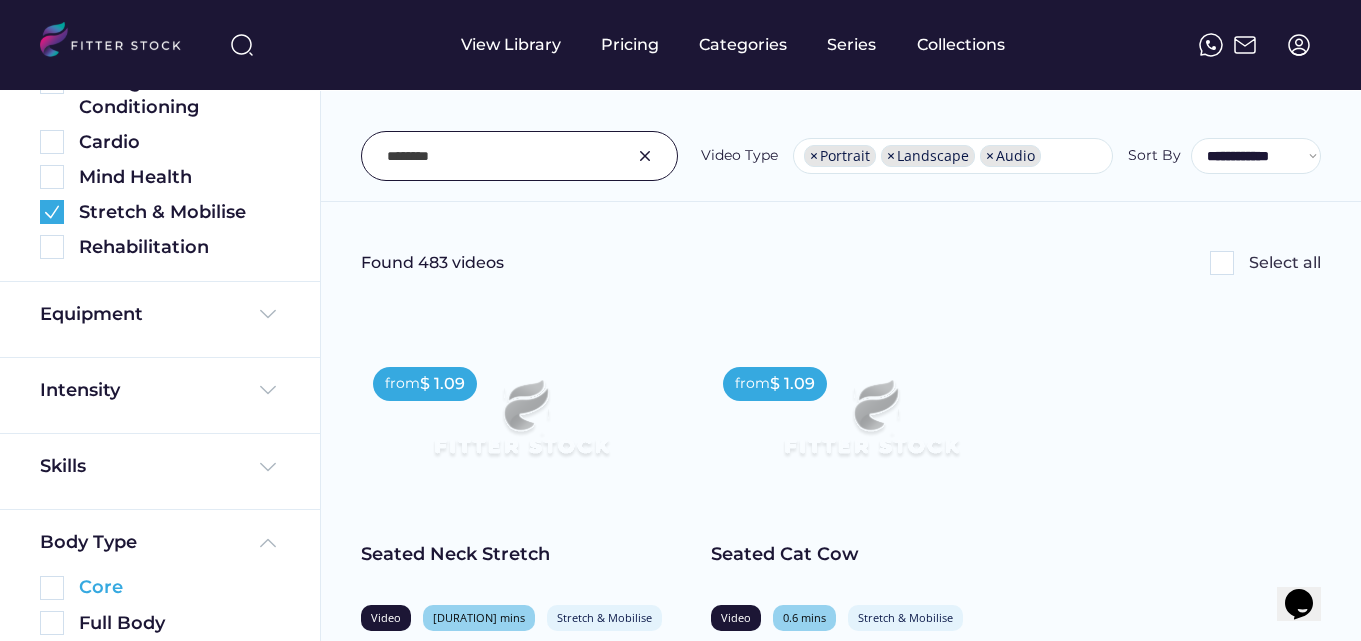 scroll, scrollTop: 640, scrollLeft: 0, axis: vertical 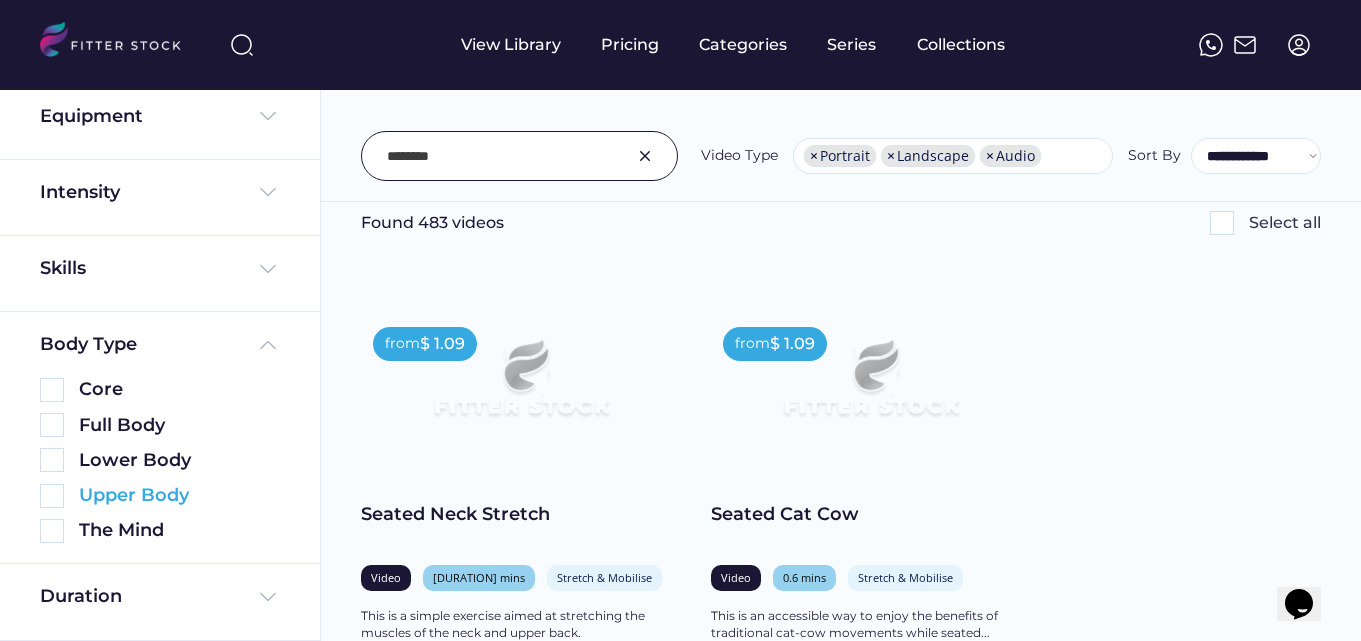 click at bounding box center (52, 496) 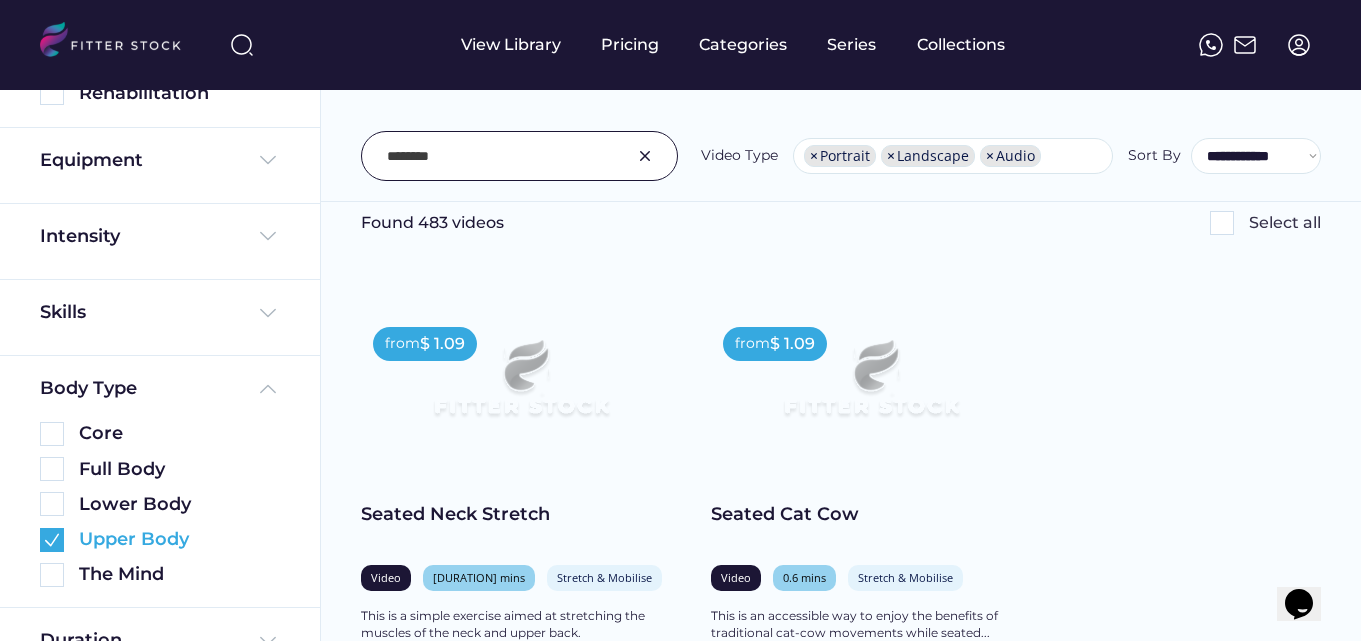 scroll, scrollTop: 0, scrollLeft: 0, axis: both 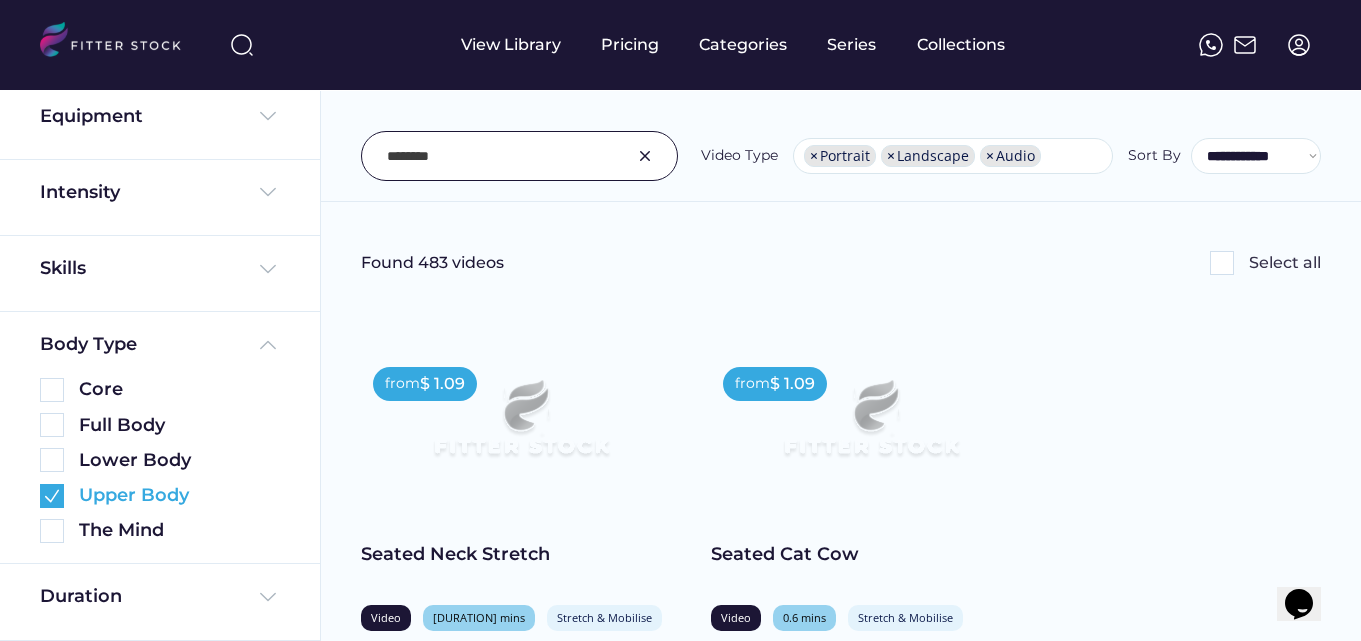 click at bounding box center (268, 345) 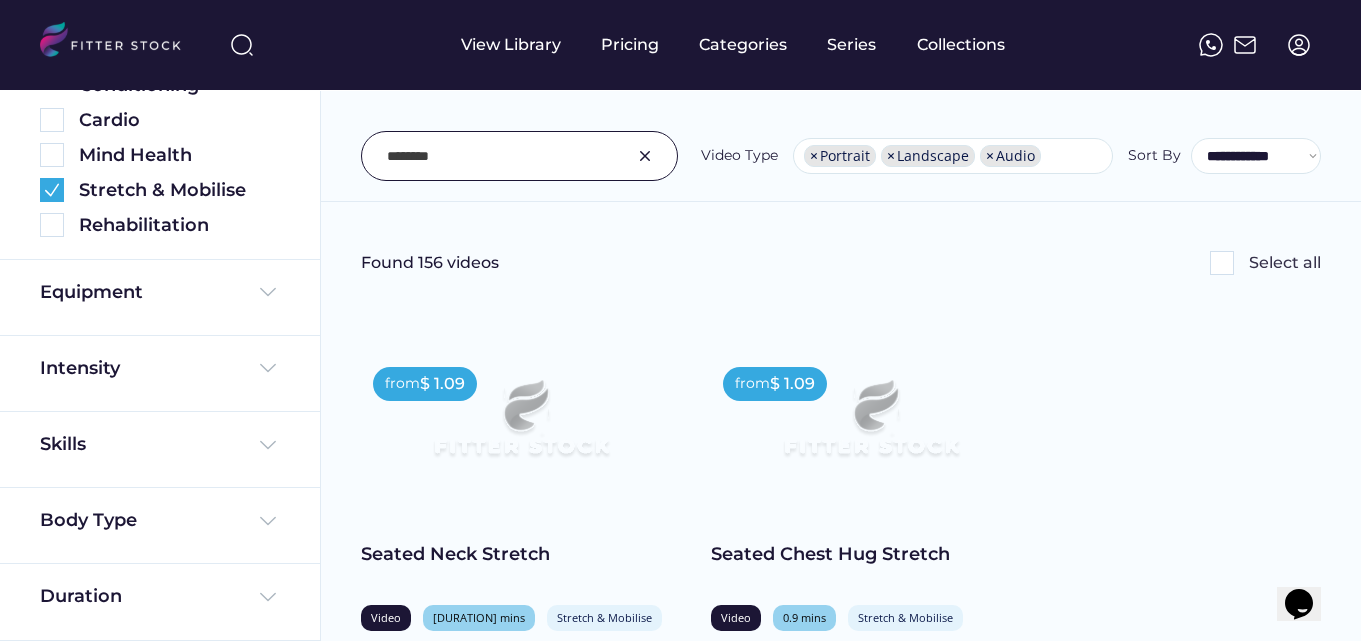 scroll, scrollTop: 546, scrollLeft: 0, axis: vertical 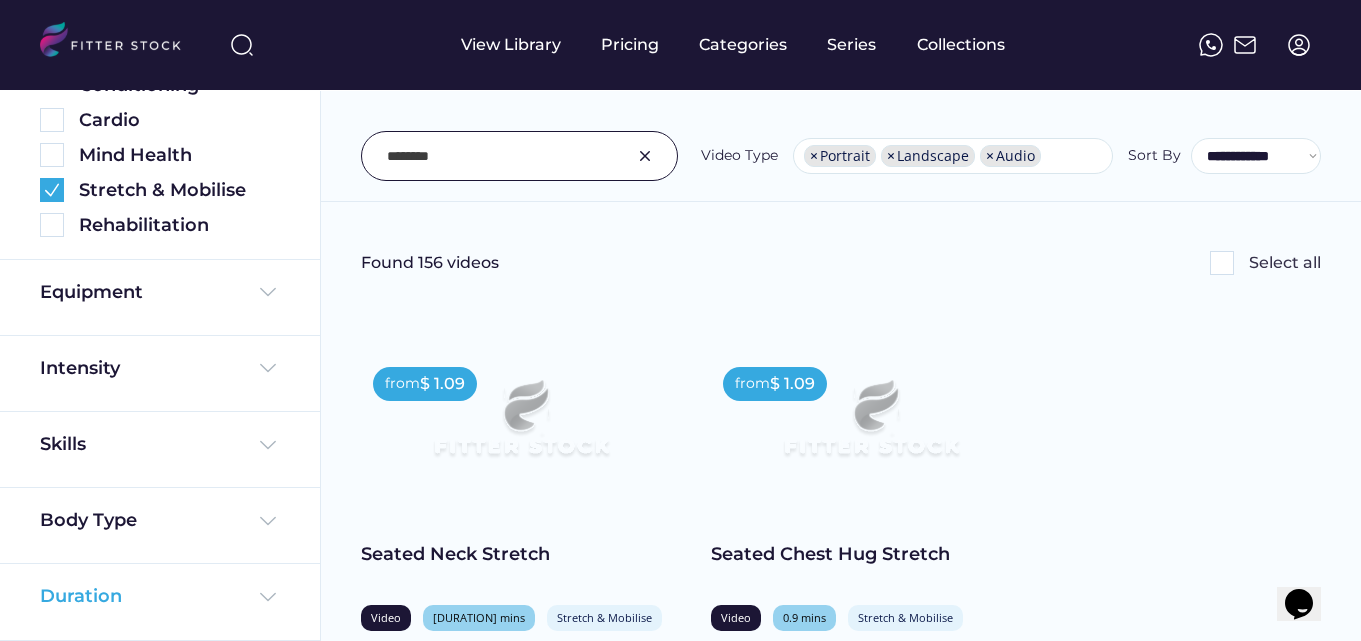 click at bounding box center [268, 597] 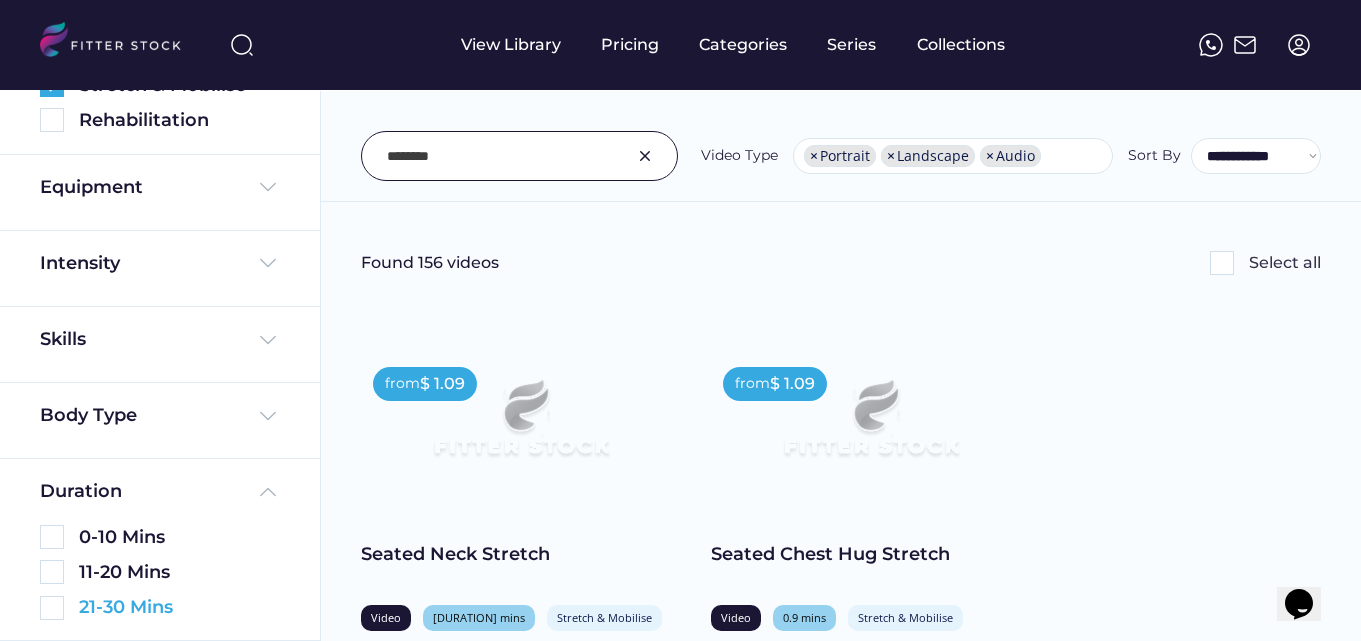 scroll, scrollTop: 686, scrollLeft: 0, axis: vertical 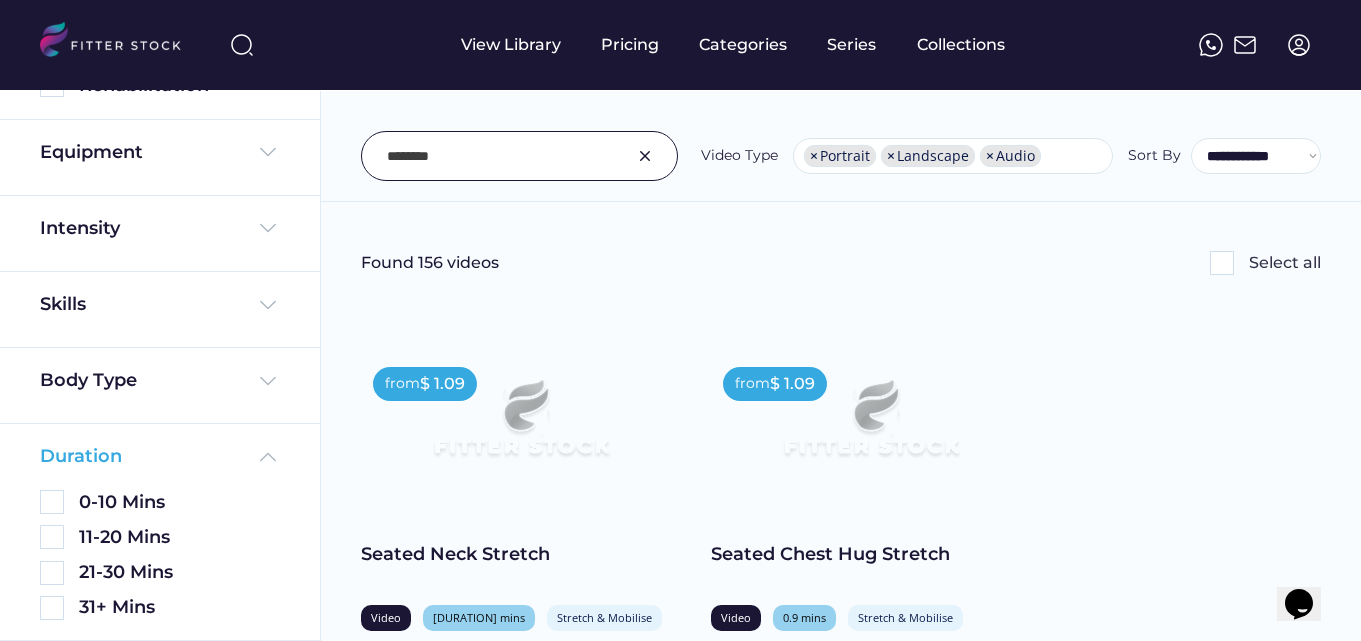 click at bounding box center (268, 457) 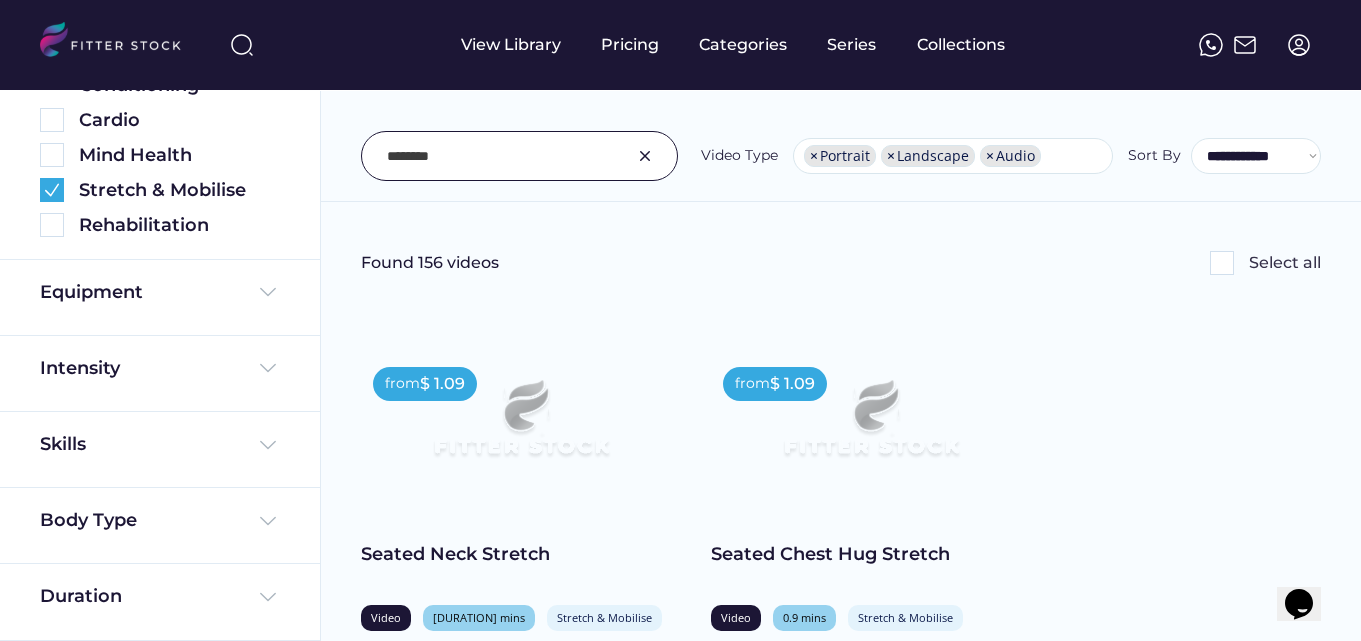 scroll, scrollTop: 546, scrollLeft: 0, axis: vertical 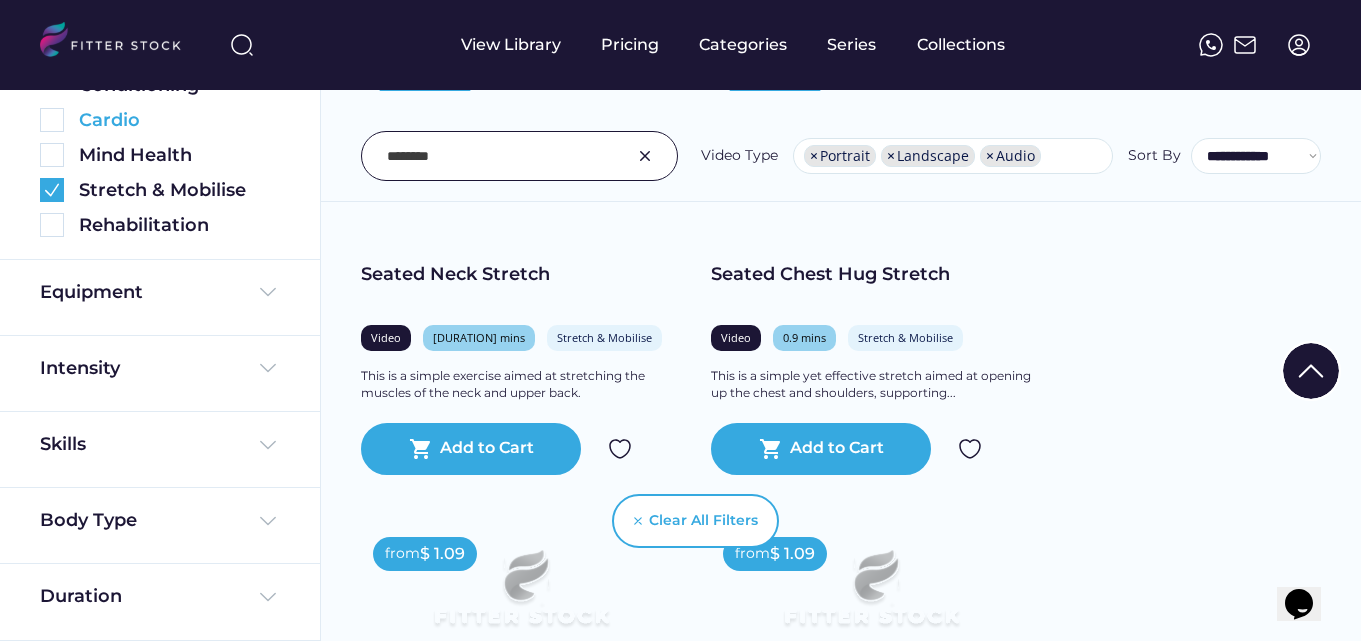 click on "Cardio" at bounding box center (179, 120) 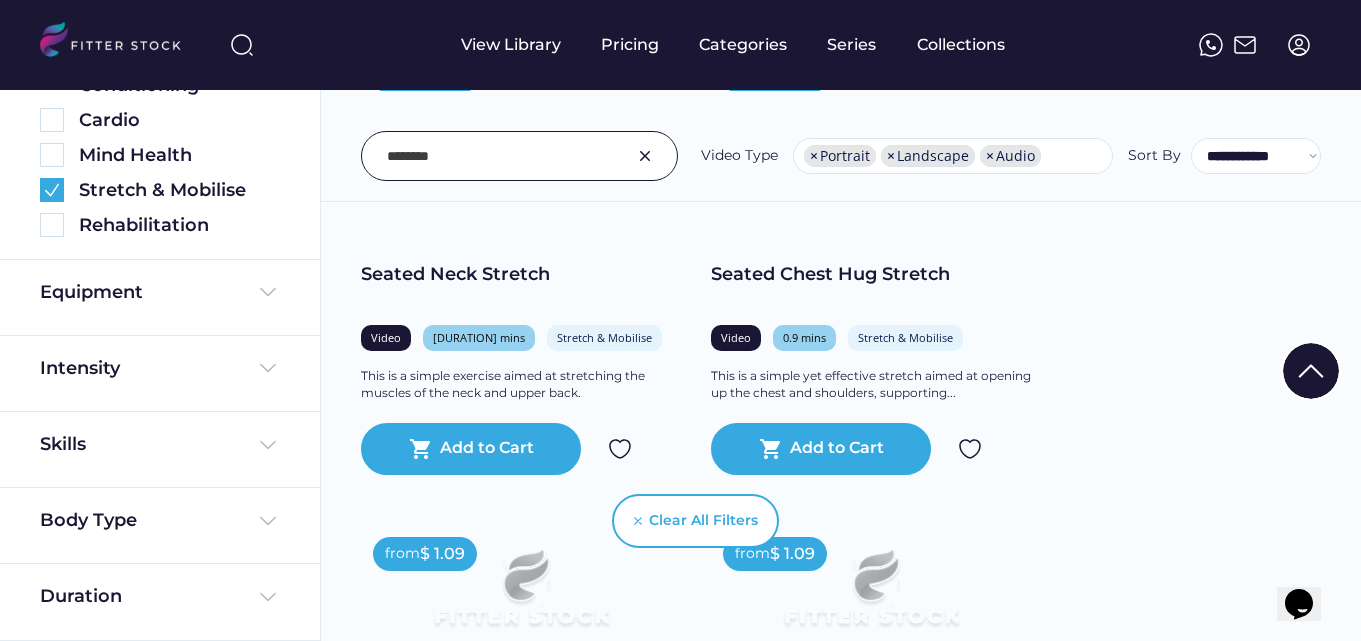 click on "**********" at bounding box center (841, 146) 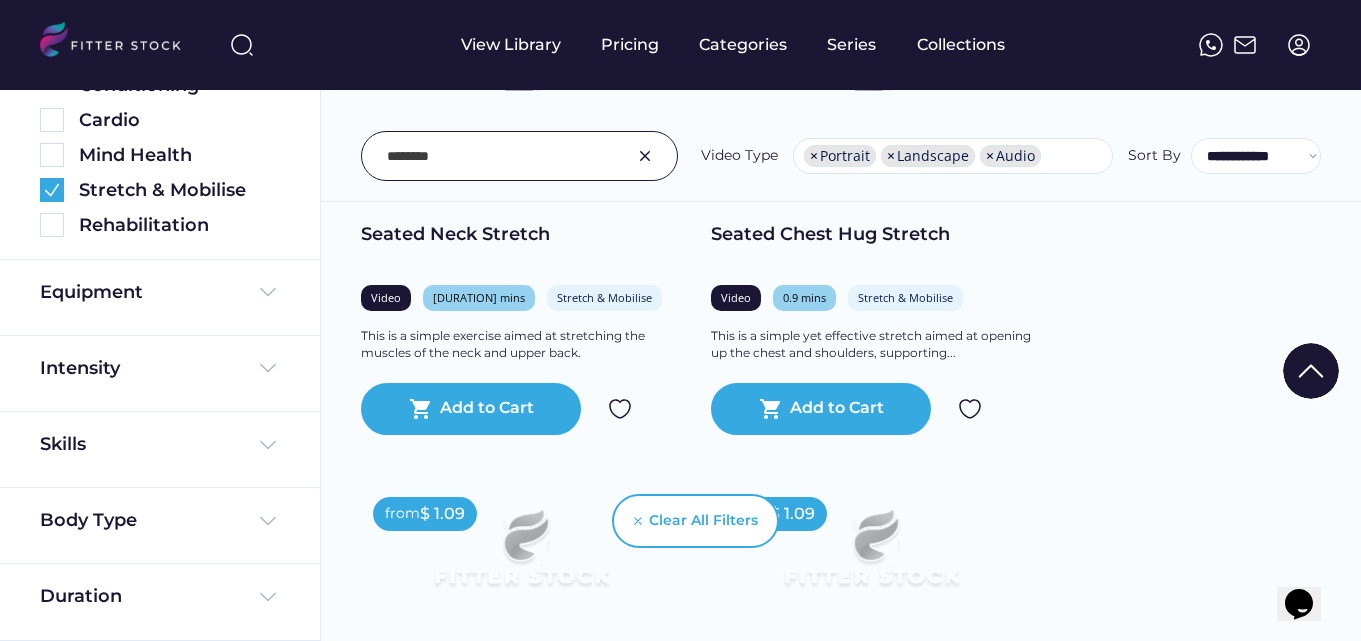 click on "Genres Strength & Conditioning Cardio Mind Health Stretch & Mobilise Rehabilitation" at bounding box center (160, 120) 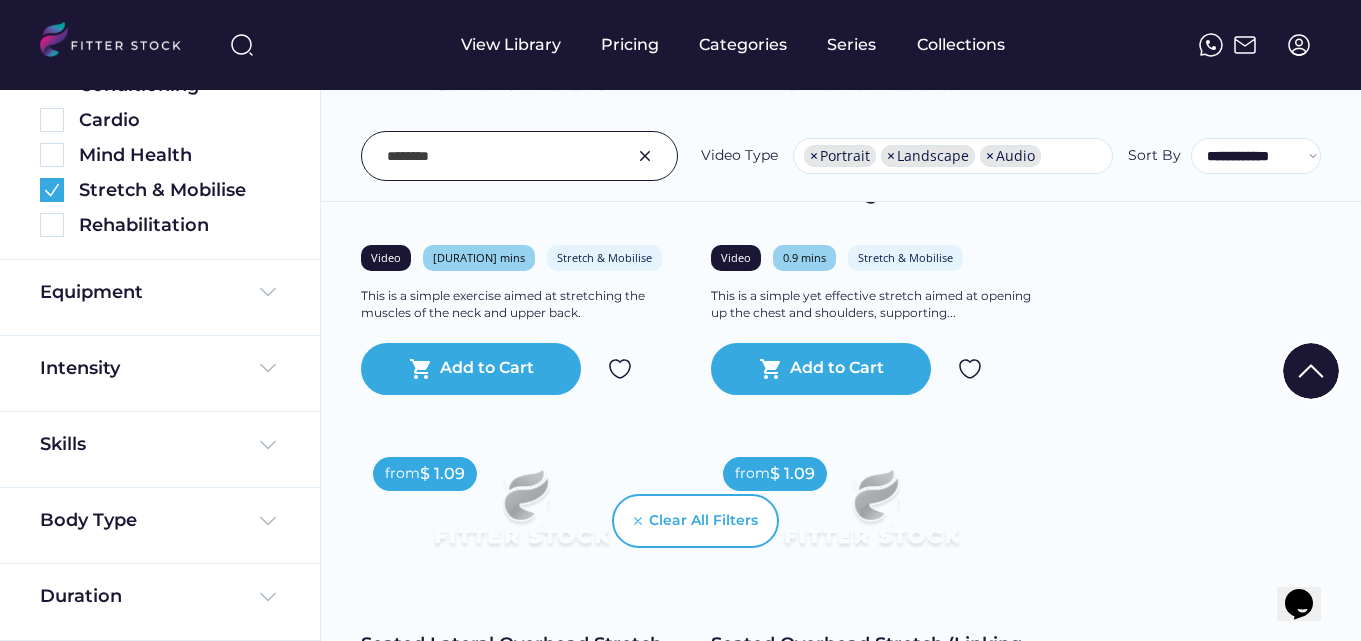 scroll, scrollTop: 400, scrollLeft: 0, axis: vertical 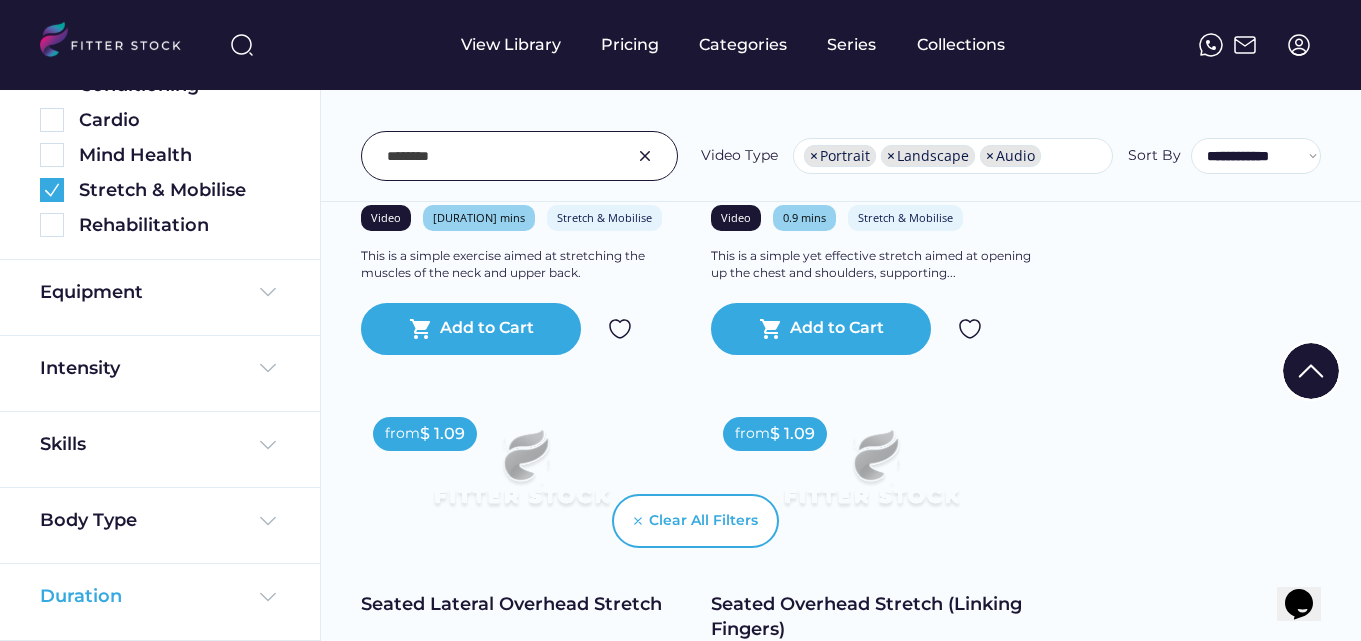 click at bounding box center (268, 597) 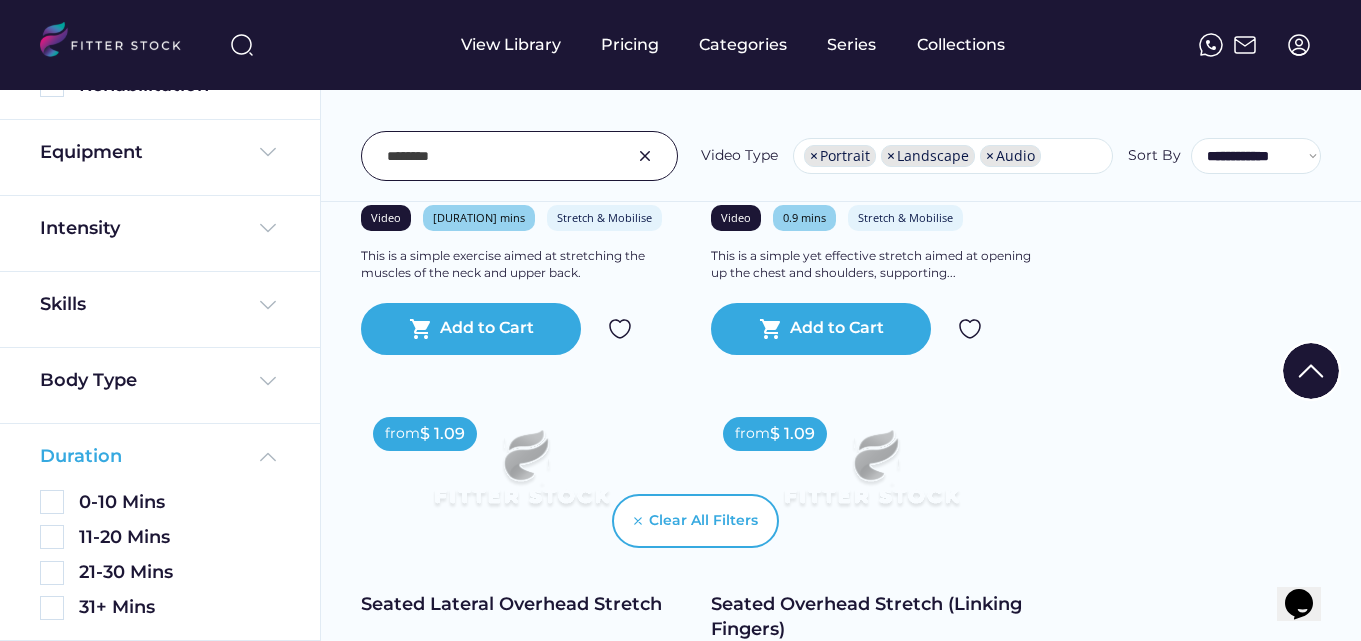 click at bounding box center [268, 457] 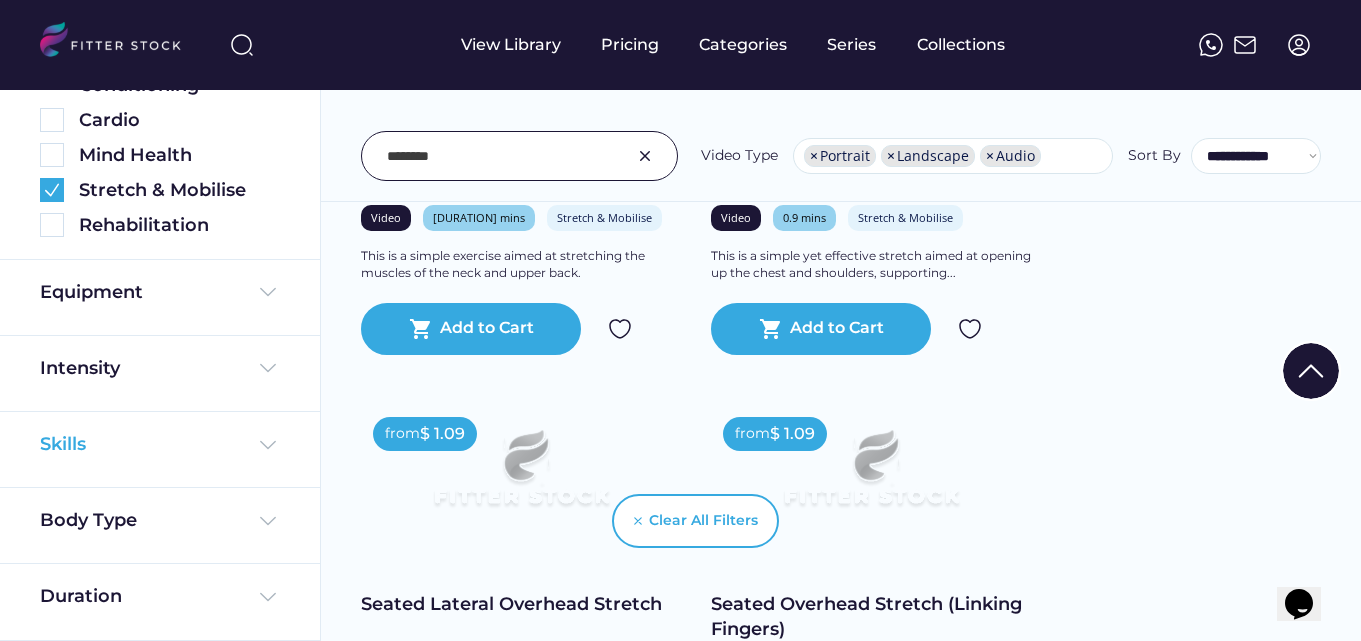 scroll, scrollTop: 546, scrollLeft: 0, axis: vertical 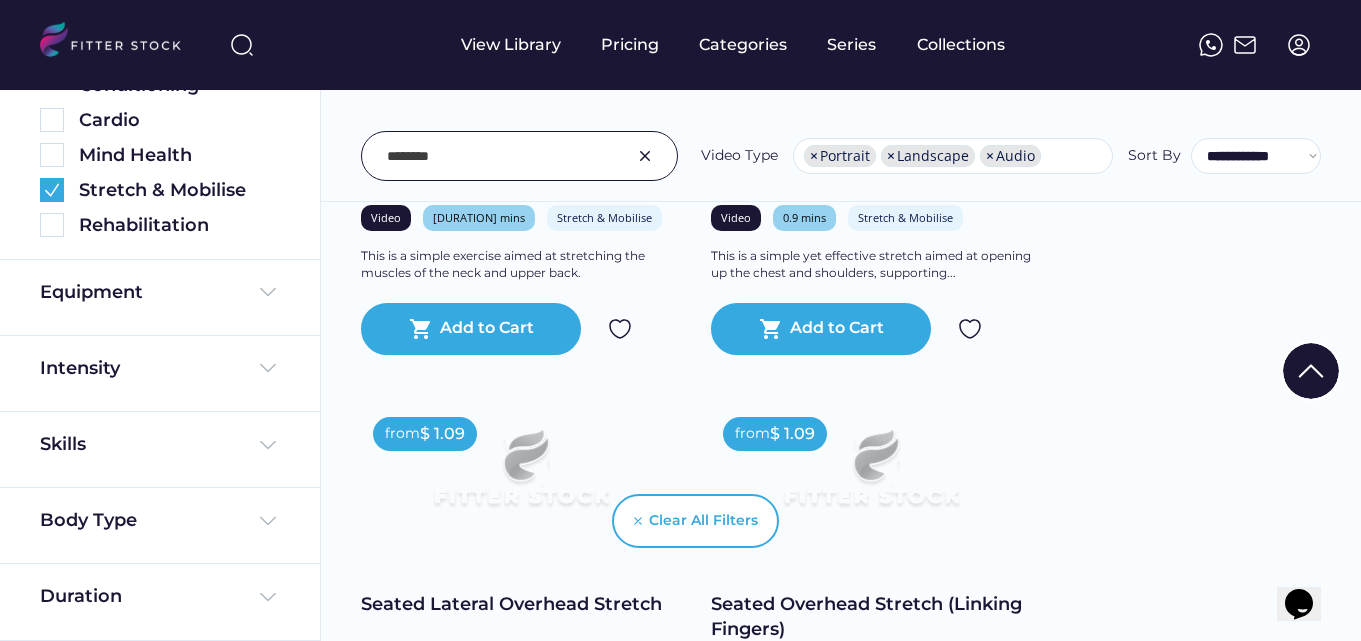 click on "from  $ 1.09 Seated Neck Stretch Video 0.8 mins Stretch & Mobilise Upper Body This is a simple exercise aimed at stretching the muscles of the neck and upper back.
shopping_cart
Add to Cart from  $ 1.09 Seated Chest Hug Stretch Video 0.9 mins Stretch & Mobilise Upper Body This is a simple yet effective stretch aimed at opening up the chest and shoulders, supporting...
shopping_cart
Add to Cart from  $ 1.09 Seated Lateral Overhead Stretch Video 0.4 mins Stretch & Mobilise Upper Body This stretch helps improve flexibility in the spine and shoulders while also providing a gentle stretch to...
shopping_cart
Add to Cart from  $ 1.09 Seated Overhead Stretch (Linking Fingers) Video 0.3 mins Stretch & Mobilise Upper Body This is a simple yet effective stretching exercise aimed at improving flexibility and mobility in the...
shopping_cart
Add to Cart from  $ 1.09 Seated Wrist Circles Video 0.5 mins Stretch & Mobilise Upper Body" at bounding box center [846, 6905] 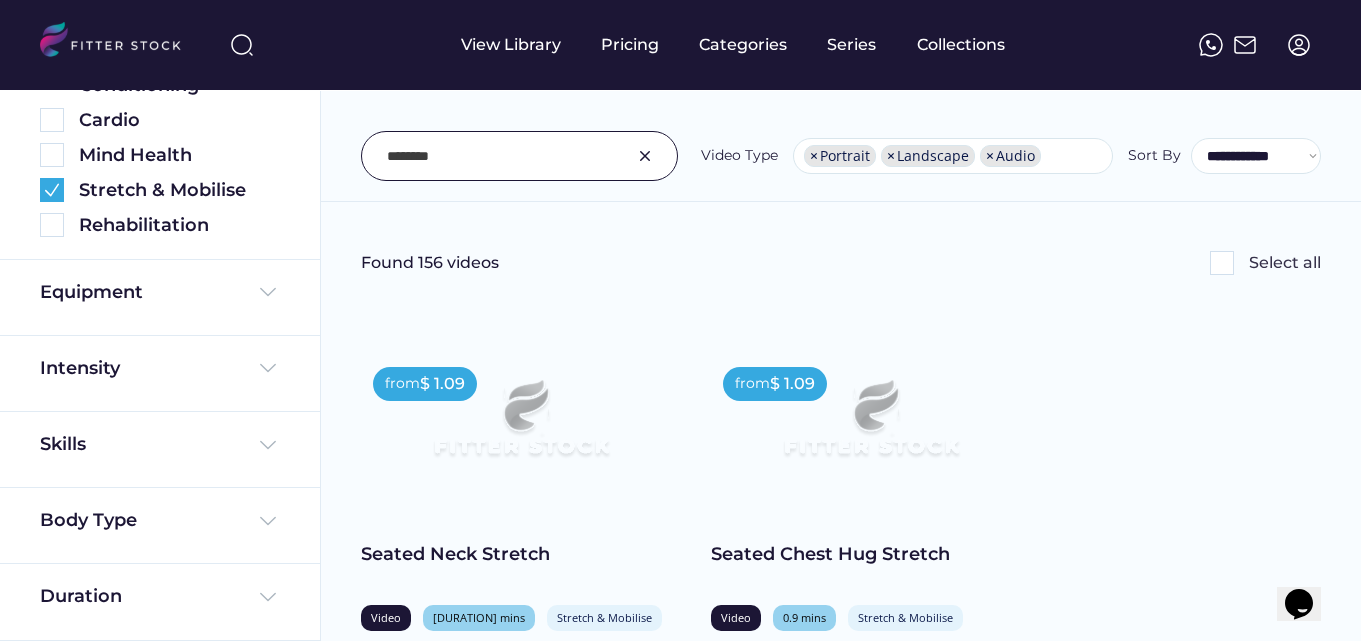 scroll, scrollTop: 40, scrollLeft: 0, axis: vertical 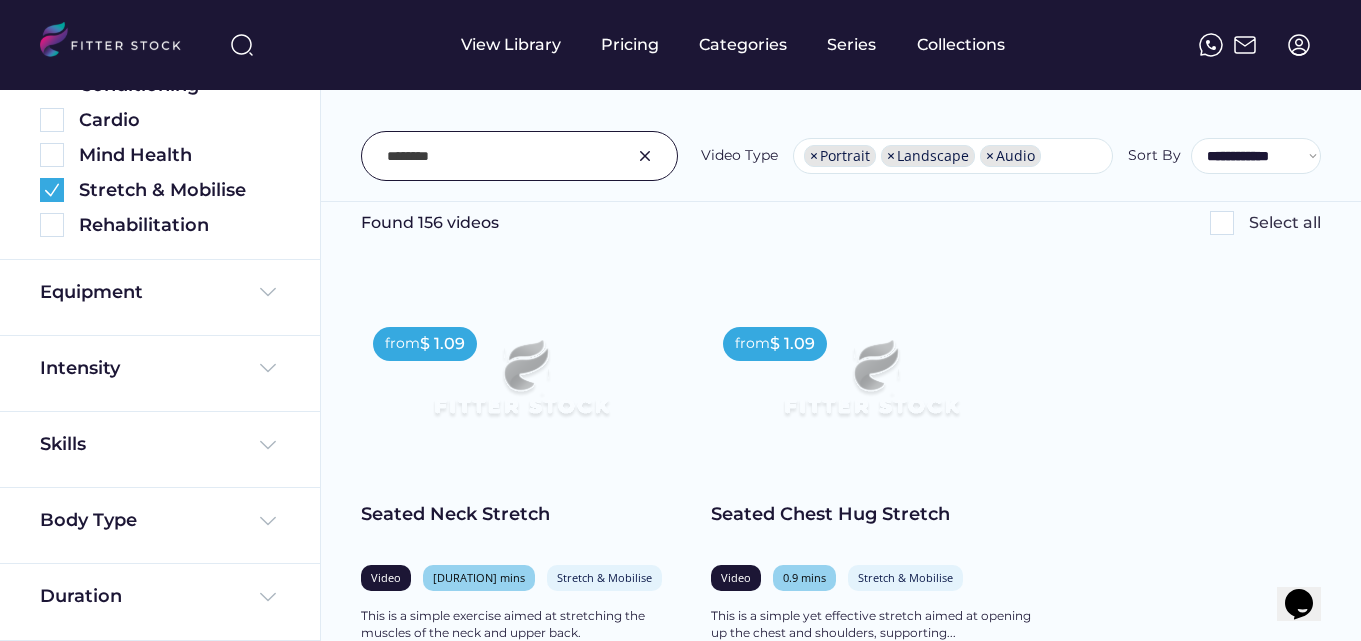 click on "from  $ 1.09 Seated Neck Stretch Video 0.8 mins Stretch & Mobilise Upper Body This is a simple exercise aimed at stretching the muscles of the neck and upper back.
shopping_cart
Add to Cart from  $ 1.09 Seated Chest Hug Stretch Video 0.9 mins Stretch & Mobilise Upper Body This is a simple yet effective stretch aimed at opening up the chest and shoulders, supporting...
shopping_cart
Add to Cart from  $ 1.09 Seated Lateral Overhead Stretch Video 0.4 mins Stretch & Mobilise Upper Body This stretch helps improve flexibility in the spine and shoulders while also providing a gentle stretch to...
shopping_cart
Add to Cart from  $ 1.09 Seated Overhead Stretch (Linking Fingers) Video 0.3 mins Stretch & Mobilise Upper Body This is a simple yet effective stretching exercise aimed at improving flexibility and mobility in the...
shopping_cart
Add to Cart from  $ 1.09 Seated Wrist Circles Video 0.5 mins Stretch & Mobilise Upper Body" at bounding box center [846, 7265] 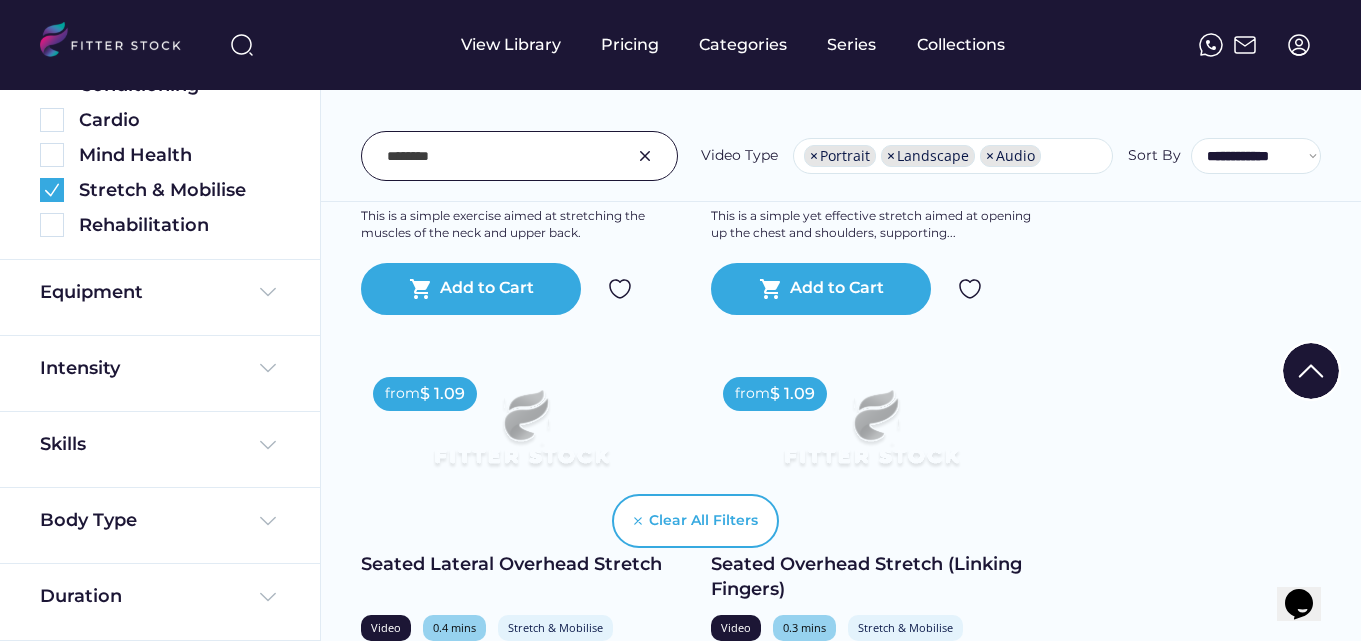 scroll, scrollTop: 560, scrollLeft: 0, axis: vertical 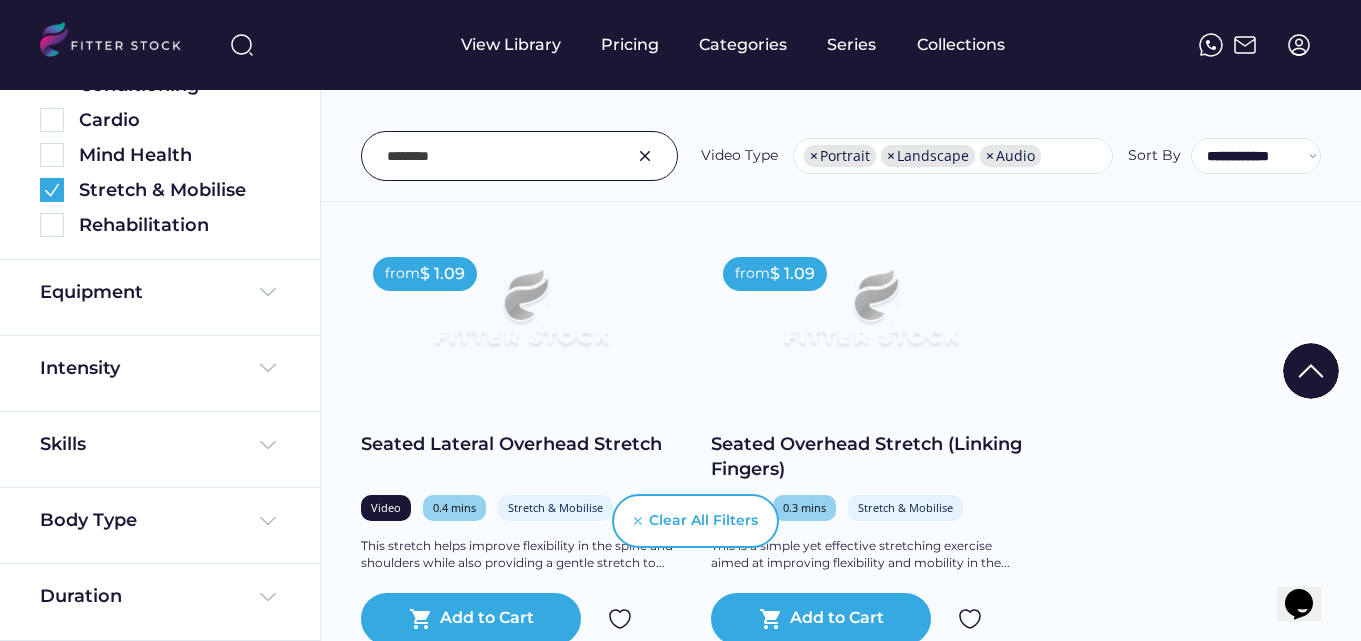 click on "from  $ 1.09 Seated Neck Stretch Video 0.8 mins Stretch & Mobilise Upper Body This is a simple exercise aimed at stretching the muscles of the neck and upper back.
shopping_cart
Add to Cart from  $ 1.09 Seated Chest Hug Stretch Video 0.9 mins Stretch & Mobilise Upper Body This is a simple yet effective stretch aimed at opening up the chest and shoulders, supporting...
shopping_cart
Add to Cart from  $ 1.09 Seated Lateral Overhead Stretch Video 0.4 mins Stretch & Mobilise Upper Body This stretch helps improve flexibility in the spine and shoulders while also providing a gentle stretch to...
shopping_cart
Add to Cart from  $ 1.09 Seated Overhead Stretch (Linking Fingers) Video 0.3 mins Stretch & Mobilise Upper Body This is a simple yet effective stretching exercise aimed at improving flexibility and mobility in the...
shopping_cart
Add to Cart from  $ 1.09 Seated Wrist Circles Video 0.5 mins Stretch & Mobilise Upper Body" at bounding box center (846, 6745) 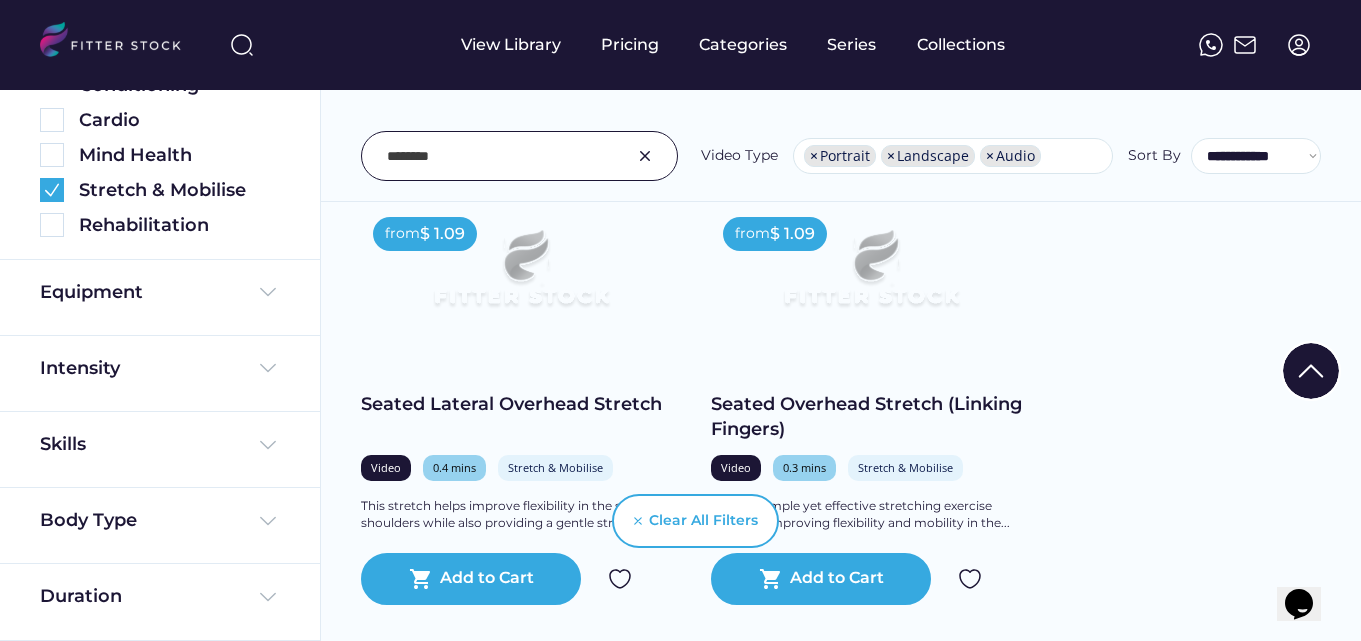 scroll, scrollTop: 920, scrollLeft: 0, axis: vertical 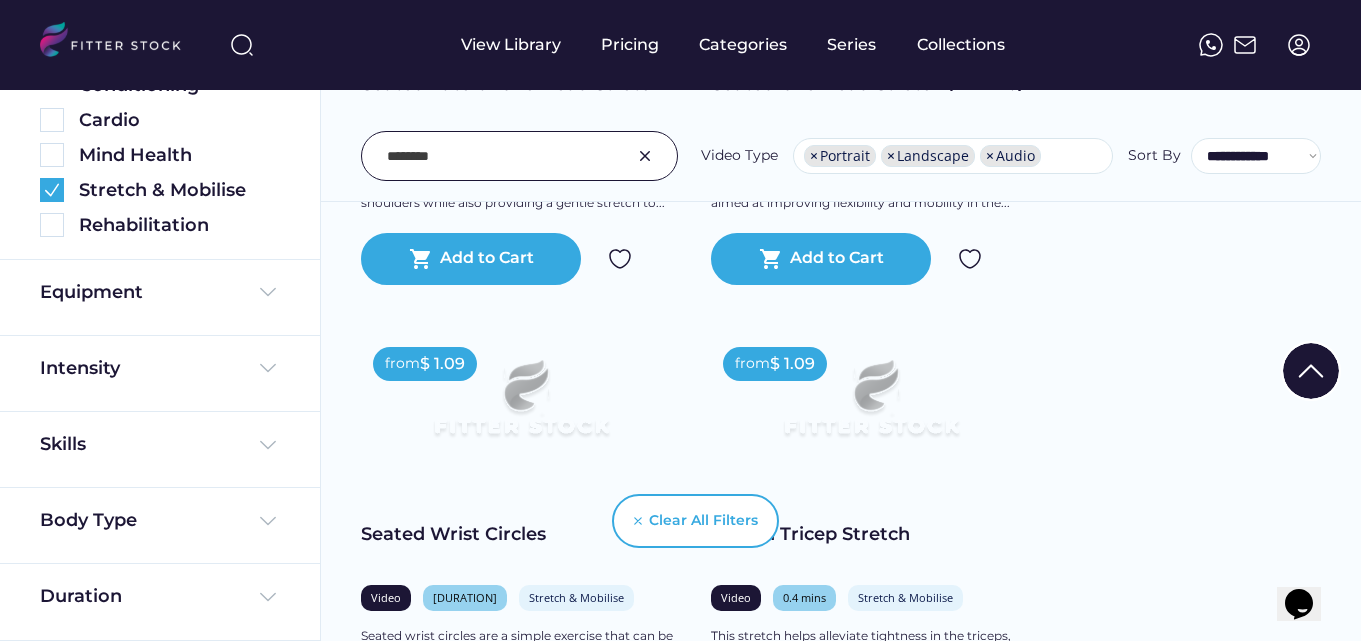 click on "from  $ 1.09 Seated Neck Stretch Video 0.8 mins Stretch & Mobilise Upper Body This is a simple exercise aimed at stretching the muscles of the neck and upper back.
shopping_cart
Add to Cart from  $ 1.09 Seated Chest Hug Stretch Video 0.9 mins Stretch & Mobilise Upper Body This is a simple yet effective stretch aimed at opening up the chest and shoulders, supporting...
shopping_cart
Add to Cart from  $ 1.09 Seated Lateral Overhead Stretch Video 0.4 mins Stretch & Mobilise Upper Body This stretch helps improve flexibility in the spine and shoulders while also providing a gentle stretch to...
shopping_cart
Add to Cart from  $ 1.09 Seated Overhead Stretch (Linking Fingers) Video 0.3 mins Stretch & Mobilise Upper Body This is a simple yet effective stretching exercise aimed at improving flexibility and mobility in the...
shopping_cart
Add to Cart from  $ 1.09 Seated Wrist Circles Video 0.5 mins Stretch & Mobilise Upper Body" at bounding box center [846, 6385] 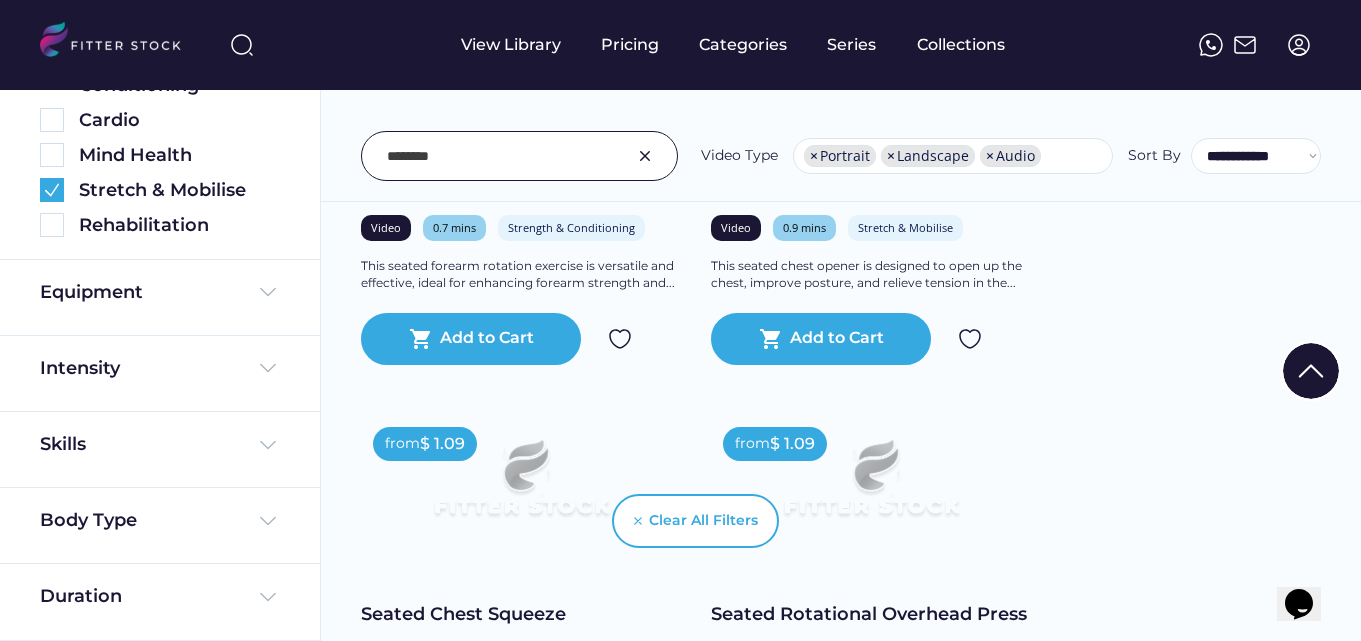 scroll, scrollTop: 4480, scrollLeft: 0, axis: vertical 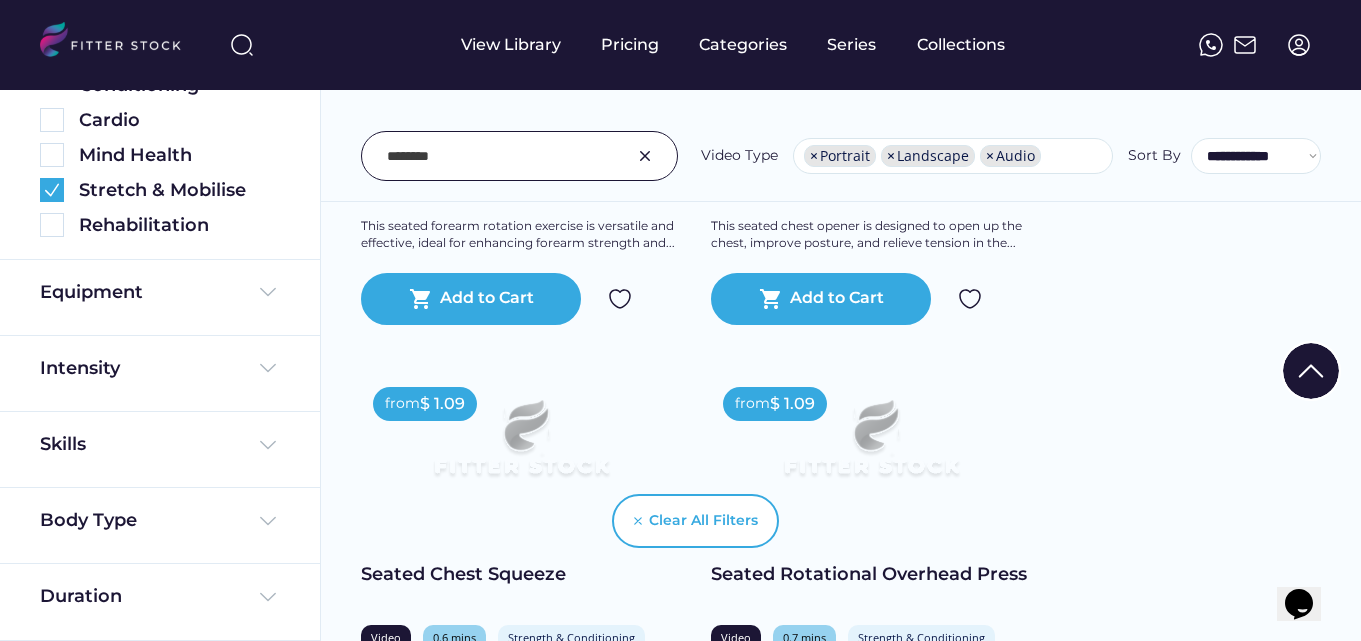 click on "Clear All Filters" at bounding box center [680, 521] 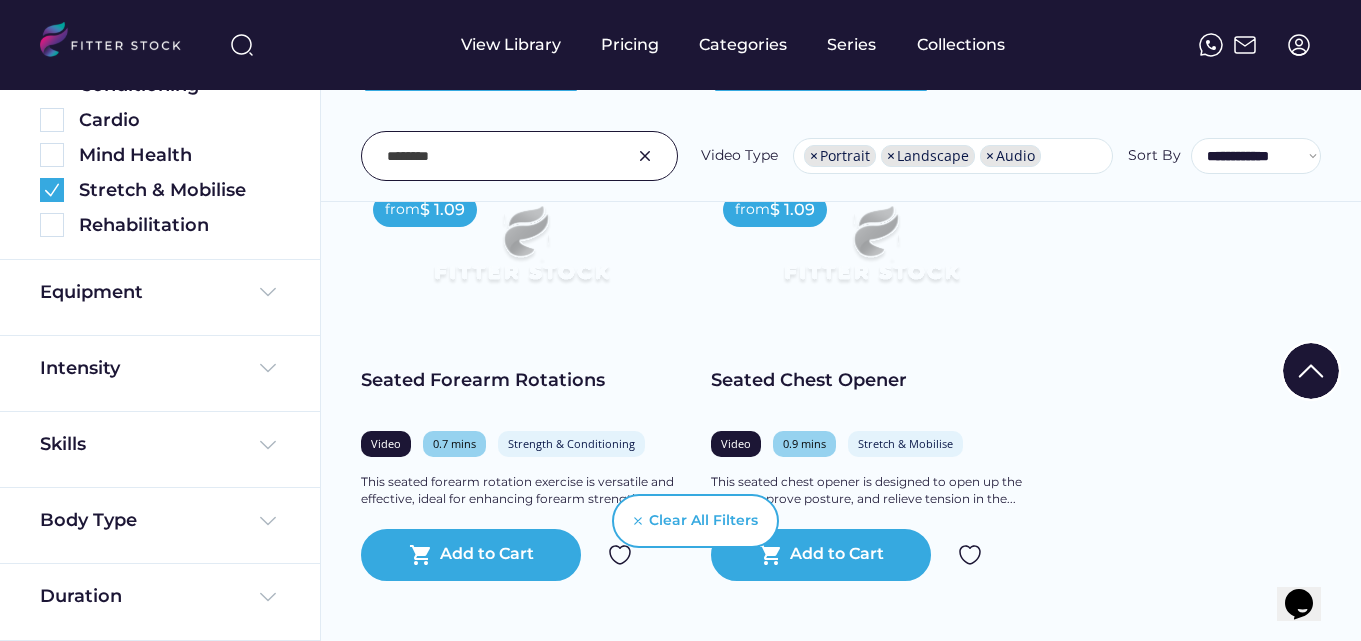 scroll, scrollTop: 4040, scrollLeft: 0, axis: vertical 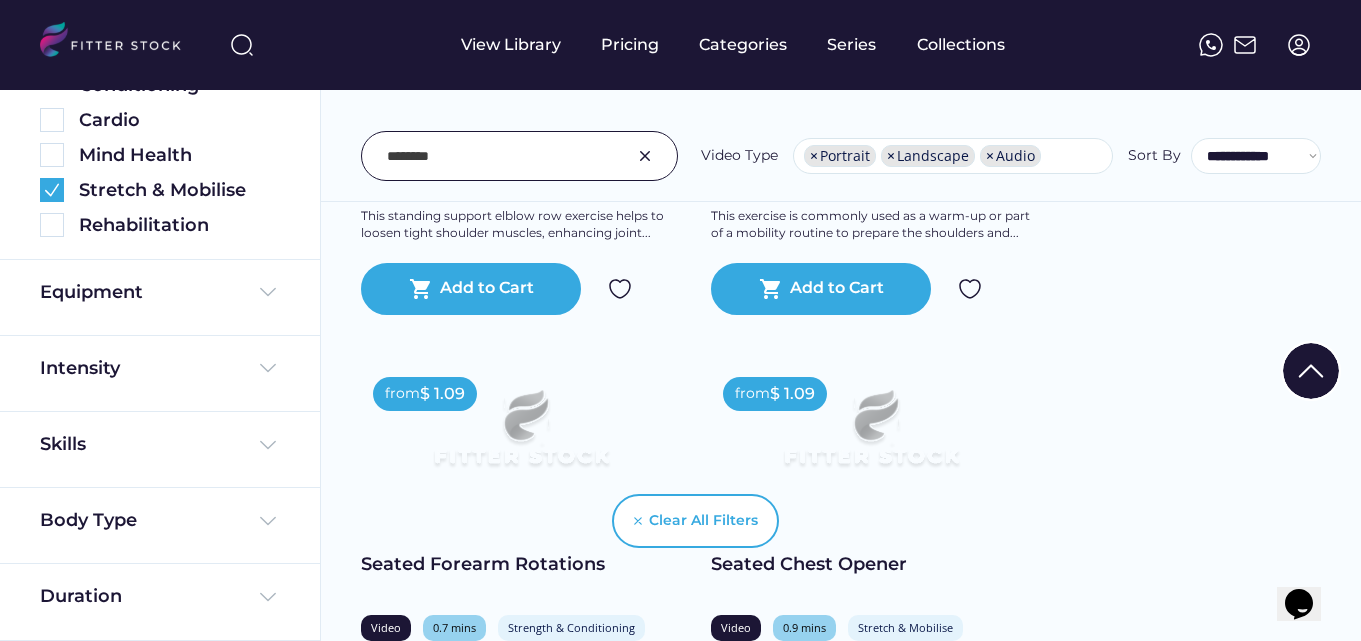 click on "from  $ 1.09 Seated Neck Stretch Video 0.8 mins Stretch & Mobilise Upper Body This is a simple exercise aimed at stretching the muscles of the neck and upper back.
shopping_cart
Add to Cart from  $ 1.09 Seated Chest Hug Stretch Video 0.9 mins Stretch & Mobilise Upper Body This is a simple yet effective stretch aimed at opening up the chest and shoulders, supporting...
shopping_cart
Add to Cart from  $ 1.09 Seated Lateral Overhead Stretch Video 0.4 mins Stretch & Mobilise Upper Body This stretch helps improve flexibility in the spine and shoulders while also providing a gentle stretch to...
shopping_cart
Add to Cart from  $ 1.09 Seated Overhead Stretch (Linking Fingers) Video 0.3 mins Stretch & Mobilise Upper Body This is a simple yet effective stretching exercise aimed at improving flexibility and mobility in the...
shopping_cart
Add to Cart from  $ 1.09 Seated Wrist Circles Video 0.5 mins Stretch & Mobilise Upper Body" at bounding box center [846, 3265] 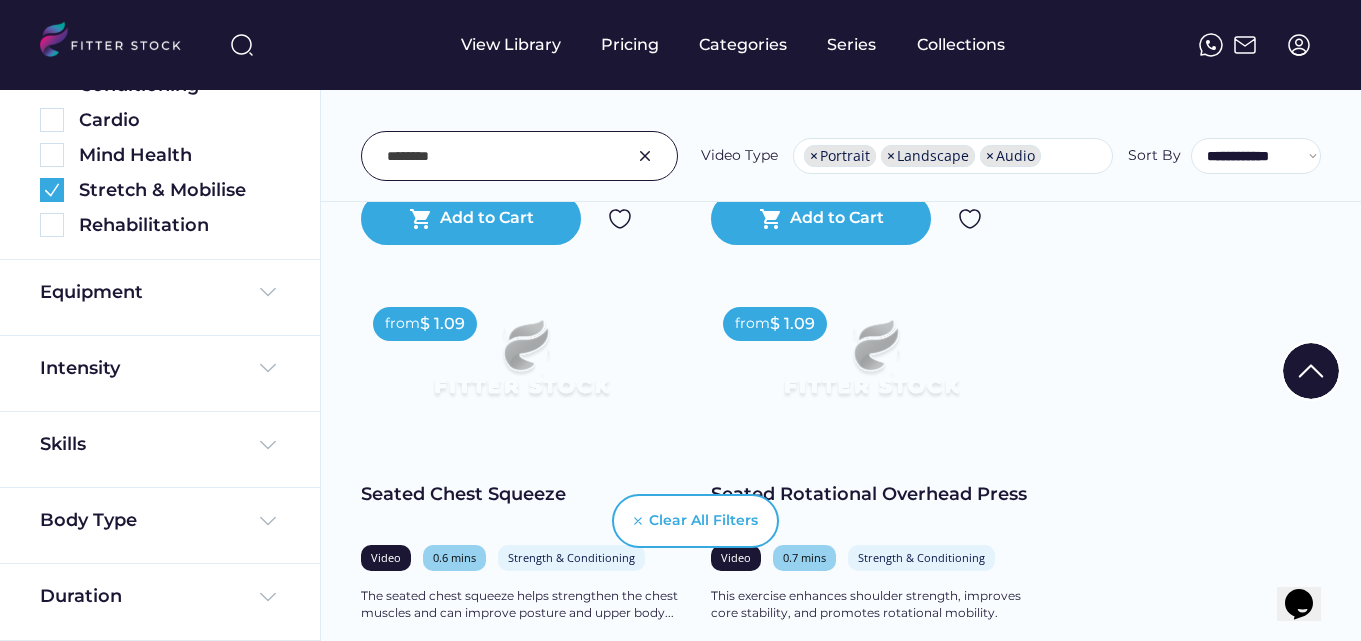 scroll, scrollTop: 4600, scrollLeft: 0, axis: vertical 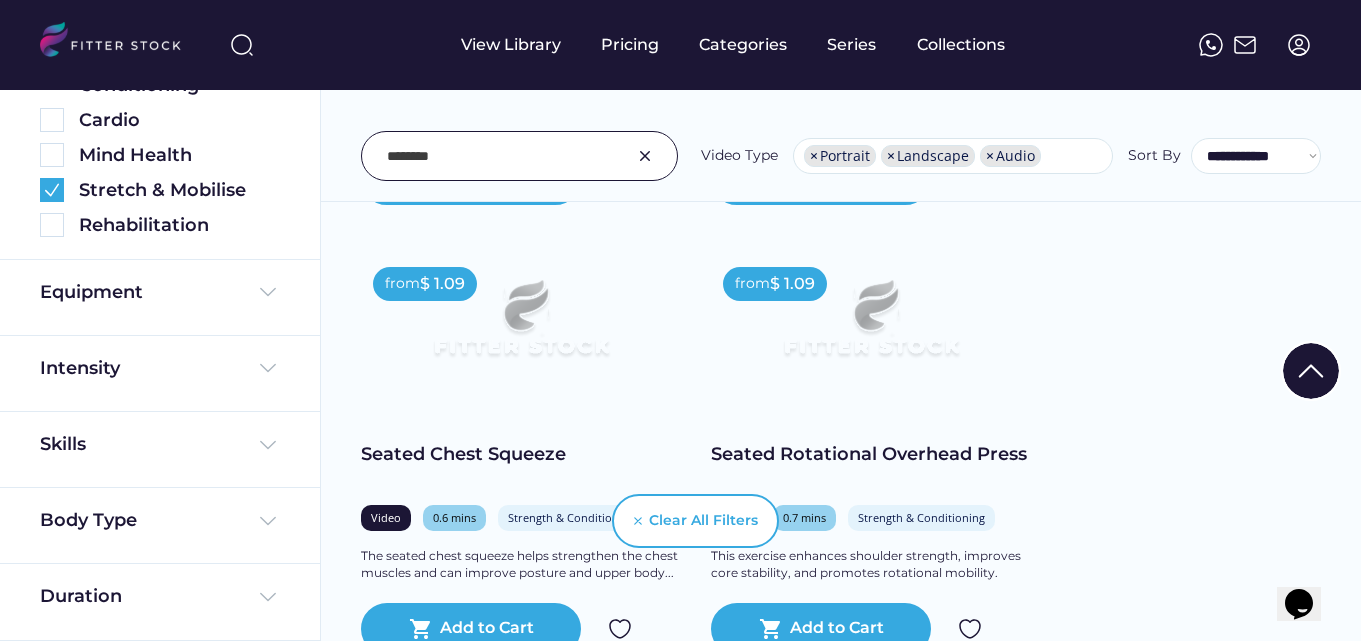 click on "from  $ 1.09 Seated Neck Stretch Video 0.8 mins Stretch & Mobilise Upper Body This is a simple exercise aimed at stretching the muscles of the neck and upper back.
shopping_cart
Add to Cart from  $ 1.09 Seated Chest Hug Stretch Video 0.9 mins Stretch & Mobilise Upper Body This is a simple yet effective stretch aimed at opening up the chest and shoulders, supporting...
shopping_cart
Add to Cart from  $ 1.09 Seated Lateral Overhead Stretch Video 0.4 mins Stretch & Mobilise Upper Body This stretch helps improve flexibility in the spine and shoulders while also providing a gentle stretch to...
shopping_cart
Add to Cart from  $ 1.09 Seated Overhead Stretch (Linking Fingers) Video 0.3 mins Stretch & Mobilise Upper Body This is a simple yet effective stretching exercise aimed at improving flexibility and mobility in the...
shopping_cart
Add to Cart from  $ 1.09 Seated Wrist Circles Video 0.5 mins Stretch & Mobilise Upper Body" at bounding box center (846, 2705) 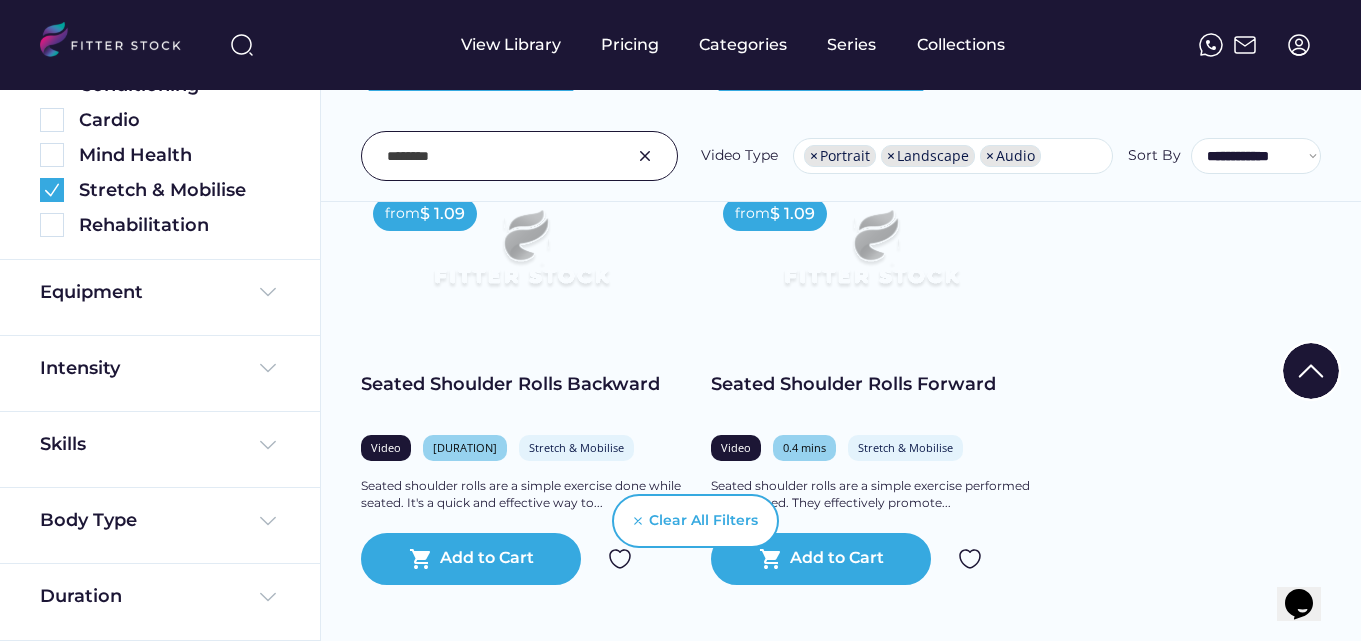 scroll, scrollTop: 5080, scrollLeft: 0, axis: vertical 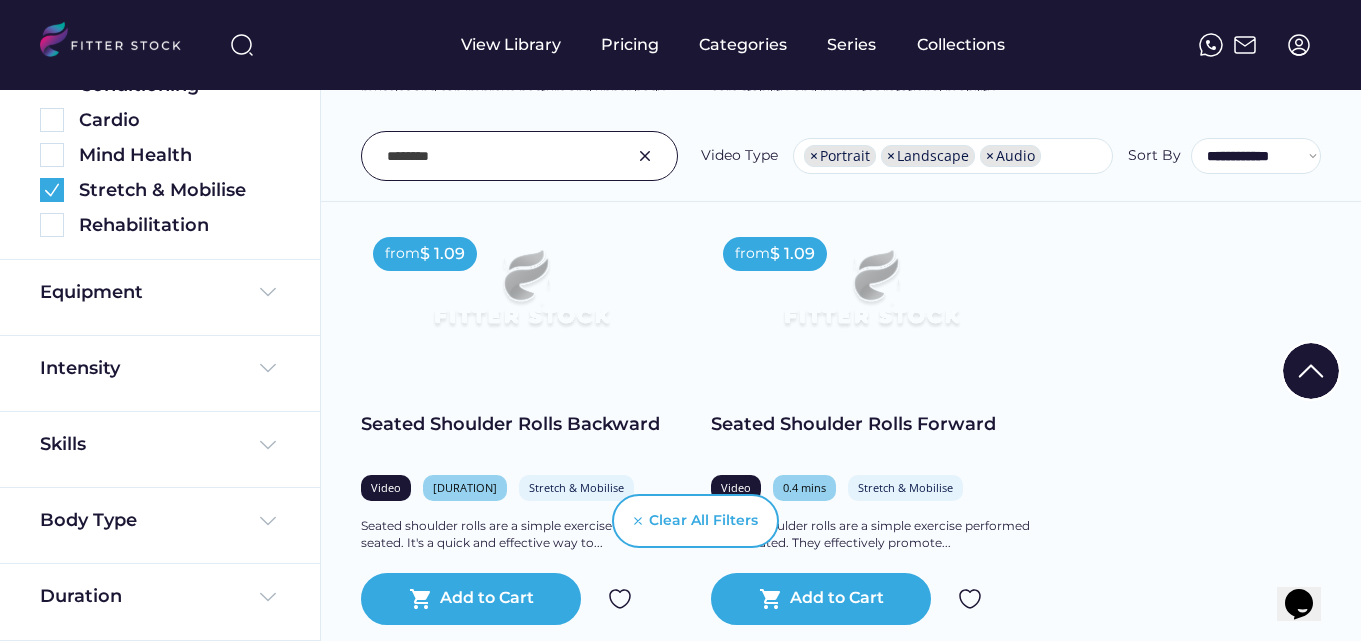click at bounding box center [871, 297] 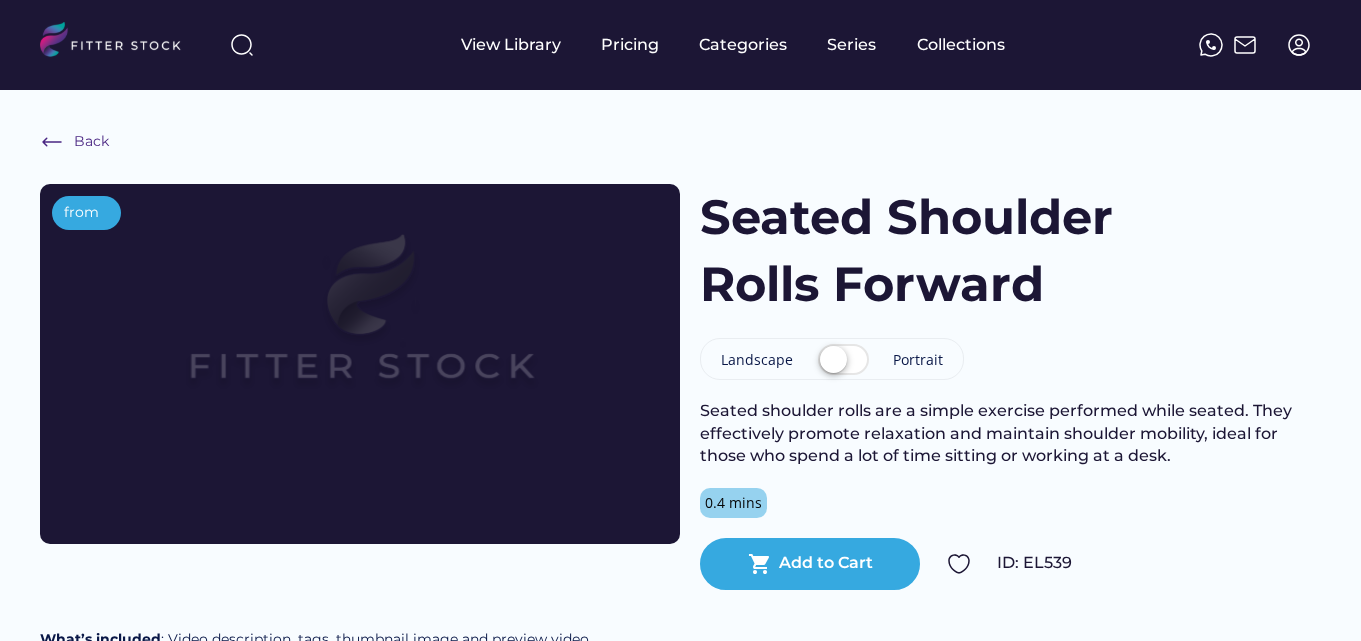 scroll, scrollTop: 0, scrollLeft: 0, axis: both 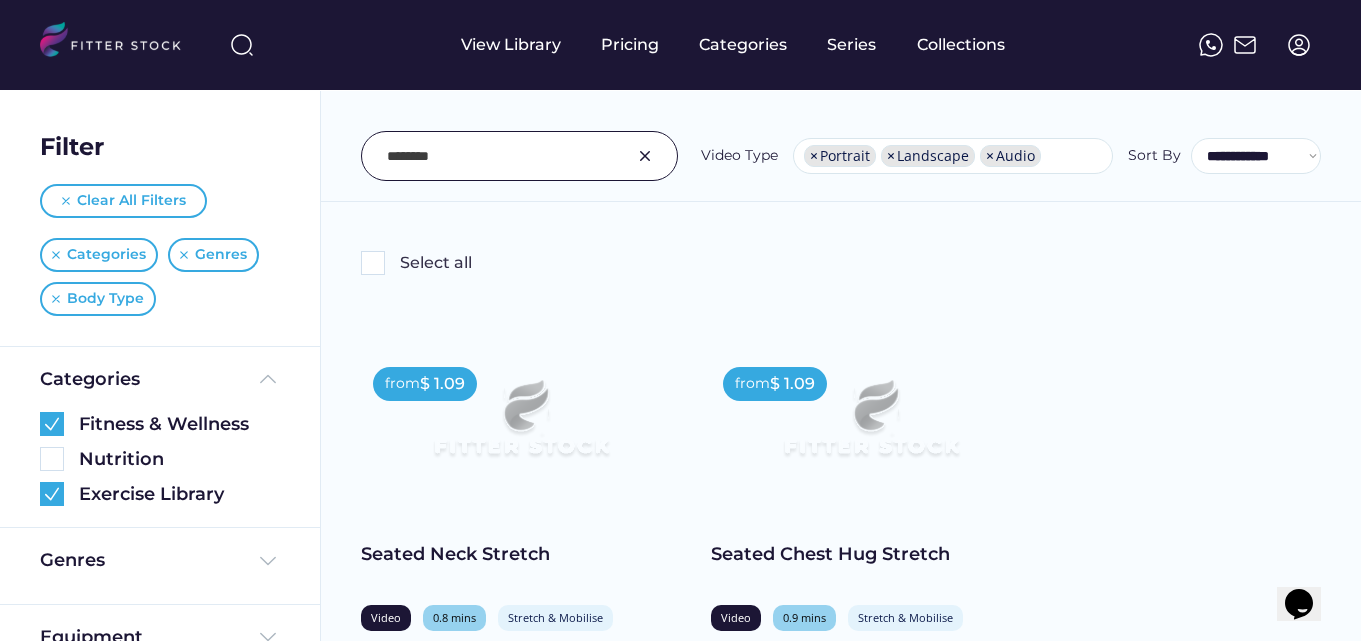 click on "Select all from  $ 1.09 Seated Neck Stretch Video 0.8 mins Stretch & Mobilise Upper Body This is a simple exercise aimed at stretching the muscles of the neck and upper back.
shopping_cart
Add to Cart from  $ 1.09 Seated Chest Hug Stretch Video 0.9 mins Stretch & Mobilise Upper Body This is a simple yet effective stretch aimed at opening up the chest and shoulders, supporting...
shopping_cart
Add to Cart from  $ 1.09 Seated Lateral Overhead Stretch Video 0.4 mins Stretch & Mobilise Upper Body This stretch helps improve flexibility in the spine and shoulders while also providing a gentle stretch to...
shopping_cart
Add to Cart from  $ 1.09 Seated Overhead Stretch (Linking Fingers) Video 0.3 mins Stretch & Mobilise Upper Body This is a simple yet effective stretching exercise aimed at improving flexibility and mobility in the...
shopping_cart
Add to Cart from  $ 1.09 Seated Wrist Circles Video 0.5 mins Stretch & Mobilise" at bounding box center (841, 1418) 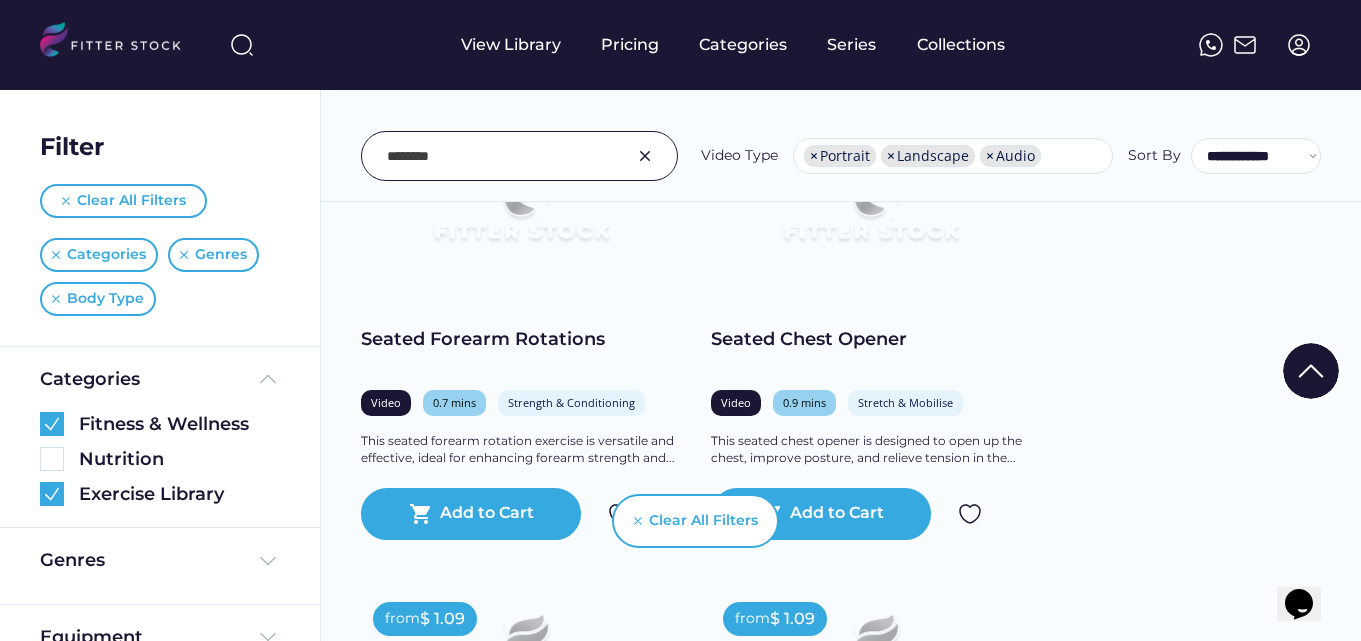 scroll, scrollTop: 4105, scrollLeft: 0, axis: vertical 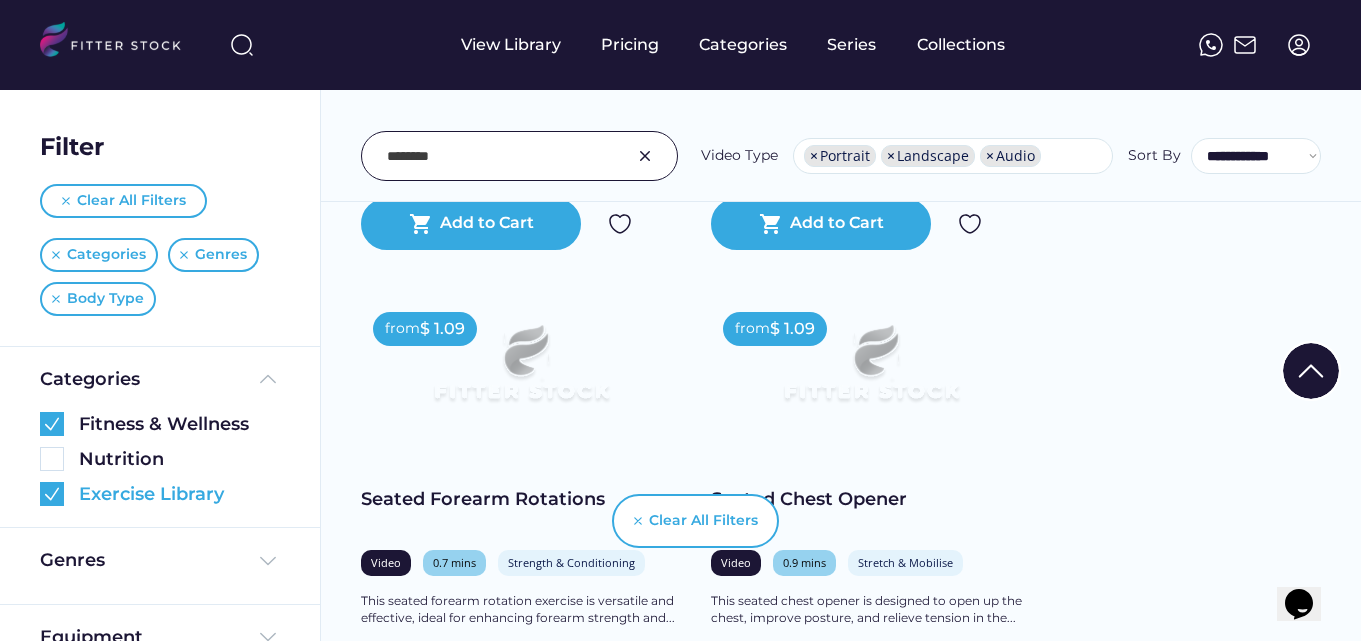 click at bounding box center [52, 494] 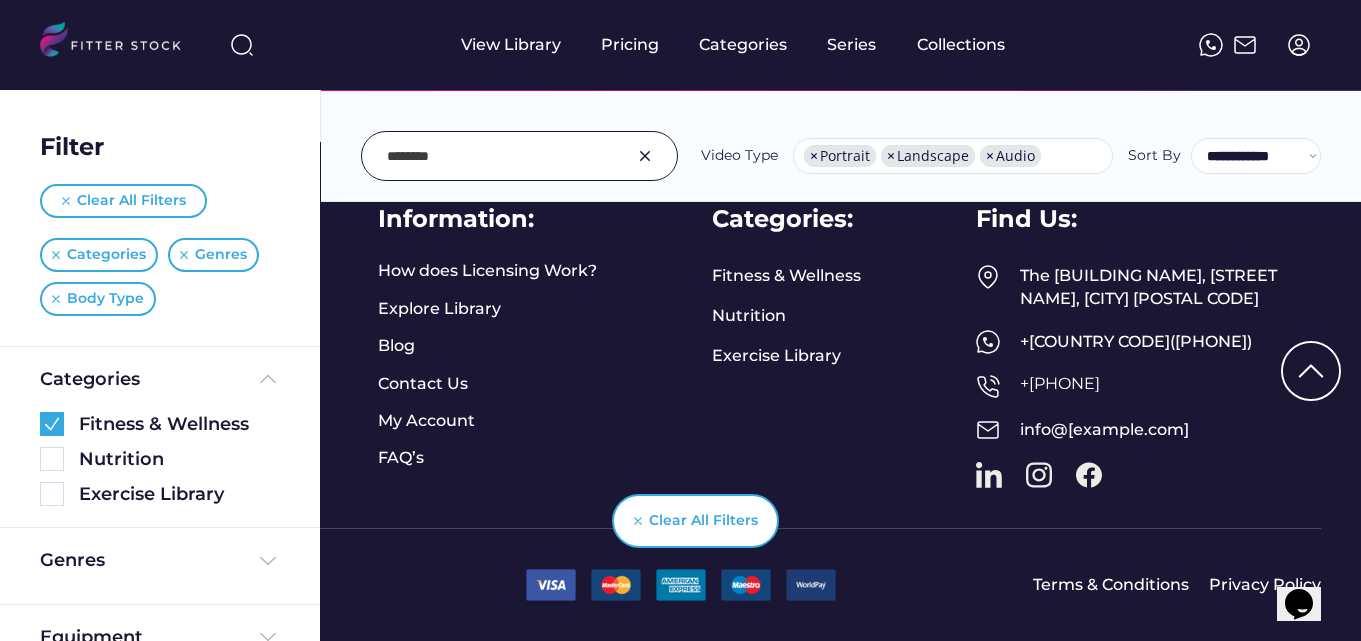 scroll, scrollTop: 3196, scrollLeft: 0, axis: vertical 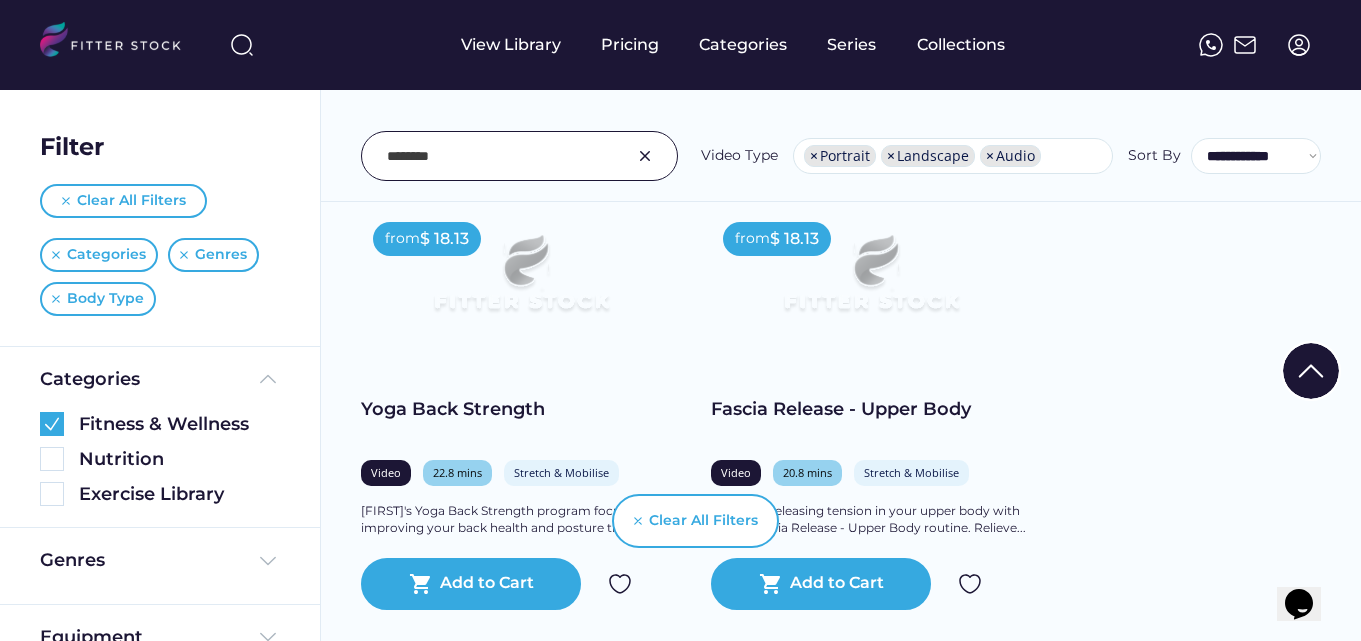 click on "from  $ 18.13 Yoga Back Strength Video 22.8 mins Stretch & Mobilise Lower Body Luke's Yoga Back Strength program focuses on improving your back health and posture through...
shopping_cart
Add to Cart from  $ 18.13 Fascia Release - Upper Body Video 20.8 mins Stretch & Mobilise Upper Body Focus on releasing tension in your upper body with Jade's Fascia Release - Upper Body routine. Relieve...
shopping_cart
Add to Cart from  $ 18.13 Wrist & Shoulder Movement Video 0-10 Mins Rehabilitation Upper Body Manny's Wrist and Shoulder Movement routine offers exercises to enhance mobility and reduce...
shopping_cart
Add to Cart from  $ 18.13 Movement Screening Video 2.3 mins Rehabilitation Upper Body Manny's Movement Screening session helps assess and improve your overall movement patterns and...
shopping_cart
Add to Cart from  $ 18.13 Correcting Bad Posture Video 8.8 mins Rehabilitation Upper Body
shopping_cart" at bounding box center (846, 1085) 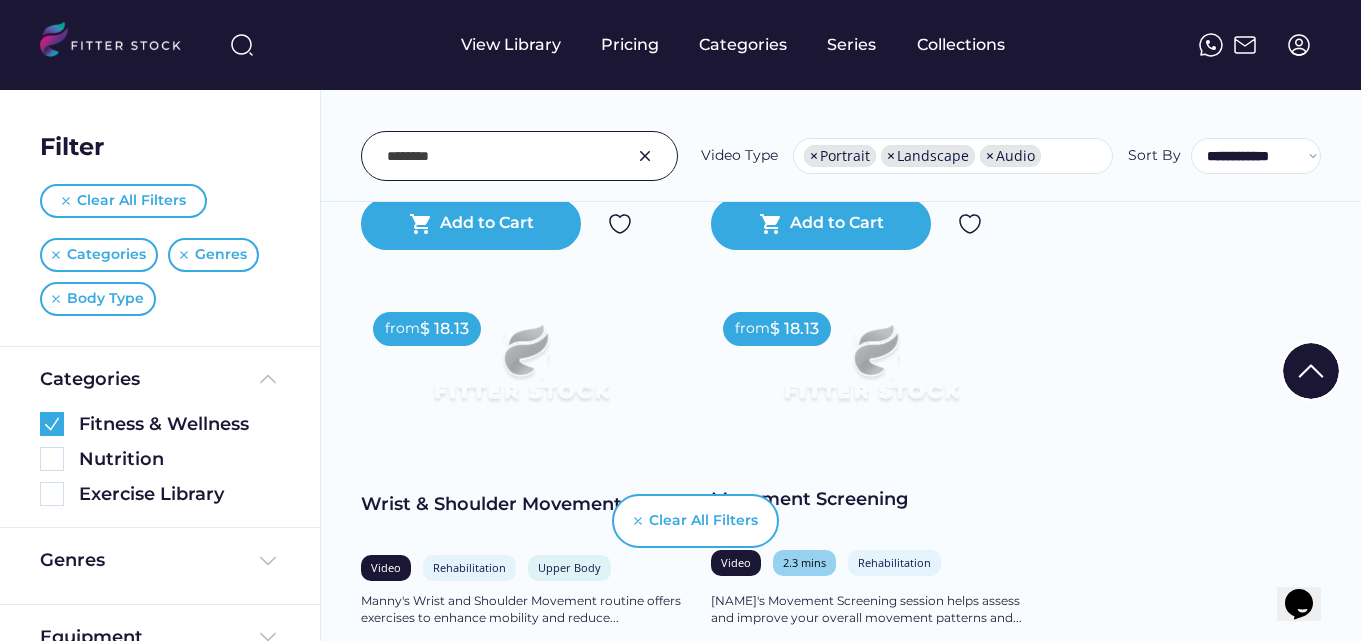 scroll, scrollTop: 800, scrollLeft: 0, axis: vertical 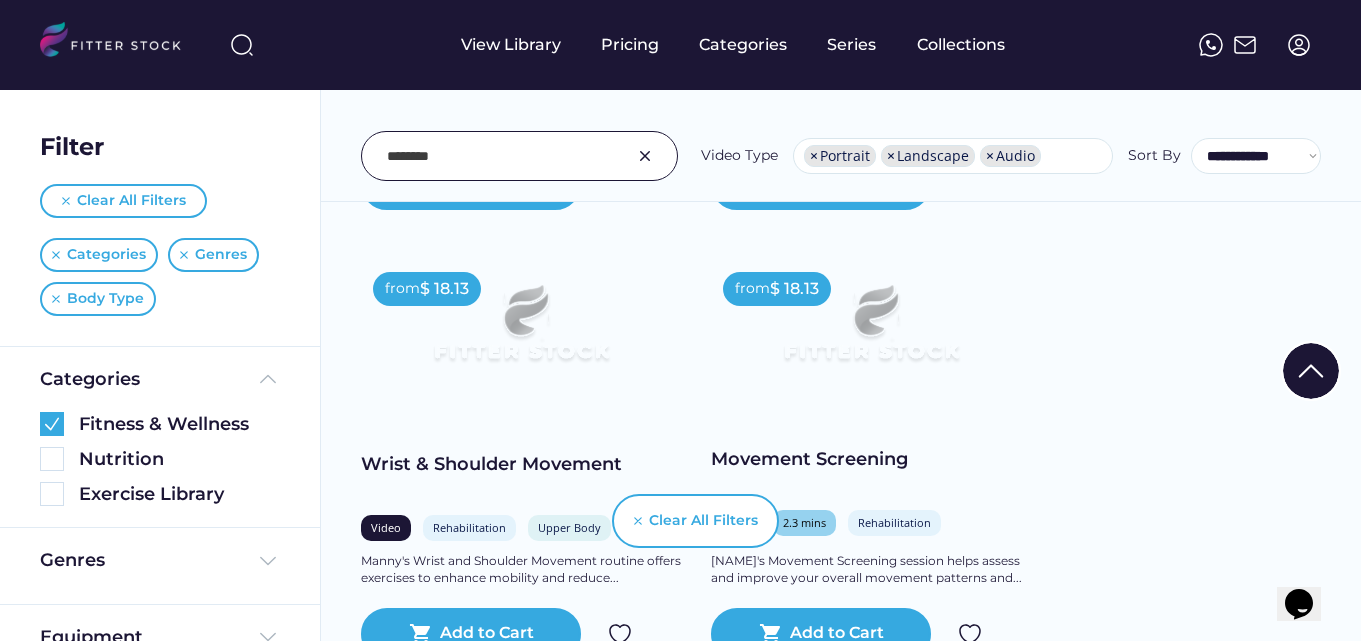 click on "from  $ 18.13 Yoga Back Strength Video 22.8 mins Stretch & Mobilise Lower Body Luke's Yoga Back Strength program focuses on improving your back health and posture through...
shopping_cart
Add to Cart from  $ 18.13 Fascia Release - Upper Body Video 20.8 mins Stretch & Mobilise Upper Body Focus on releasing tension in your upper body with Jade's Fascia Release - Upper Body routine. Relieve...
shopping_cart
Add to Cart from  $ 18.13 Wrist & Shoulder Movement Video 0-10 Mins Rehabilitation Upper Body Manny's Wrist and Shoulder Movement routine offers exercises to enhance mobility and reduce...
shopping_cart
Add to Cart from  $ 18.13 Movement Screening Video 2.3 mins Rehabilitation Upper Body Manny's Movement Screening session helps assess and improve your overall movement patterns and...
shopping_cart
Add to Cart from  $ 18.13 Correcting Bad Posture Video 8.8 mins Rehabilitation Upper Body
shopping_cart" at bounding box center (846, 685) 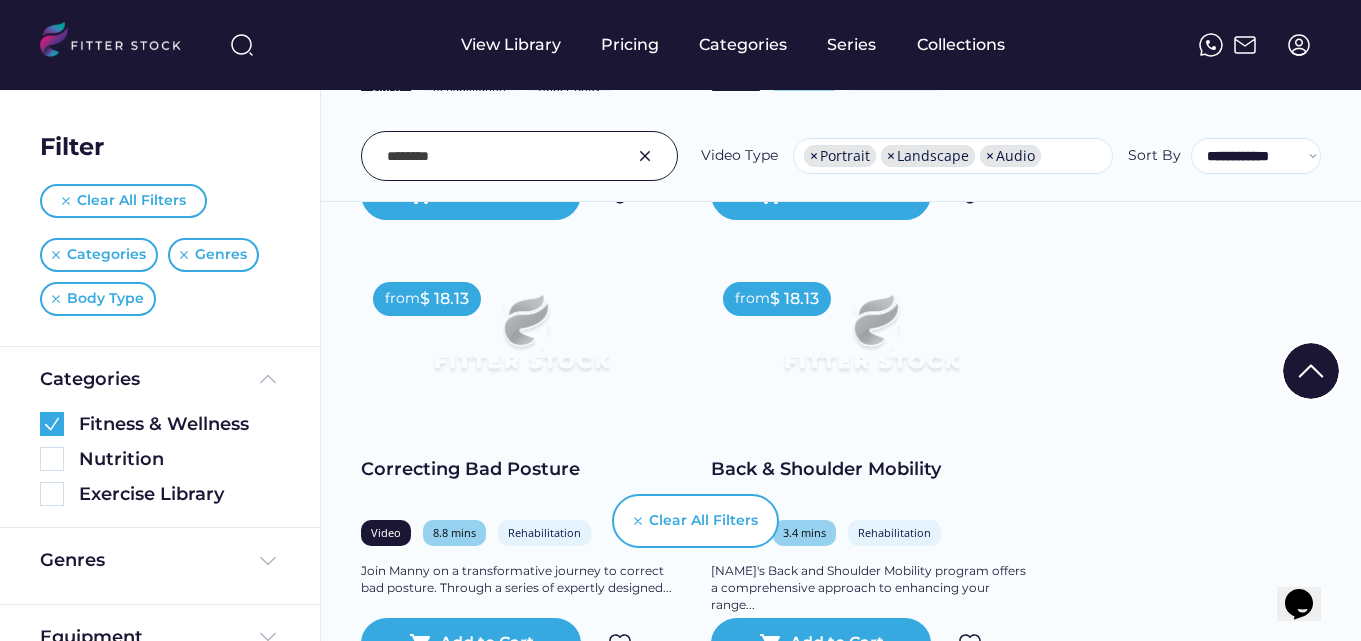 scroll, scrollTop: 1280, scrollLeft: 0, axis: vertical 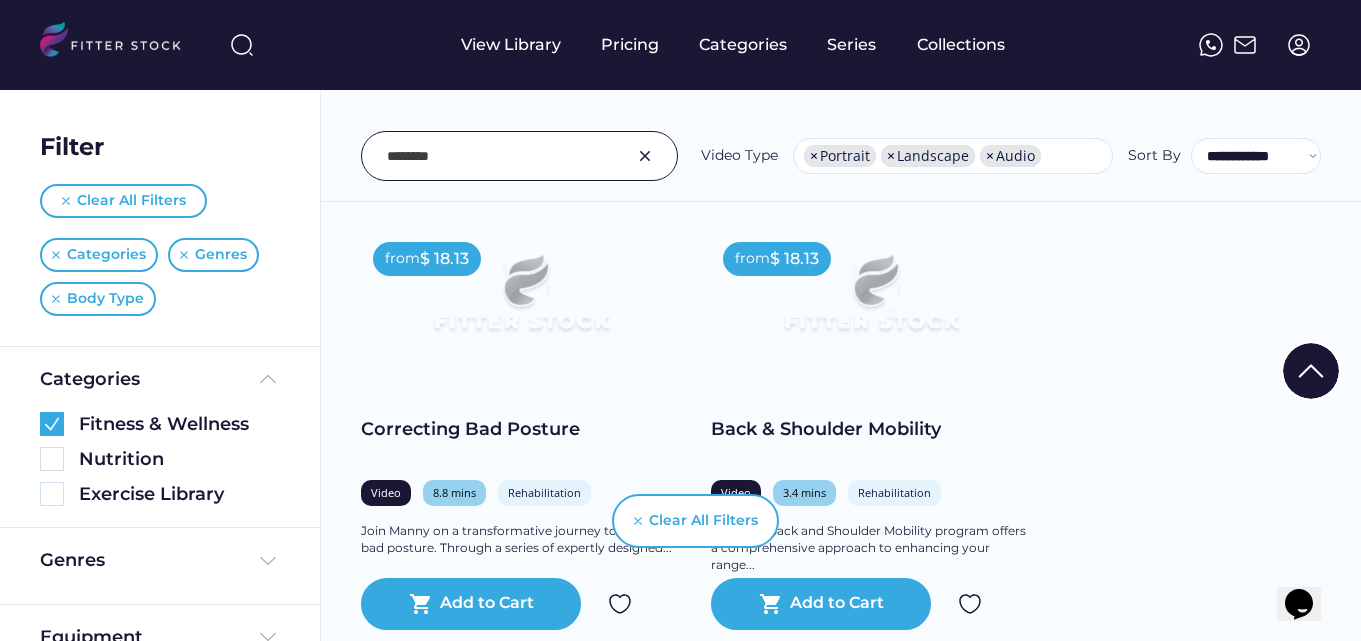 click on "from  $ 18.13 Yoga Back Strength Video 22.8 mins Stretch & Mobilise Lower Body Luke's Yoga Back Strength program focuses on improving your back health and posture through...
shopping_cart
Add to Cart from  $ 18.13 Fascia Release - Upper Body Video 20.8 mins Stretch & Mobilise Upper Body Focus on releasing tension in your upper body with Jade's Fascia Release - Upper Body routine. Relieve...
shopping_cart
Add to Cart from  $ 18.13 Wrist & Shoulder Movement Video 0-10 Mins Rehabilitation Upper Body Manny's Wrist and Shoulder Movement routine offers exercises to enhance mobility and reduce...
shopping_cart
Add to Cart from  $ 18.13 Movement Screening Video 2.3 mins Rehabilitation Upper Body Manny's Movement Screening session helps assess and improve your overall movement patterns and...
shopping_cart
Add to Cart from  $ 18.13 Correcting Bad Posture Video 8.8 mins Rehabilitation Upper Body
shopping_cart" at bounding box center (846, 205) 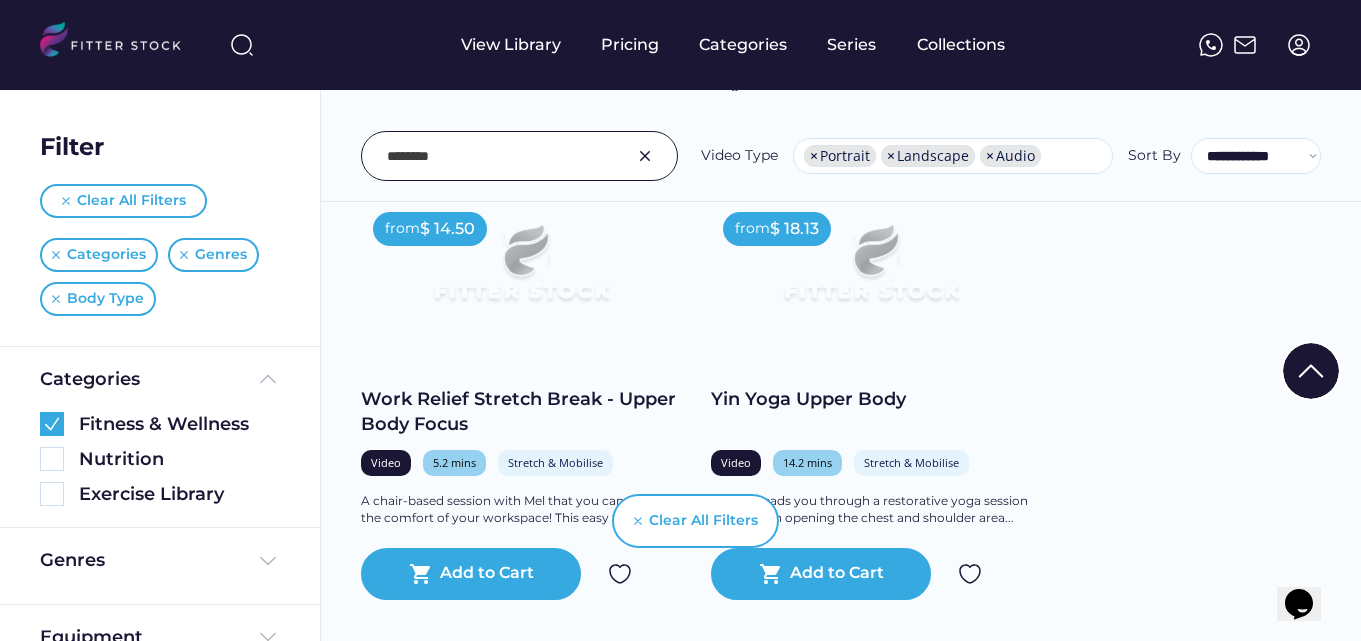 scroll, scrollTop: 1800, scrollLeft: 0, axis: vertical 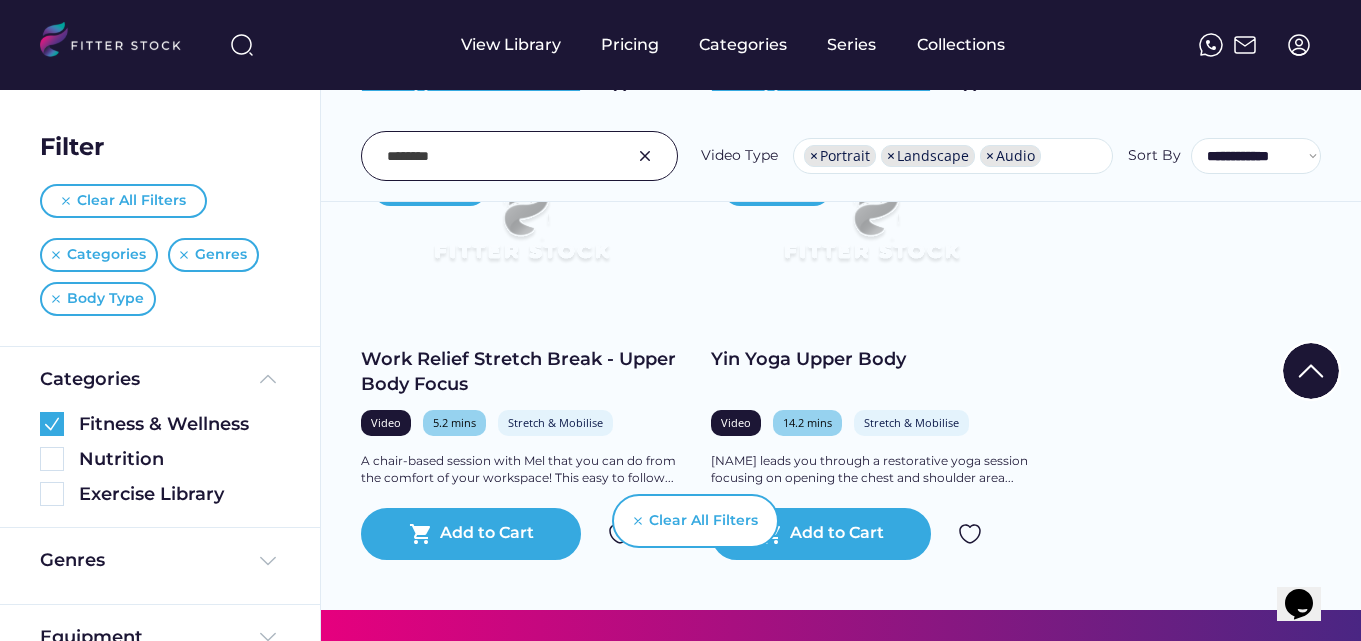 click on "from  $ 18.13 Yoga Back Strength Video 22.8 mins Stretch & Mobilise Lower Body Luke's Yoga Back Strength program focuses on improving your back health and posture through...
shopping_cart
Add to Cart from  $ 18.13 Fascia Release - Upper Body Video 20.8 mins Stretch & Mobilise Upper Body Focus on releasing tension in your upper body with Jade's Fascia Release - Upper Body routine. Relieve...
shopping_cart
Add to Cart from  $ 18.13 Wrist & Shoulder Movement Video 0-10 Mins Rehabilitation Upper Body Manny's Wrist and Shoulder Movement routine offers exercises to enhance mobility and reduce...
shopping_cart
Add to Cart from  $ 18.13 Movement Screening Video 2.3 mins Rehabilitation Upper Body Manny's Movement Screening session helps assess and improve your overall movement patterns and...
shopping_cart
Add to Cart from  $ 18.13 Correcting Bad Posture Video 8.8 mins Rehabilitation Upper Body
shopping_cart" at bounding box center [846, -315] 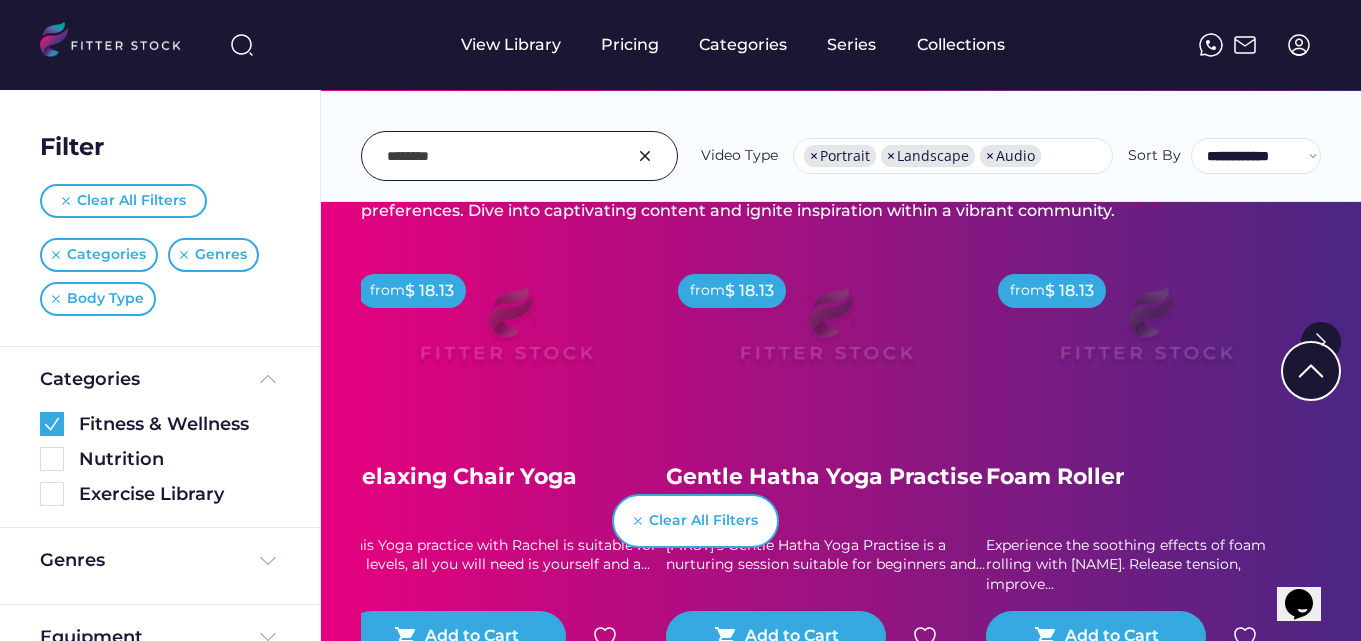 scroll, scrollTop: 2440, scrollLeft: 0, axis: vertical 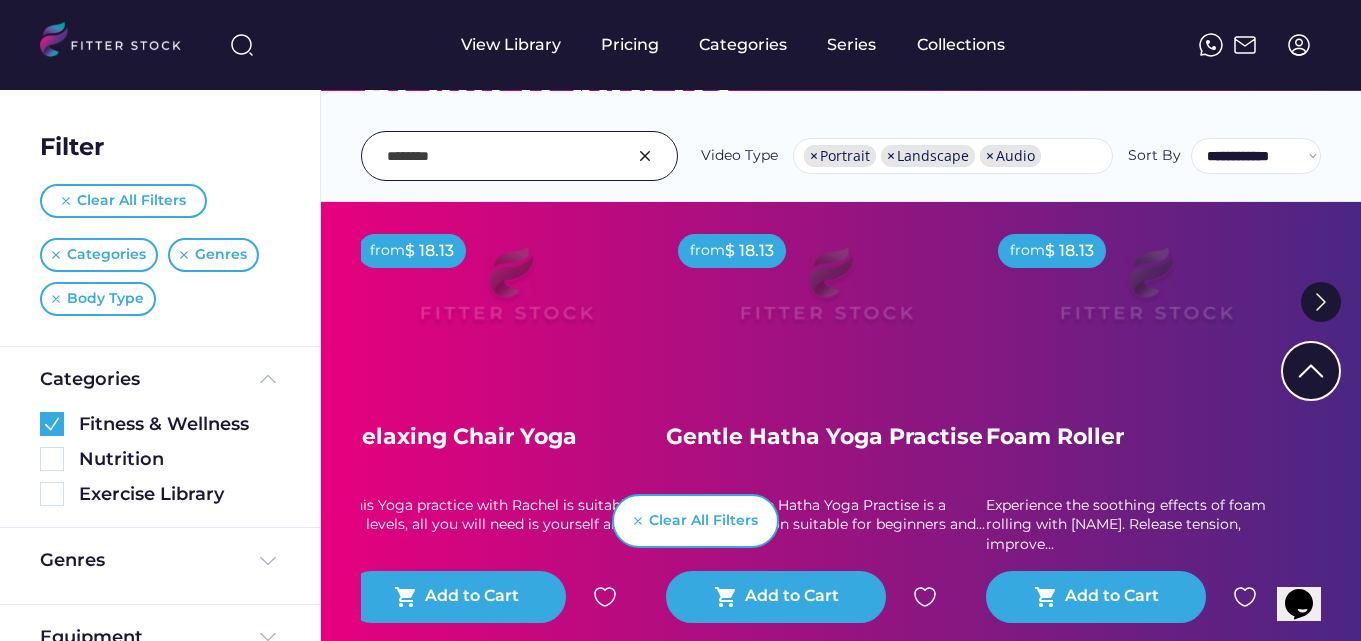 click on "from  $ 18.13 Foam Roller Experience the soothing effects of foam rolling with Laura. Release tension, improve...
shopping_cart
Add to Cart" at bounding box center [1161, 457] 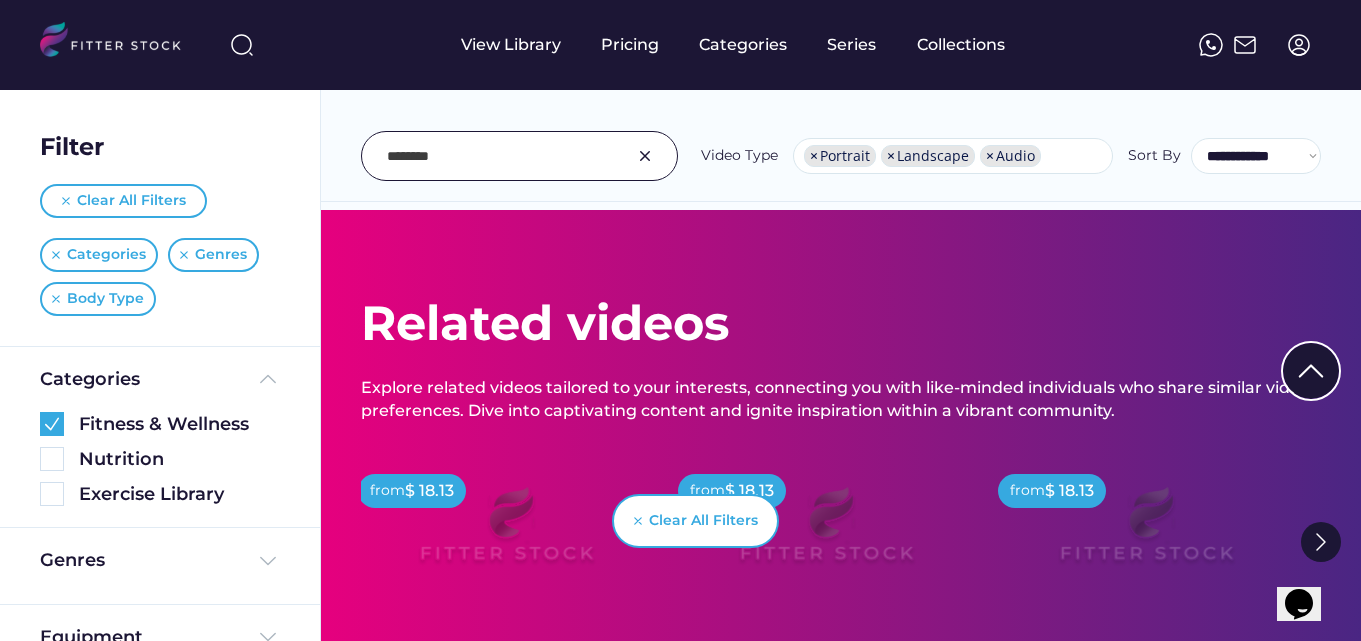 scroll, scrollTop: 2040, scrollLeft: 0, axis: vertical 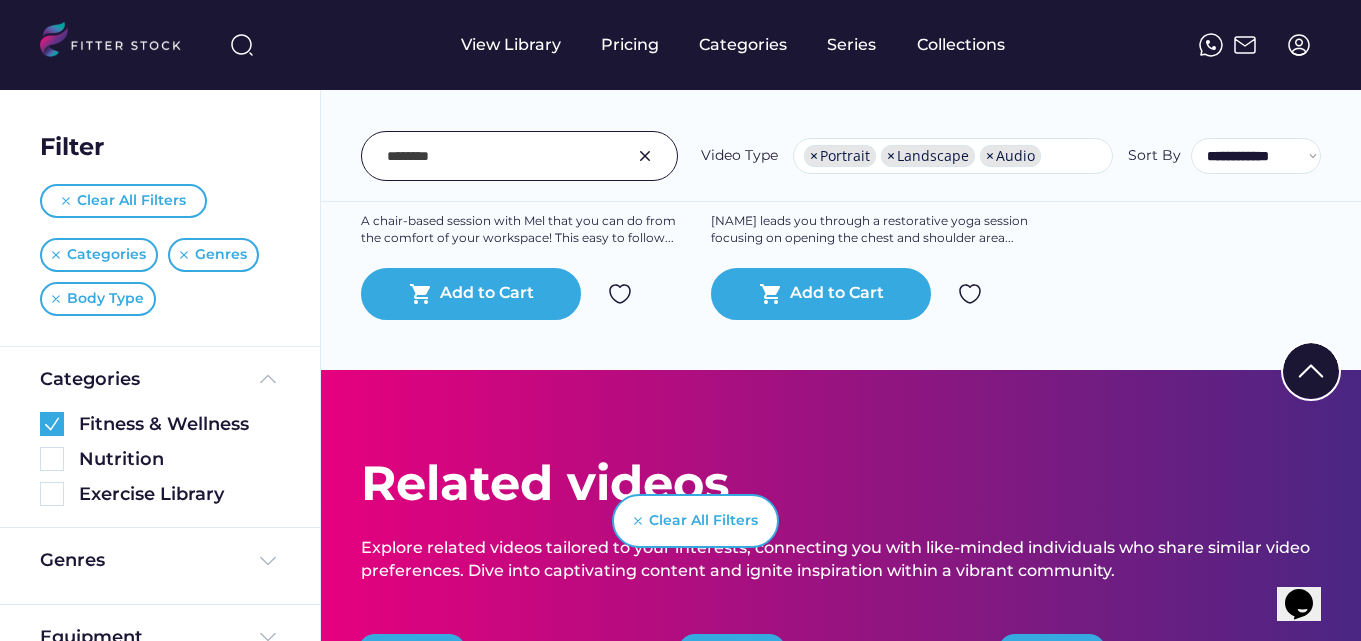 click at bounding box center [645, 156] 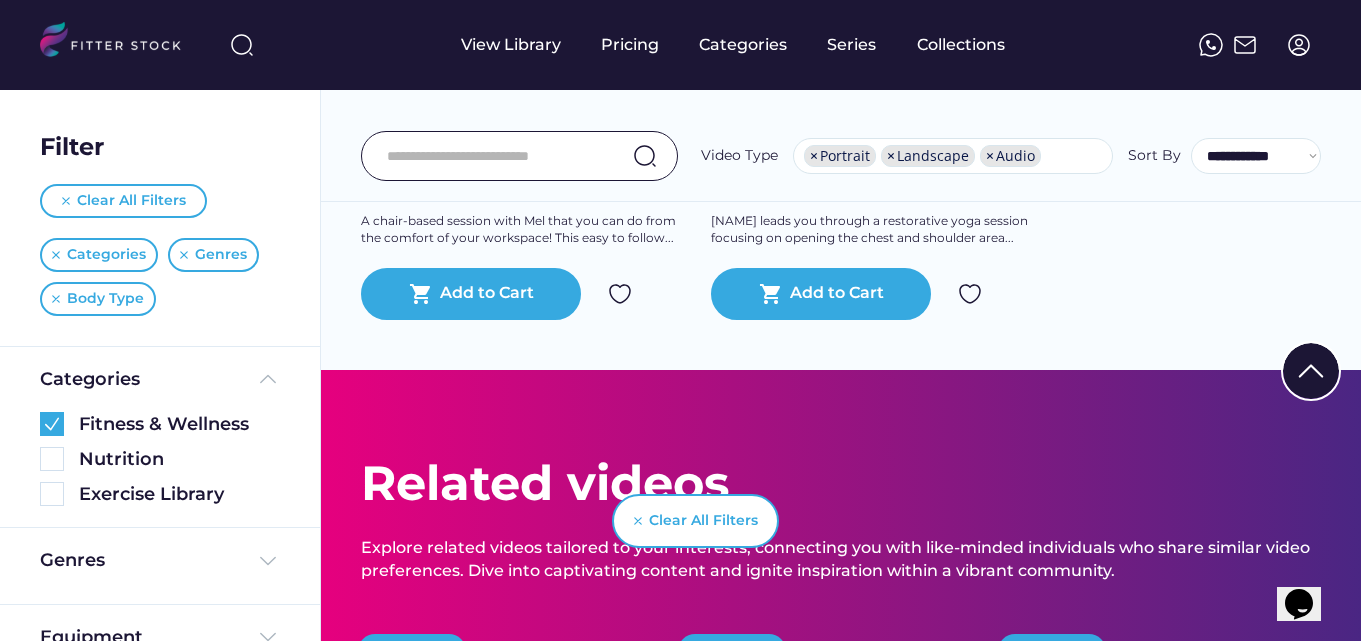 click at bounding box center [502, 156] 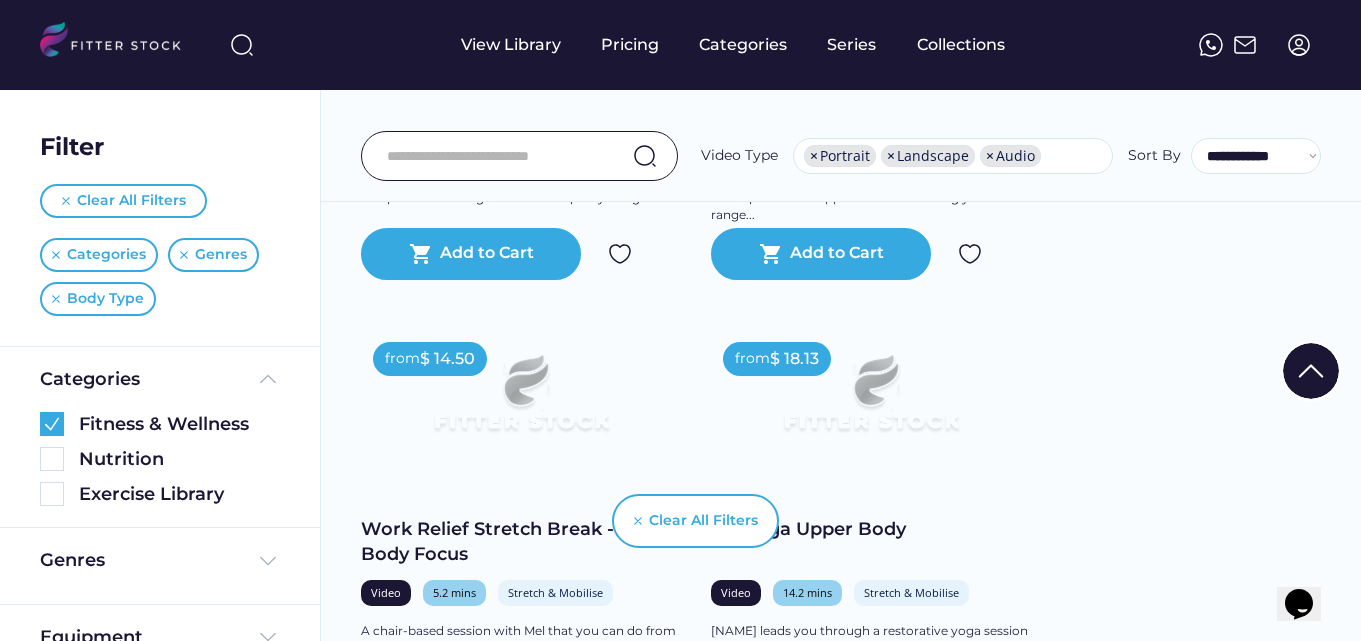 scroll, scrollTop: 1600, scrollLeft: 0, axis: vertical 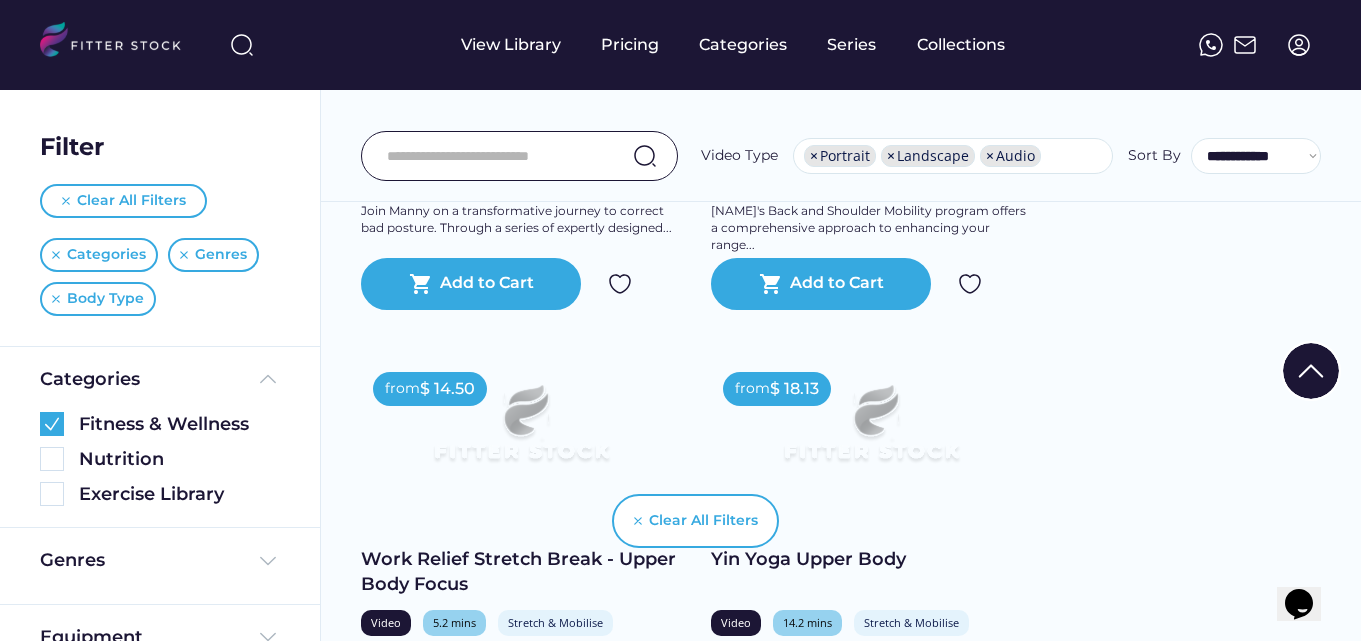 click at bounding box center [1311, 371] 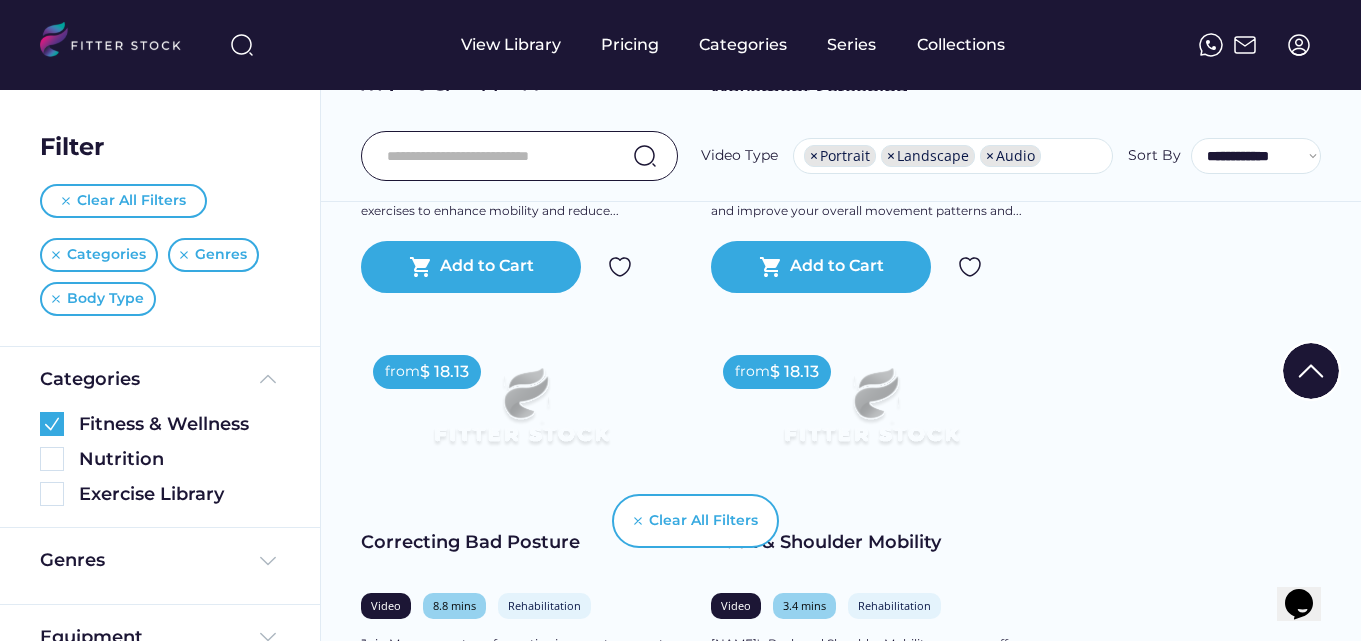 click at bounding box center [1311, 371] 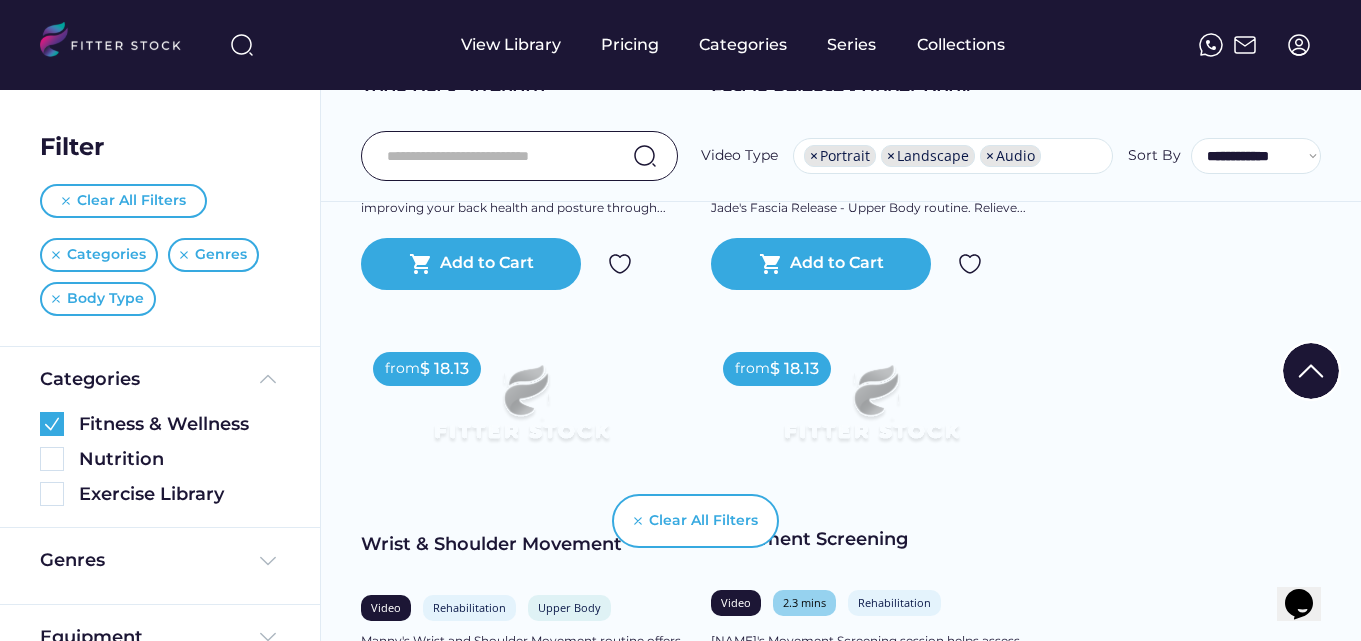 click at bounding box center (1311, 371) 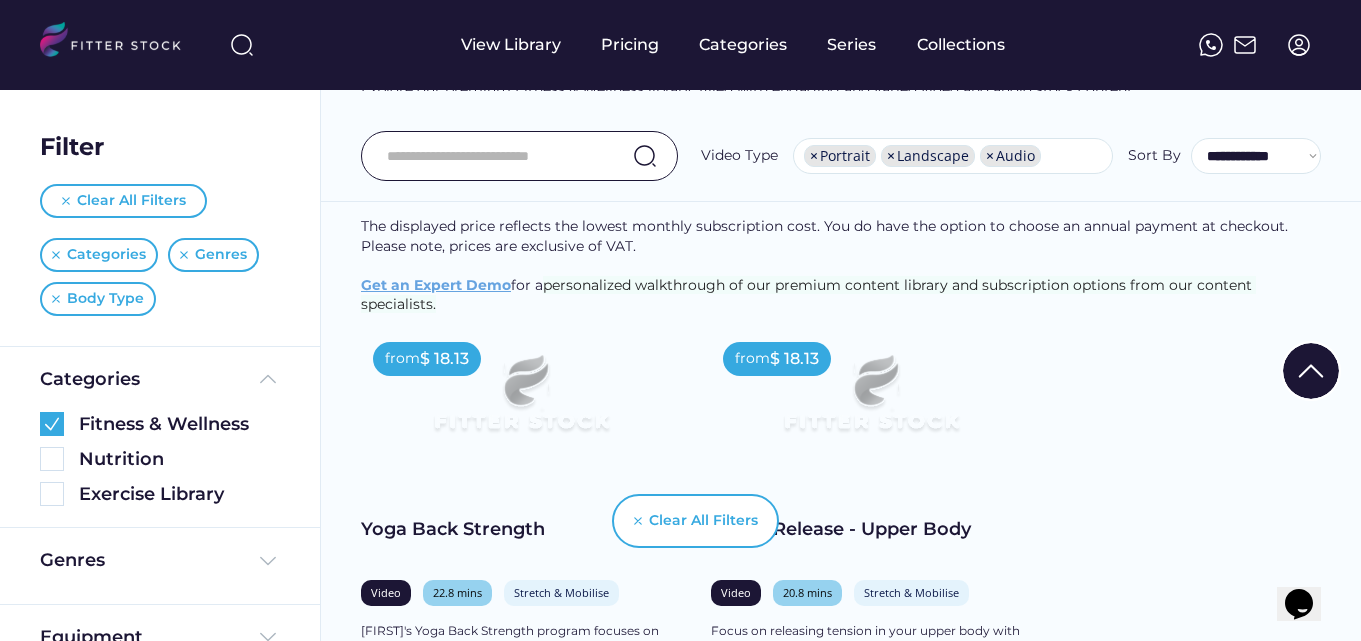 click at bounding box center [1311, 371] 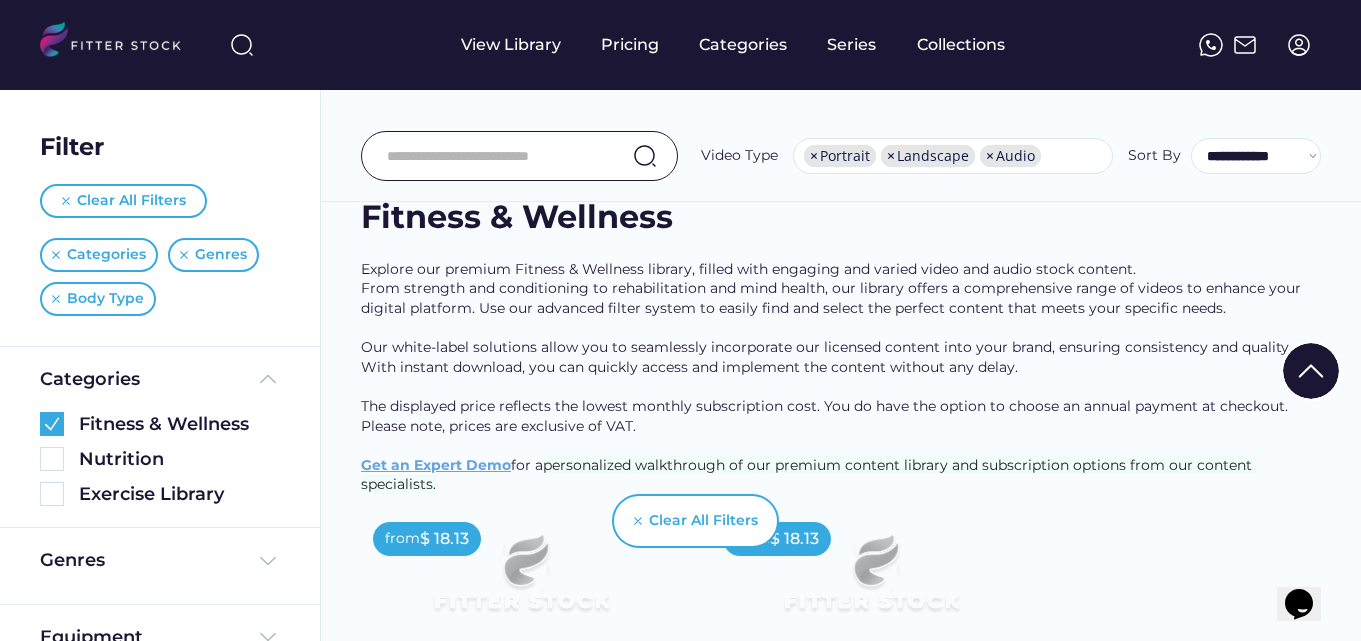 scroll, scrollTop: 0, scrollLeft: 0, axis: both 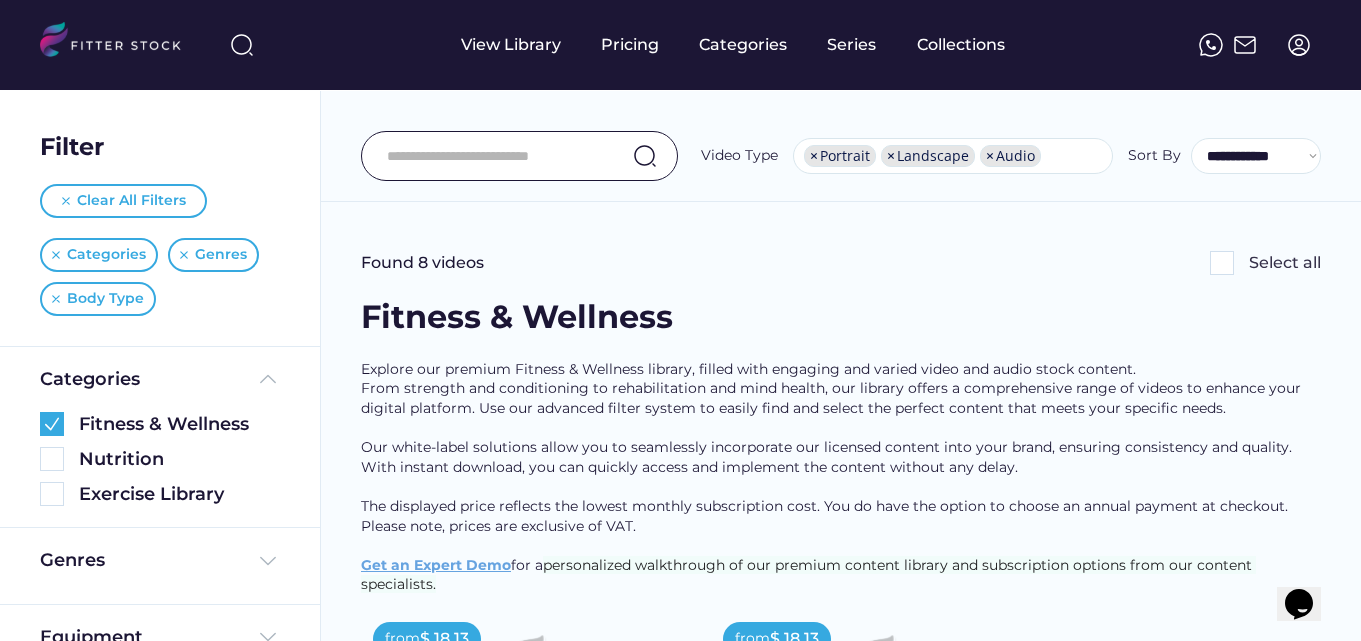 click on "Explore our premium Fitness & Wellness library, filled with engaging and varied video and audio stock content.
From strength and conditioning to rehabilitation and mind health, our library offers a comprehensive range of videos to enhance your digital platform. Use our advanced filter system to easily find and select the perfect content that meets your specific needs. Our white-label solutions allow you to seamlessly incorporate our licensed content into your brand, ensuring consistency and quality. With instant download, you can quickly access and implement the content without any delay. The displayed price reflects the lowest monthly subscription cost. You do have the option to choose an annual payment at checkout. Please note, prices are exclusive of VAT. ﻿ Get an Expert Demo  for a  personalized walkthrough of our premium content library and subscription options from our content specialists." at bounding box center (841, 477) 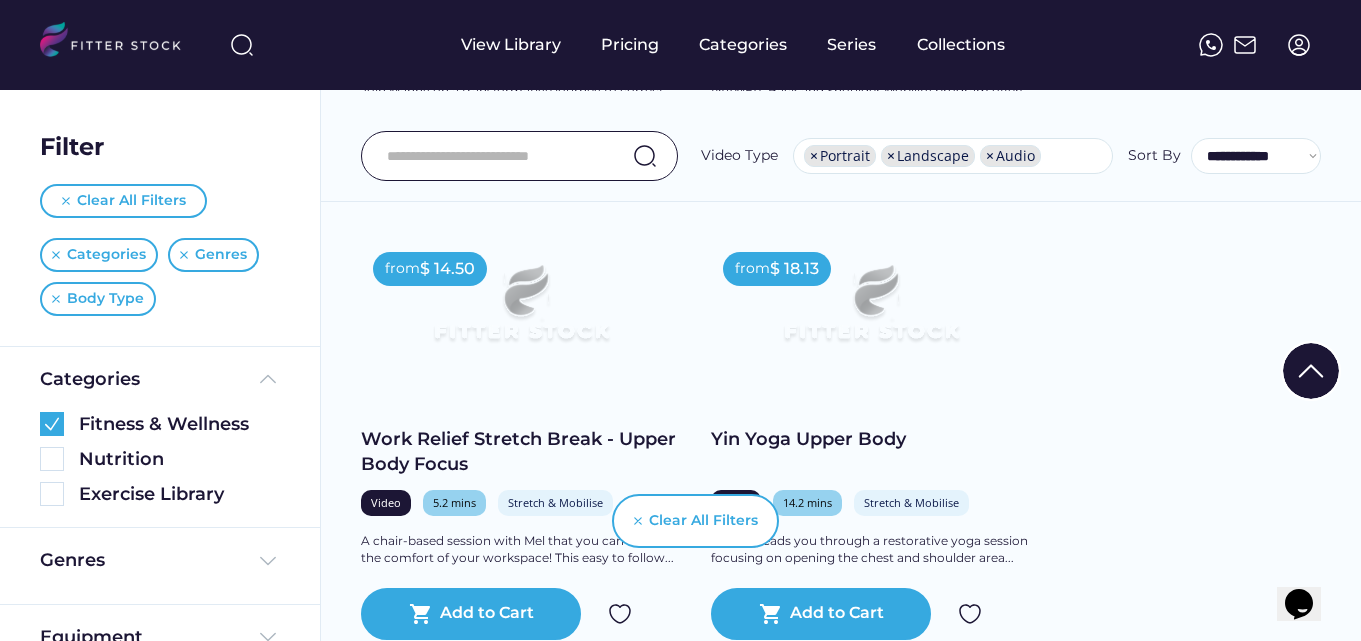 scroll, scrollTop: 1760, scrollLeft: 0, axis: vertical 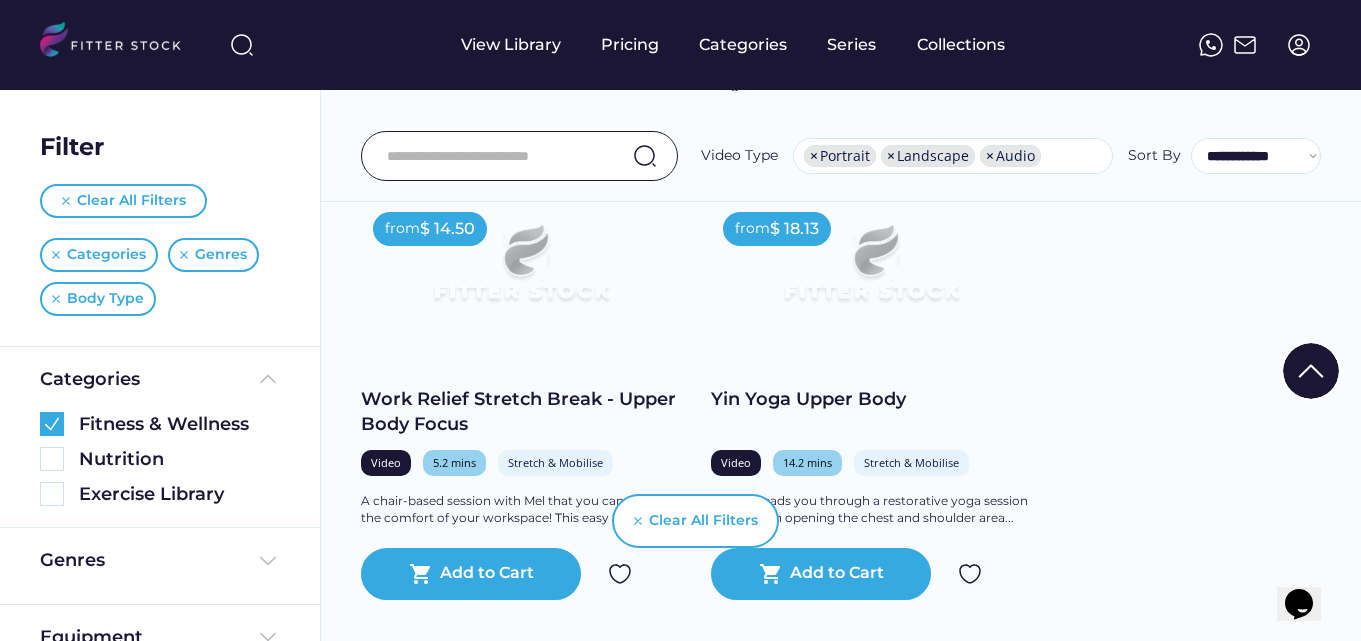 click on "from  $ 18.13 Yoga Back Strength Video 22.8 mins Stretch & Mobilise Lower Body Luke's Yoga Back Strength program focuses on improving your back health and posture through...
shopping_cart
Add to Cart from  $ 18.13 Fascia Release - Upper Body Video 20.8 mins Stretch & Mobilise Upper Body Focus on releasing tension in your upper body with Jade's Fascia Release - Upper Body routine. Relieve...
shopping_cart
Add to Cart from  $ 18.13 Wrist & Shoulder Movement Video 0-10 Mins Rehabilitation Upper Body Manny's Wrist and Shoulder Movement routine offers exercises to enhance mobility and reduce...
shopping_cart
Add to Cart from  $ 18.13 Movement Screening Video 2.3 mins Rehabilitation Upper Body Manny's Movement Screening session helps assess and improve your overall movement patterns and...
shopping_cart
Add to Cart from  $ 18.13 Correcting Bad Posture Video 8.8 mins Rehabilitation Upper Body
shopping_cart" at bounding box center [846, -275] 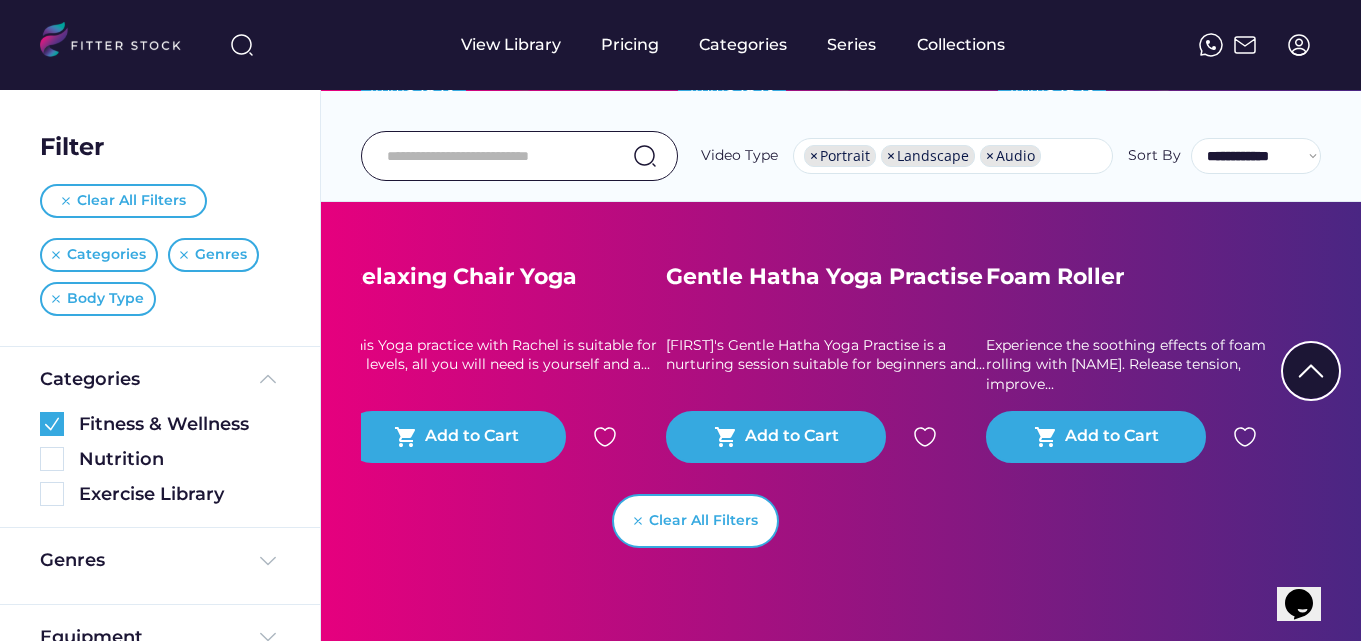 scroll, scrollTop: 2440, scrollLeft: 0, axis: vertical 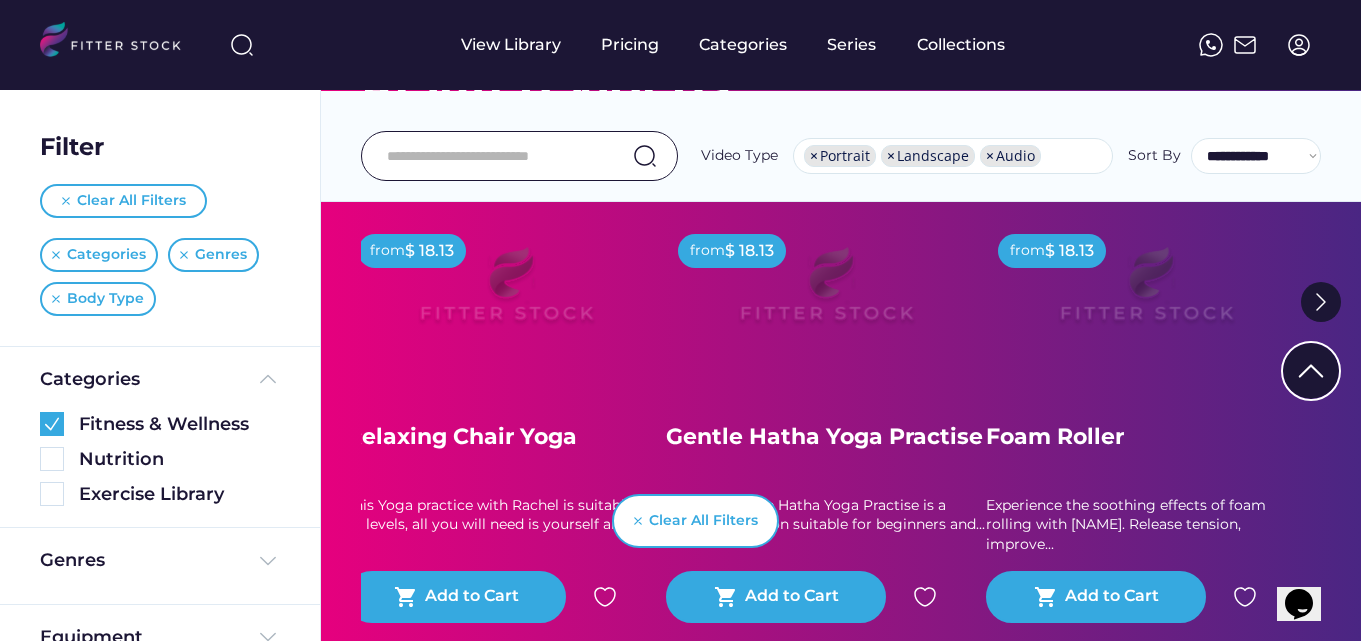 click on "Filter Clear All Filters Categories Genres Body Type" at bounding box center (160, 218) 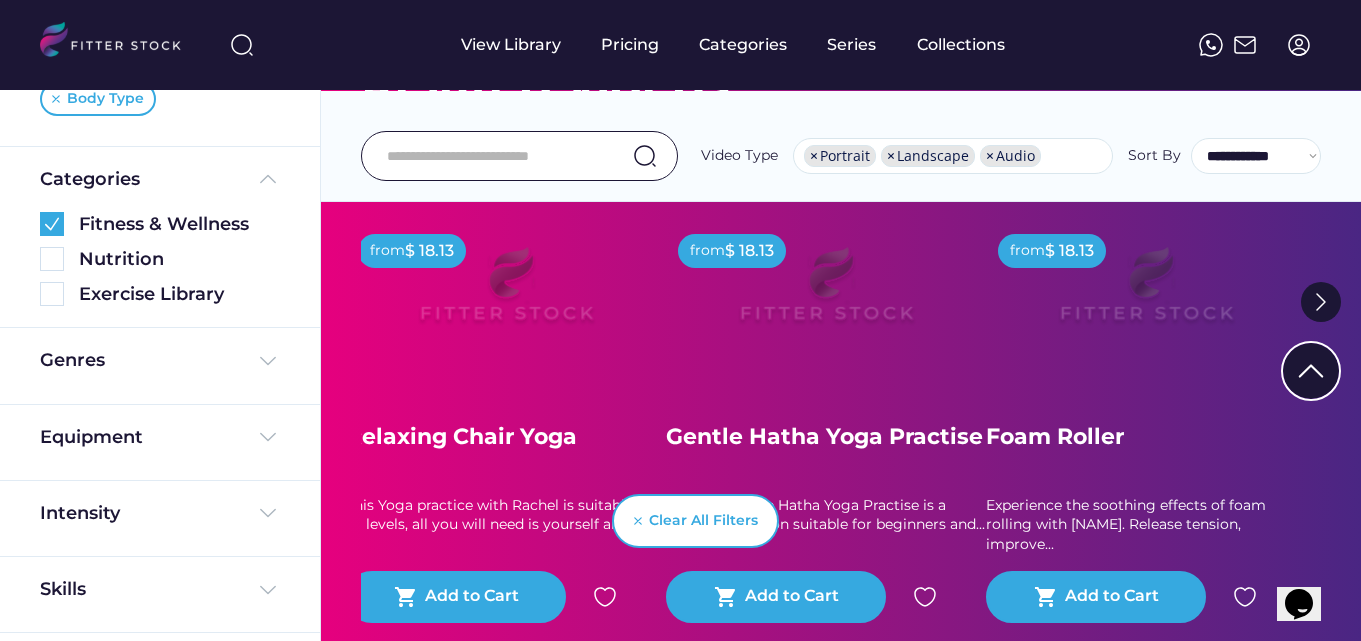 scroll, scrollTop: 344, scrollLeft: 0, axis: vertical 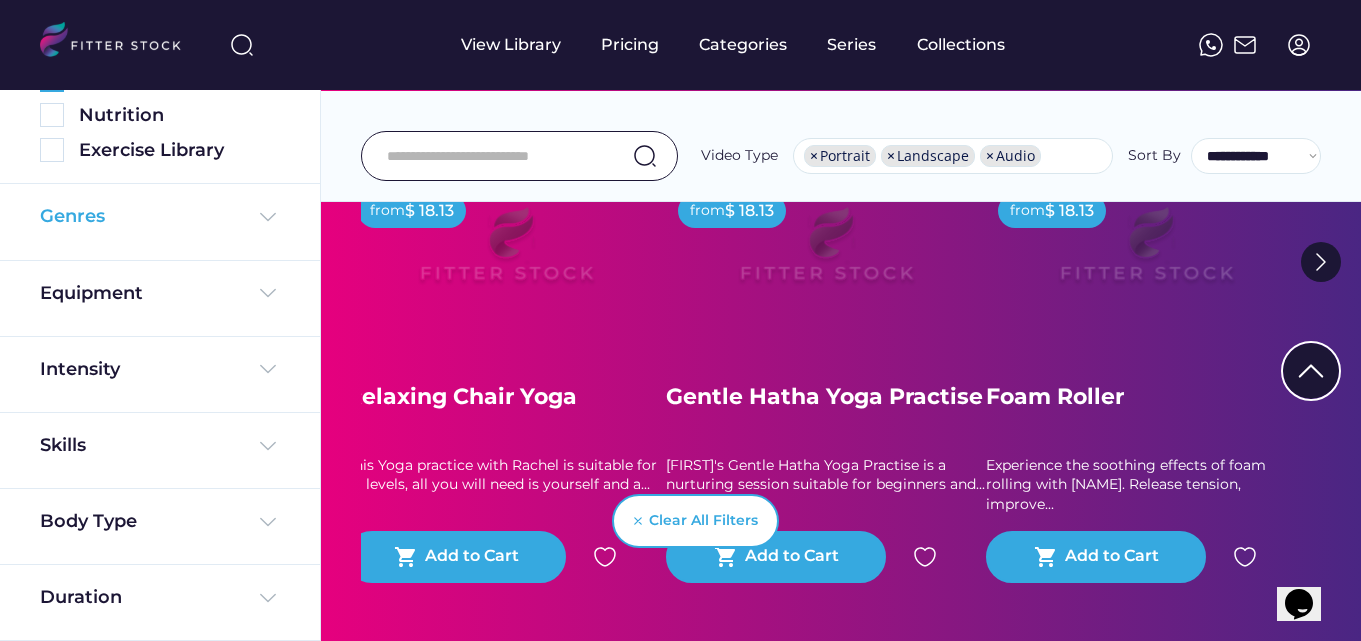 click at bounding box center (268, 217) 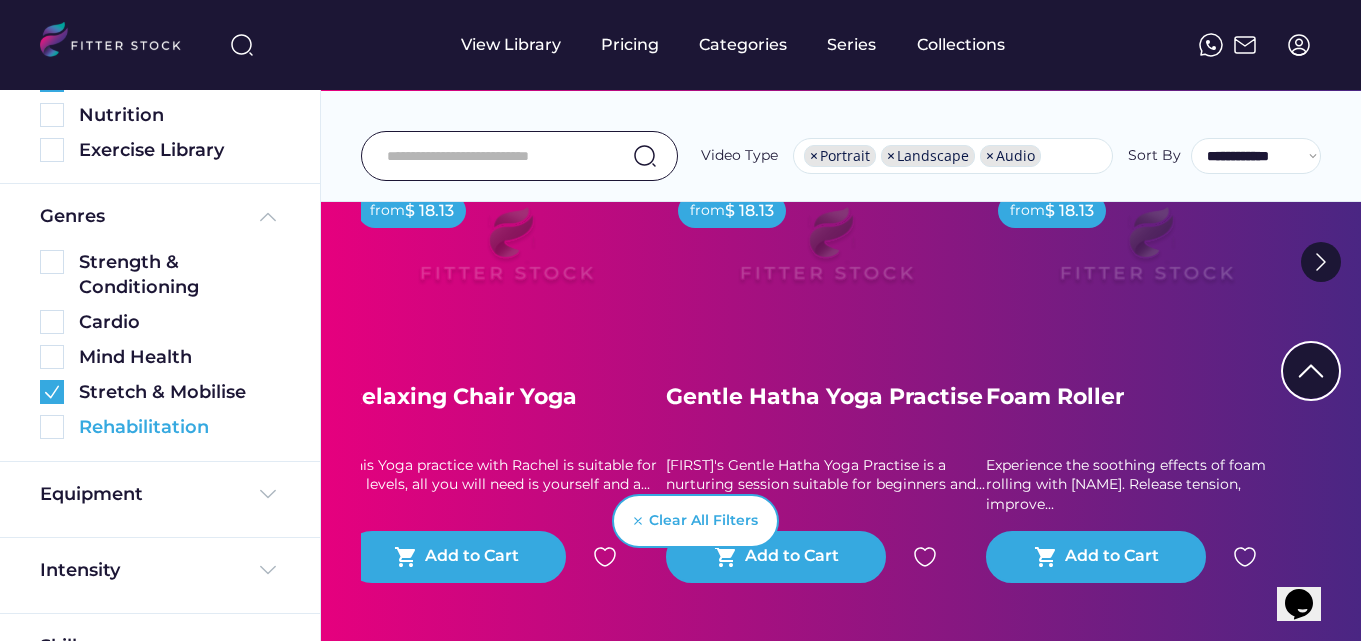 click at bounding box center [52, 427] 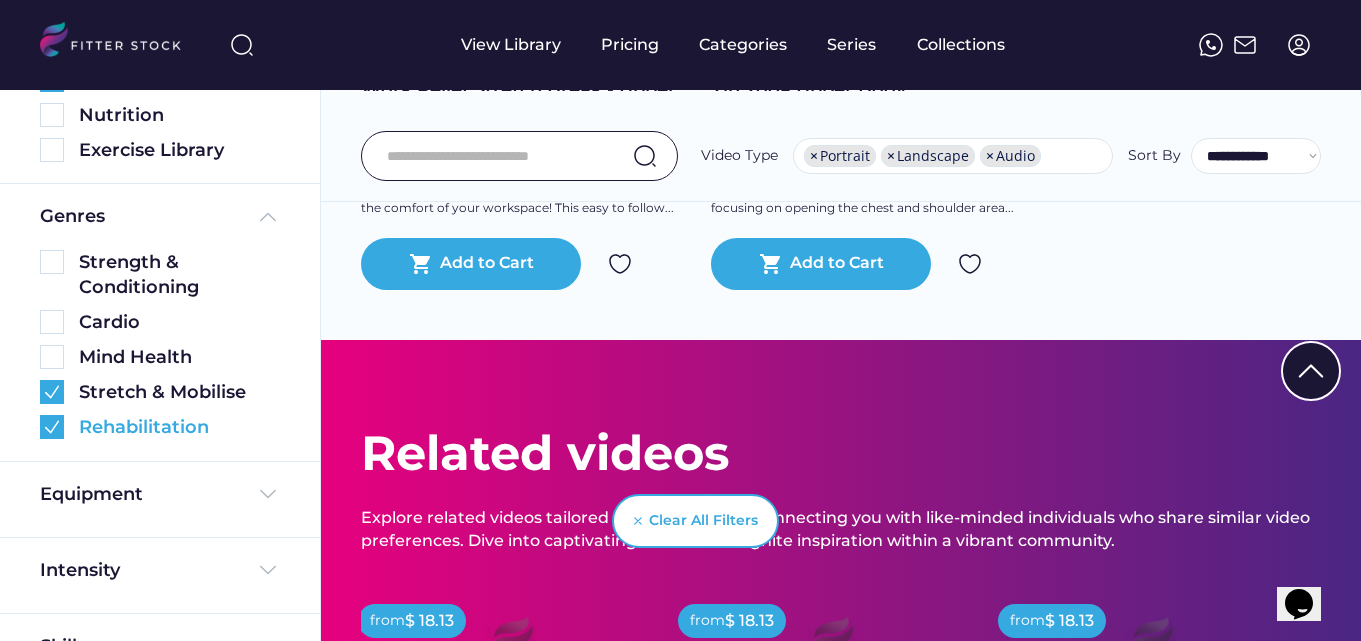 scroll, scrollTop: 2040, scrollLeft: 0, axis: vertical 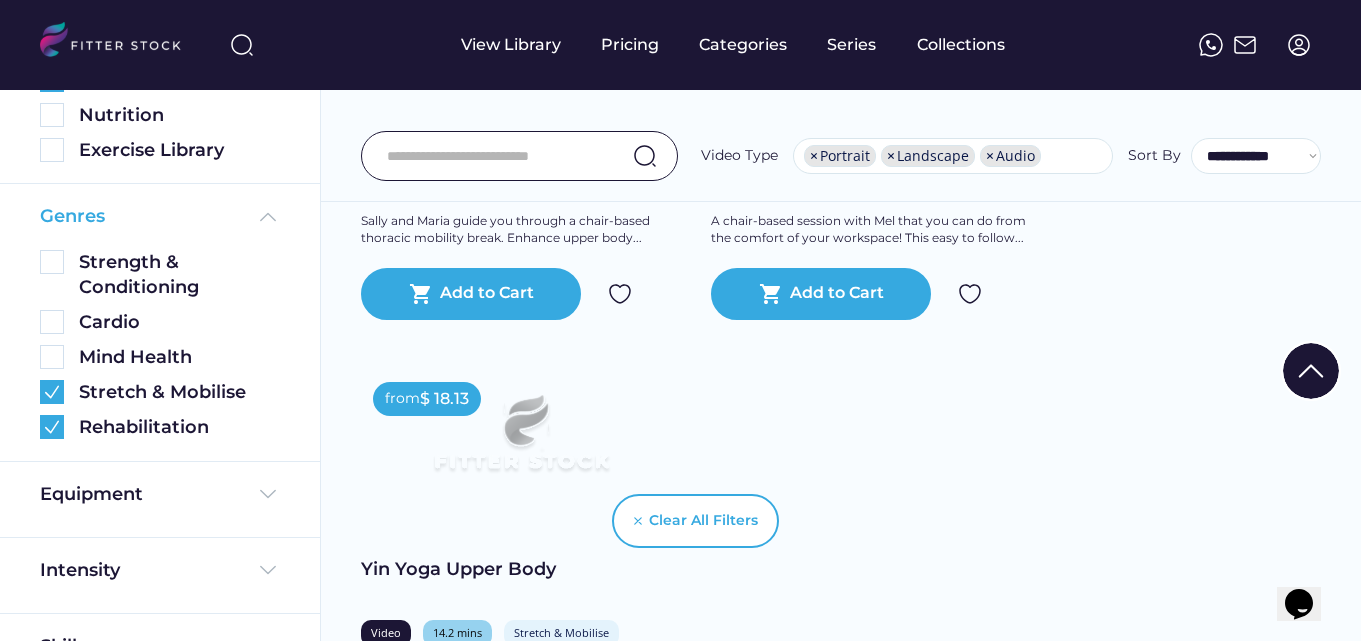 click at bounding box center [268, 217] 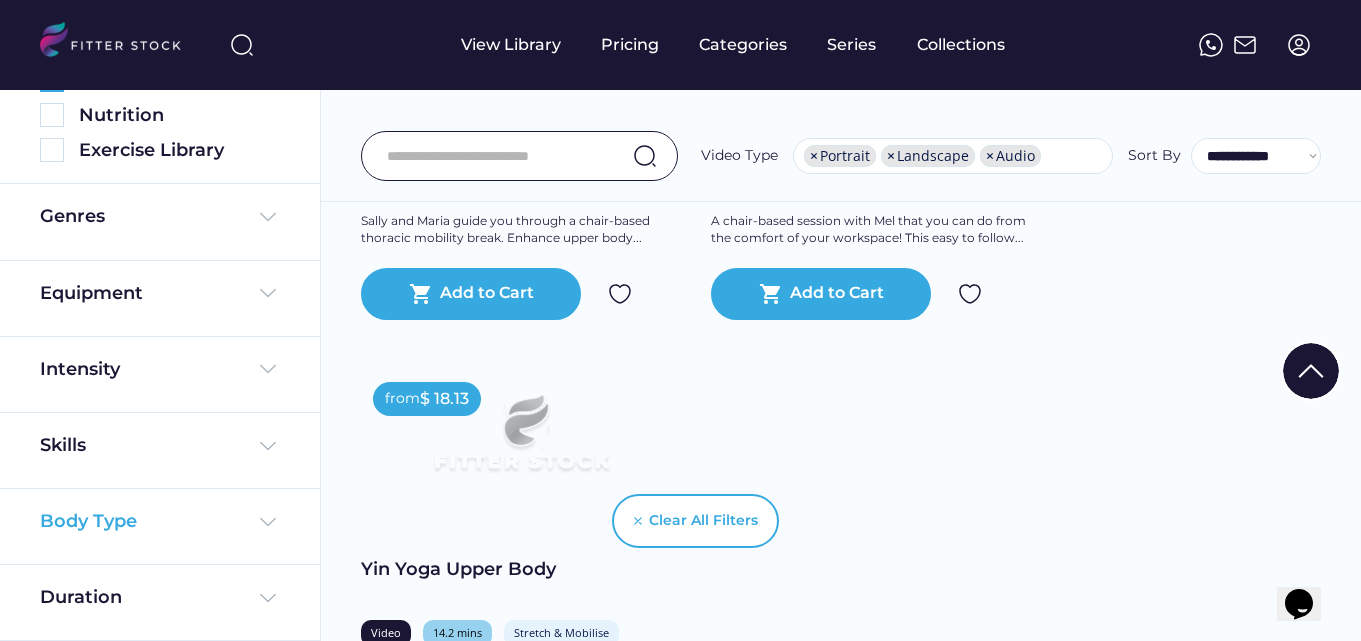 click at bounding box center [268, 522] 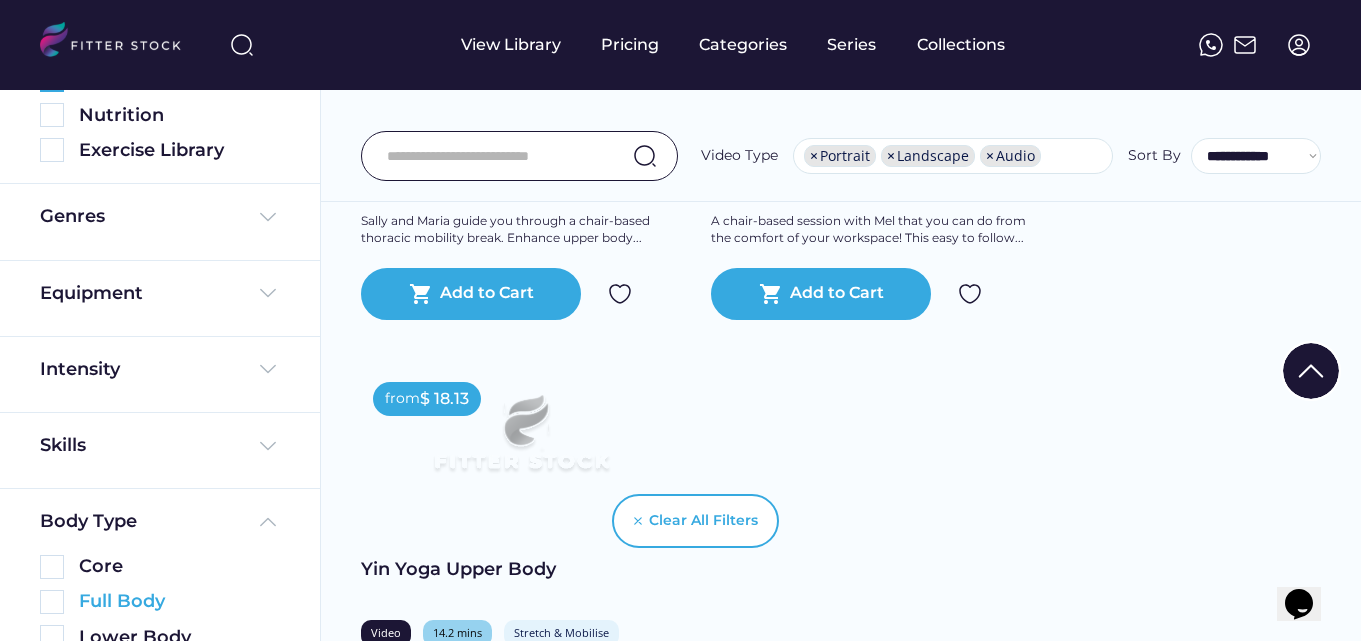 click at bounding box center (52, 602) 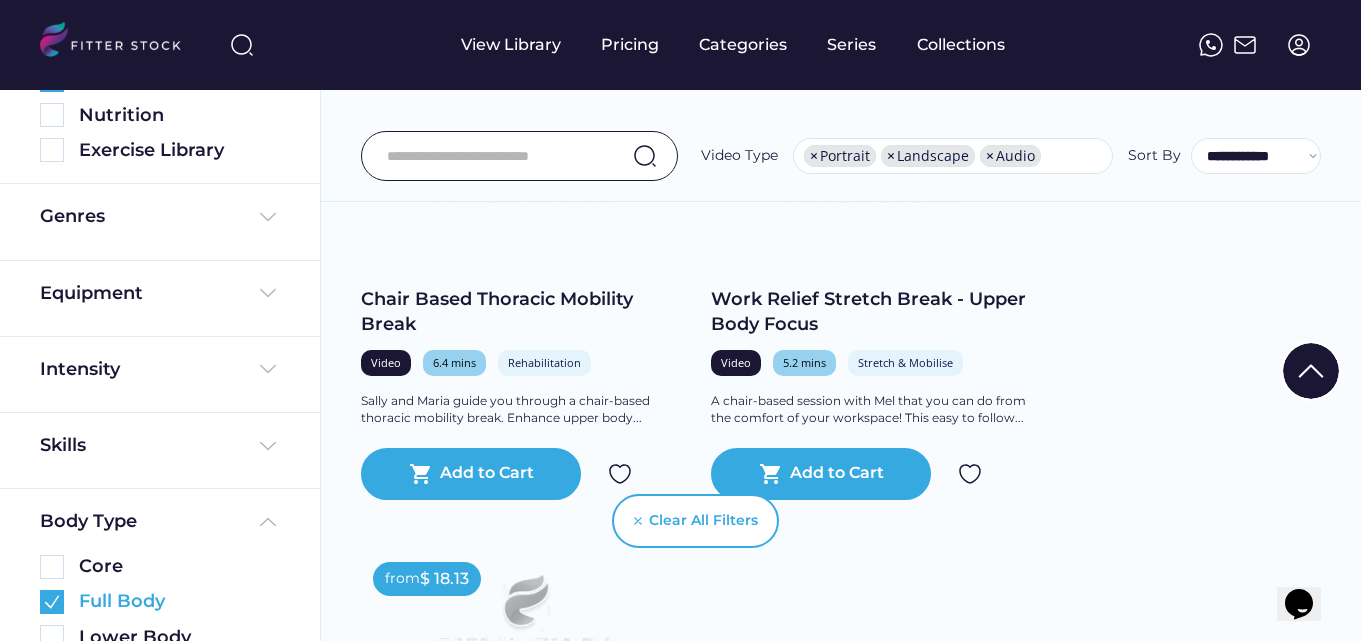 scroll, scrollTop: 1600, scrollLeft: 0, axis: vertical 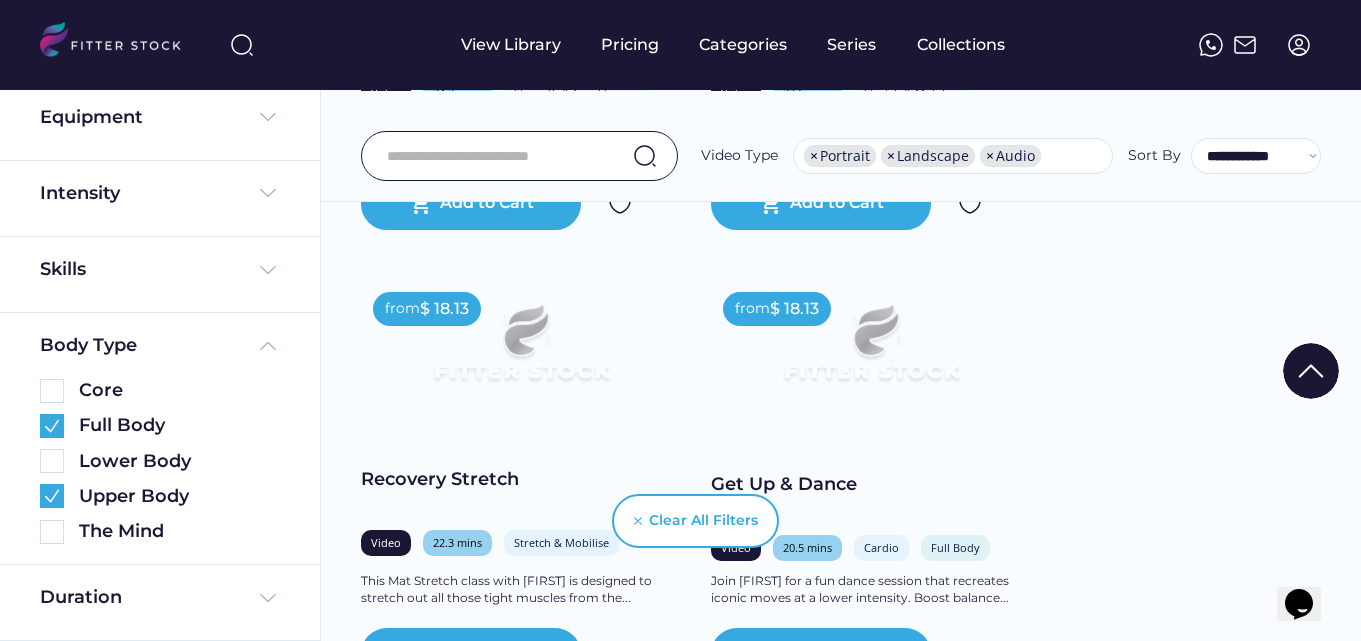click on "from  $ 18.13 Chair Focused Pilates Video 21.8 mins Strength & Conditioning Full Body In Rachel's chair Pilates class you will target each area of the body whilst seated. This class is...
shopping_cart
Add to Cart from  $ 18.13 Gentle Yoga for Strength & Mobility Video 21.2 mins Stretch & Mobilise Full Body This gentle yoga class with Luke aimed at beginners will break down some of the main standing poses...
shopping_cart
Add to Cart from  $ 18.13 Chair Recovery, Relax & Reset Video 12.7 mins Stretch & Mobilise Full Body Time to Recover, Relax and Reset your body and mind! This chair based session with Clare is...
shopping_cart
Add to Cart from  $ 18.13 Recovery, Relax & Reset Video 12.4 mins Stretch & Mobilise Full Body Time to Recover, Relax and Reset your body and mind! This mat based session with Clare is designed...
shopping_cart
Add to Cart from  $ 18.13 Mini Ball Mat Pilates Video 24.3 mins Full Body" at bounding box center [846, 1830] 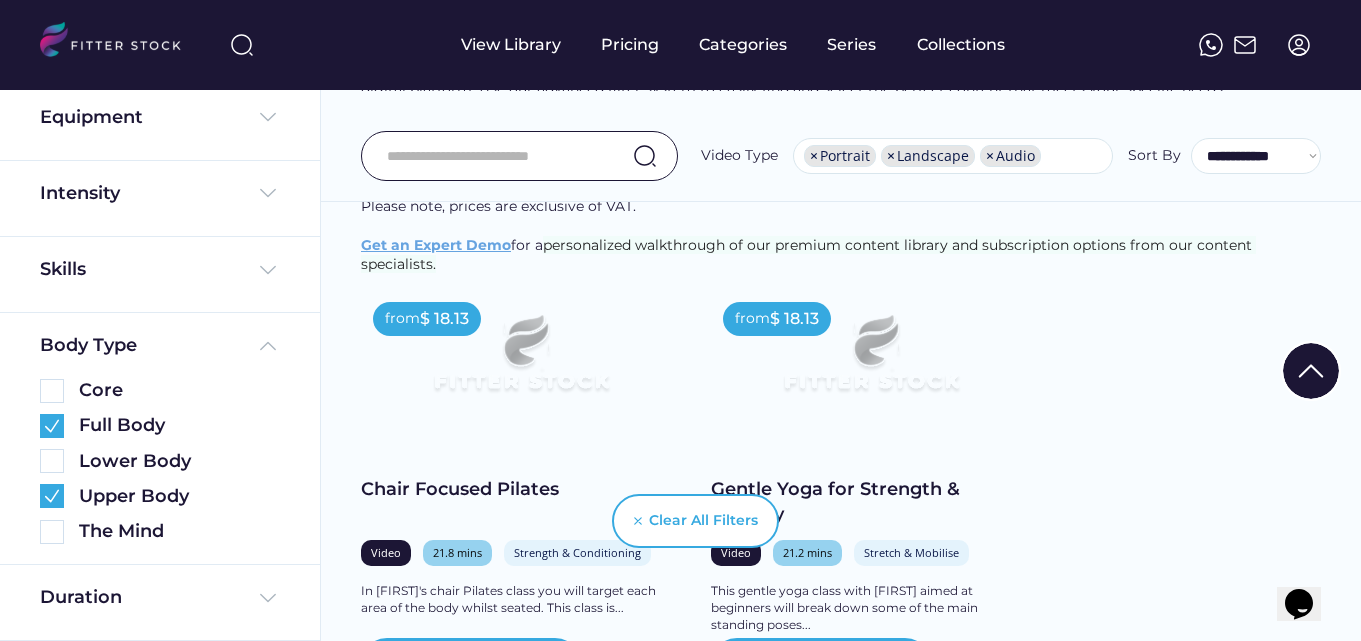 scroll, scrollTop: 400, scrollLeft: 0, axis: vertical 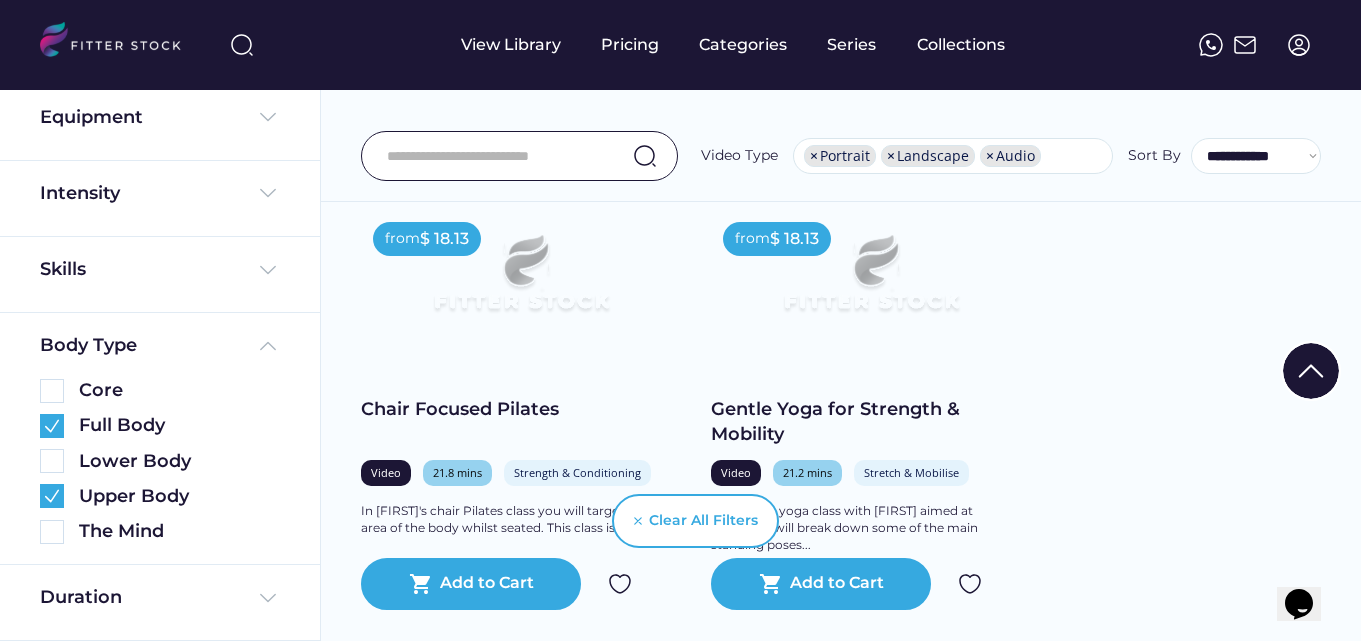 click on "from  $ 18.13 Chair Focused Pilates Video 21.8 mins Strength & Conditioning Full Body In Rachel's chair Pilates class you will target each area of the body whilst seated. This class is...
shopping_cart
Add to Cart from  $ 18.13 Gentle Yoga for Strength & Mobility Video 21.2 mins Stretch & Mobilise Full Body This gentle yoga class with Luke aimed at beginners will break down some of the main standing poses...
shopping_cart
Add to Cart from  $ 18.13 Chair Recovery, Relax & Reset Video 12.7 mins Stretch & Mobilise Full Body Time to Recover, Relax and Reset your body and mind! This chair based session with Clare is...
shopping_cart
Add to Cart from  $ 18.13 Recovery, Relax & Reset Video 12.4 mins Stretch & Mobilise Full Body Time to Recover, Relax and Reset your body and mind! This mat based session with Clare is designed...
shopping_cart
Add to Cart from  $ 18.13 Mini Ball Mat Pilates Video 24.3 mins Full Body" at bounding box center [846, 3110] 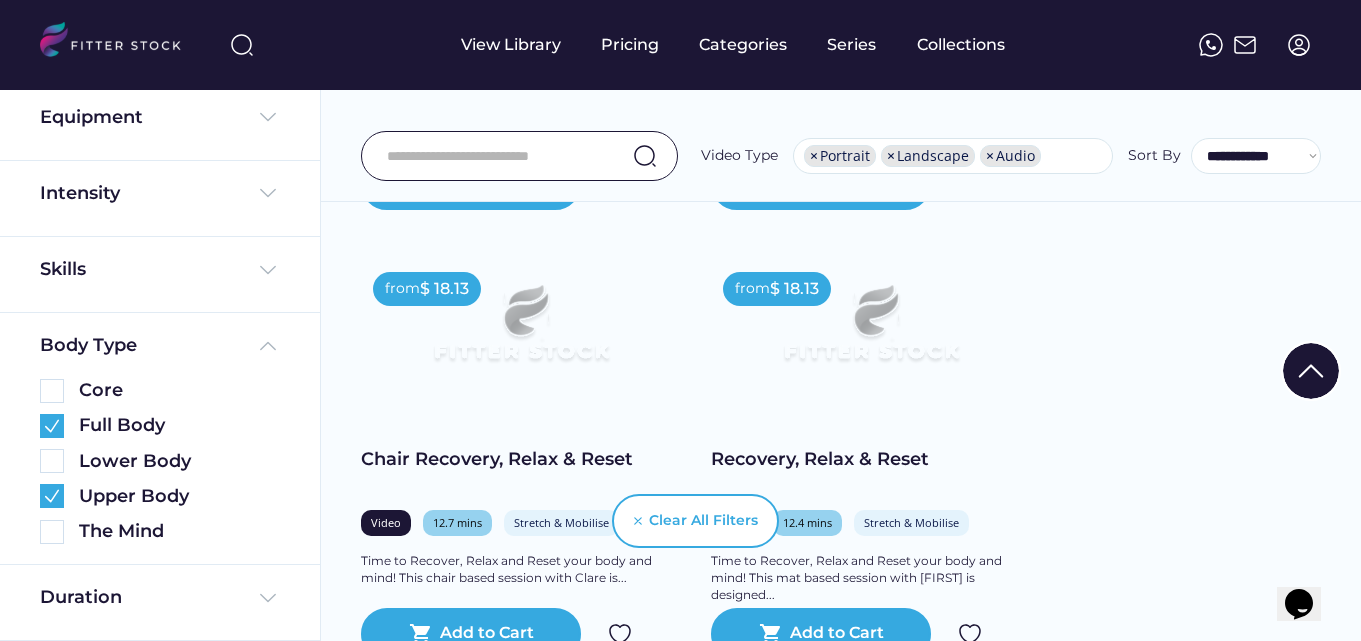 scroll, scrollTop: 840, scrollLeft: 0, axis: vertical 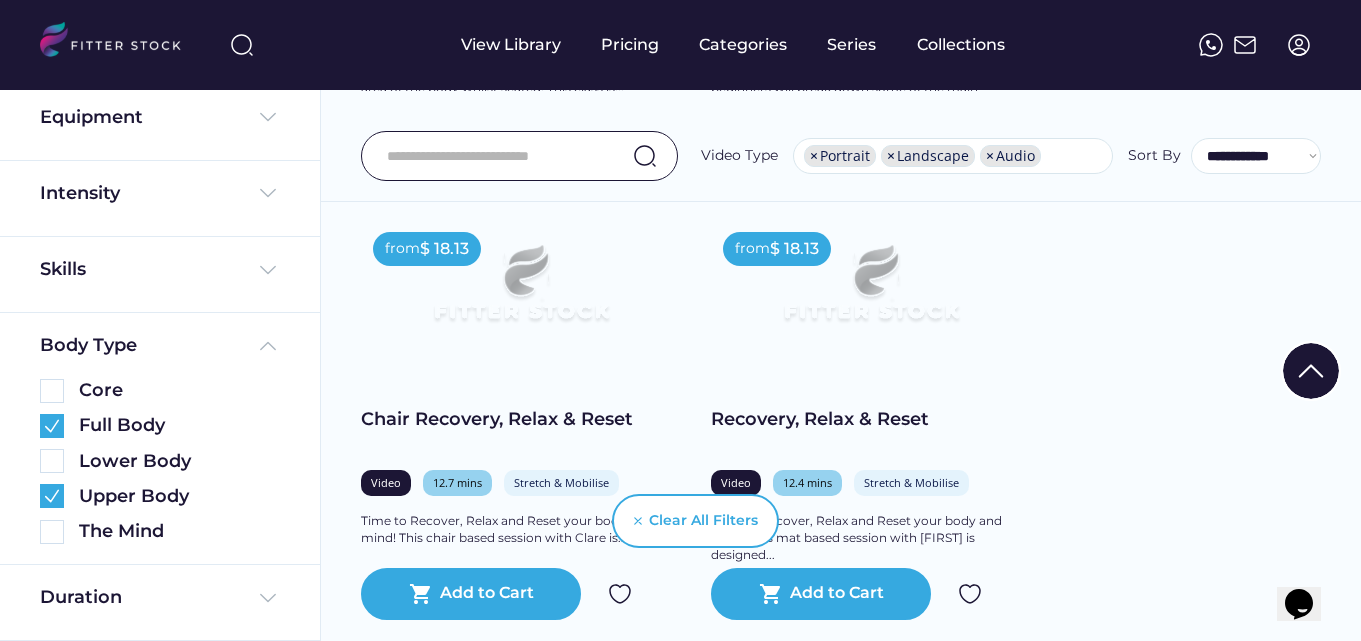 drag, startPoint x: 813, startPoint y: 385, endPoint x: 1208, endPoint y: 282, distance: 408.20828 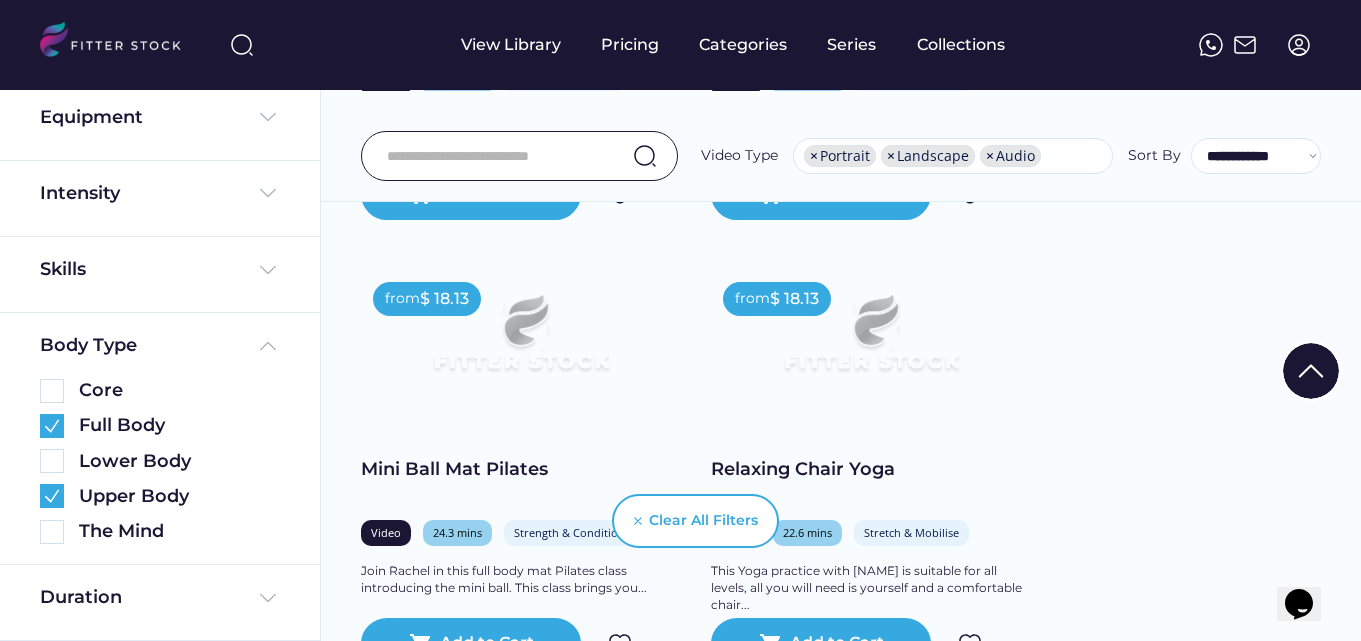scroll, scrollTop: 1280, scrollLeft: 0, axis: vertical 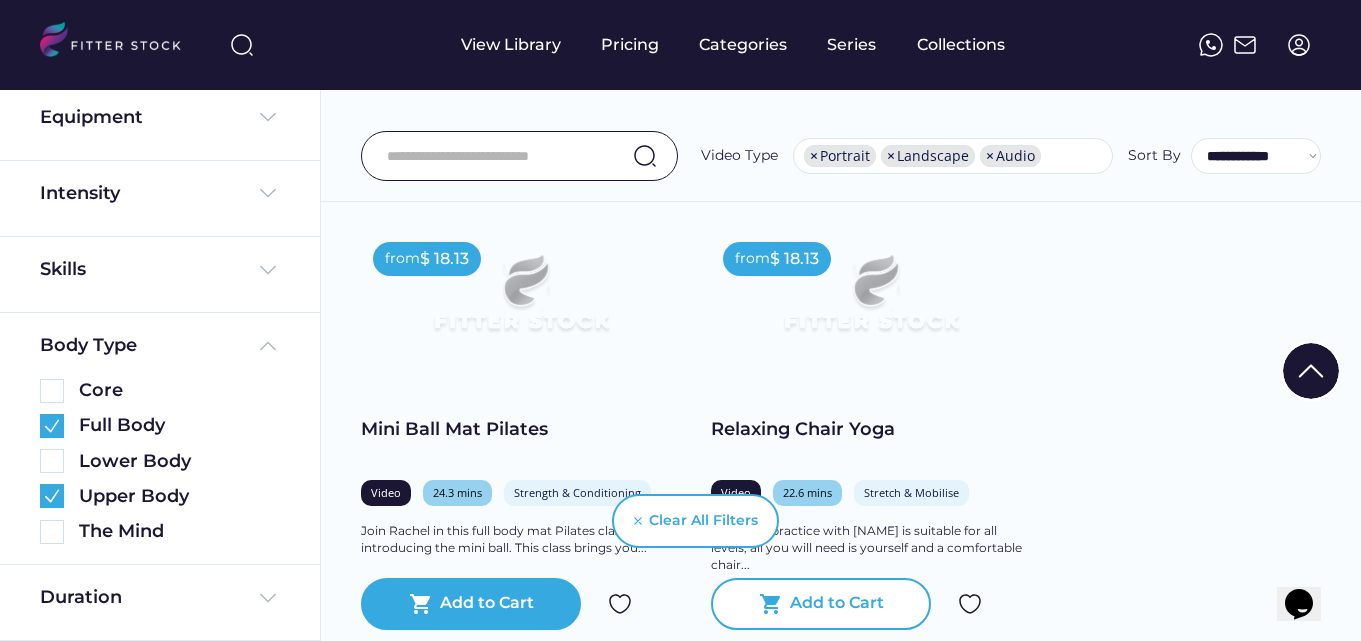 click on "Add to Cart" at bounding box center [837, 604] 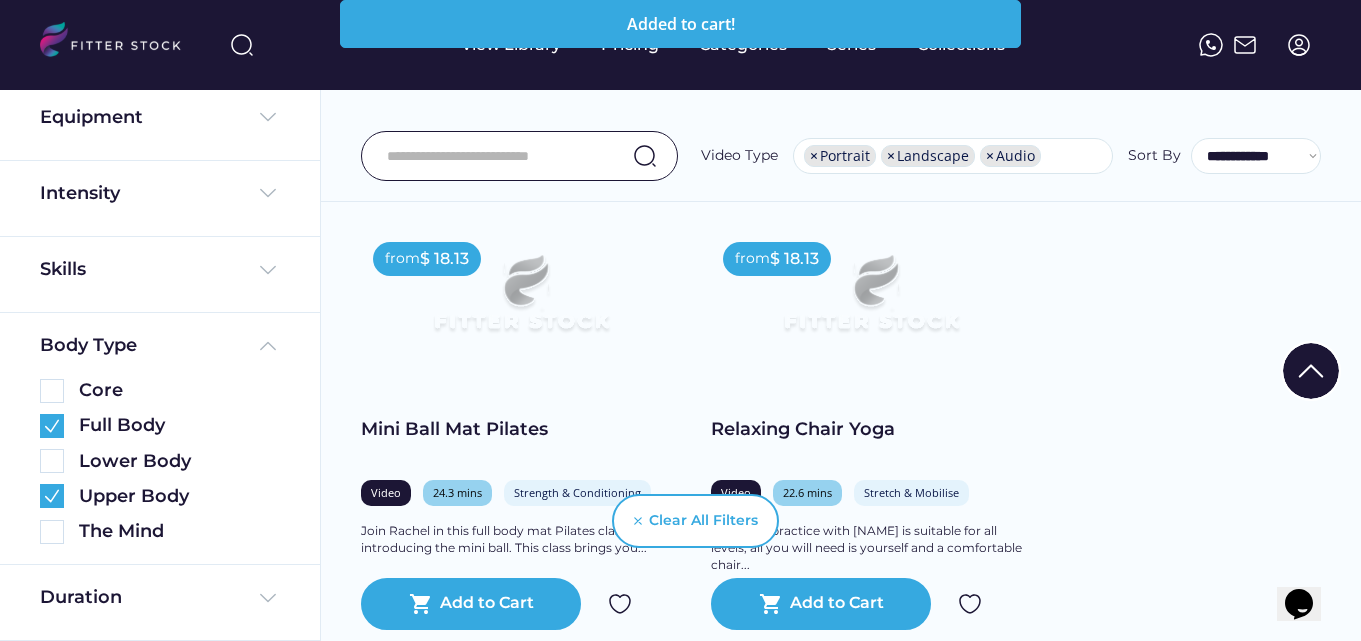 click on "from  $ 18.13 Chair Focused Pilates Video 21.8 mins Strength & Conditioning Full Body In Rachel's chair Pilates class you will target each area of the body whilst seated. This class is...
shopping_cart
Add to Cart from  $ 18.13 Gentle Yoga for Strength & Mobility Video 21.2 mins Stretch & Mobilise Full Body This gentle yoga class with Luke aimed at beginners will break down some of the main standing poses...
shopping_cart
Add to Cart from  $ 18.13 Chair Recovery, Relax & Reset Video 12.7 mins Stretch & Mobilise Full Body Time to Recover, Relax and Reset your body and mind! This chair based session with Clare is...
shopping_cart
Add to Cart from  $ 18.13 Recovery, Relax & Reset Video 12.4 mins Stretch & Mobilise Full Body Time to Recover, Relax and Reset your body and mind! This mat based session with Clare is designed...
shopping_cart
Add to Cart from  $ 18.13 Mini Ball Mat Pilates Video 24.3 mins Full Body" at bounding box center [846, 2230] 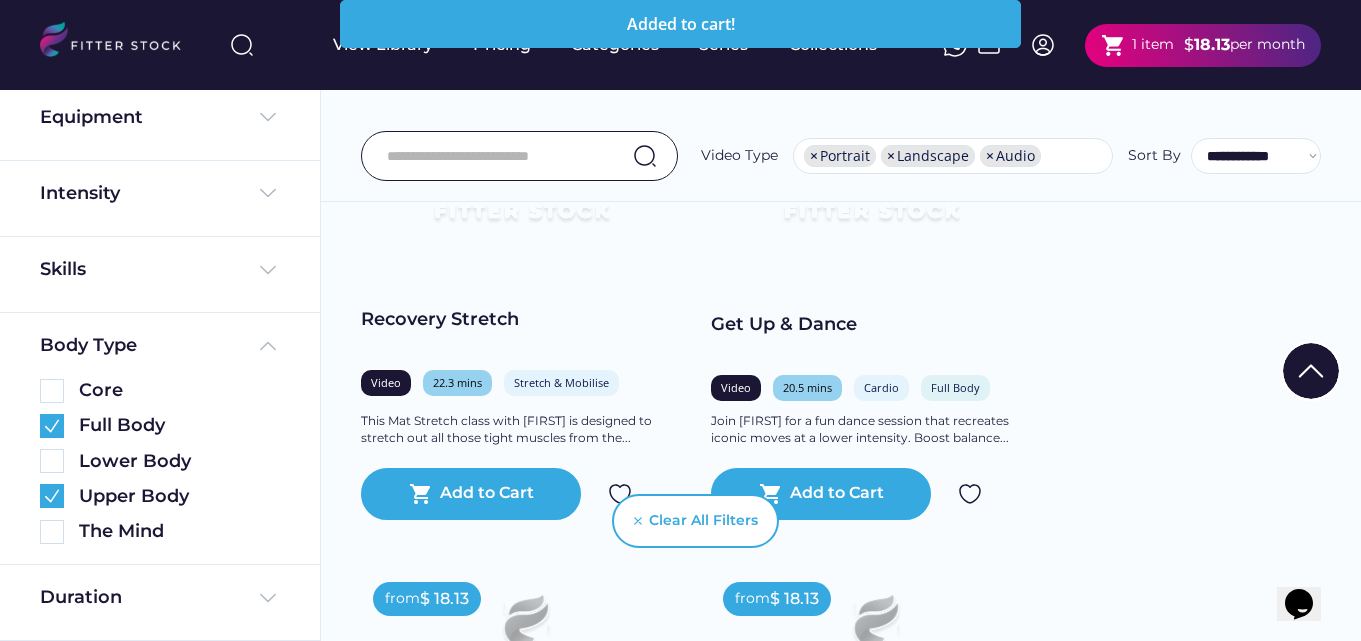 scroll, scrollTop: 1800, scrollLeft: 0, axis: vertical 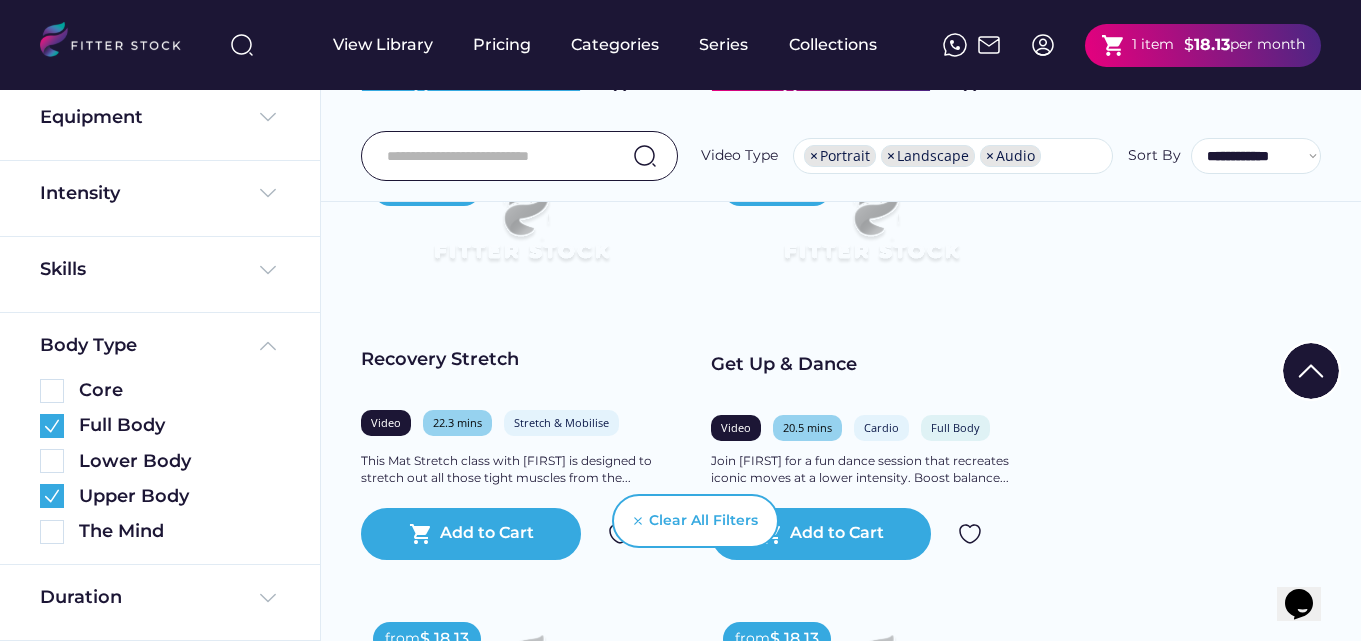 click on "from  $ 18.13 Chair Focused Pilates Video 21.8 mins Strength & Conditioning Full Body In Rachel's chair Pilates class you will target each area of the body whilst seated. This class is...
shopping_cart
Add to Cart from  $ 18.13 Gentle Yoga for Strength & Mobility Video 21.2 mins Stretch & Mobilise Full Body This gentle yoga class with Luke aimed at beginners will break down some of the main standing poses...
shopping_cart
Add to Cart from  $ 18.13 Chair Recovery, Relax & Reset Video 12.7 mins Stretch & Mobilise Full Body Time to Recover, Relax and Reset your body and mind! This chair based session with Clare is...
shopping_cart
Add to Cart from  $ 18.13 Recovery, Relax & Reset Video 12.4 mins Stretch & Mobilise Full Body Time to Recover, Relax and Reset your body and mind! This mat based session with Clare is designed...
shopping_cart
Add to Cart from  $ 18.13 Mini Ball Mat Pilates Video 24.3 mins Full Body" at bounding box center [846, 1710] 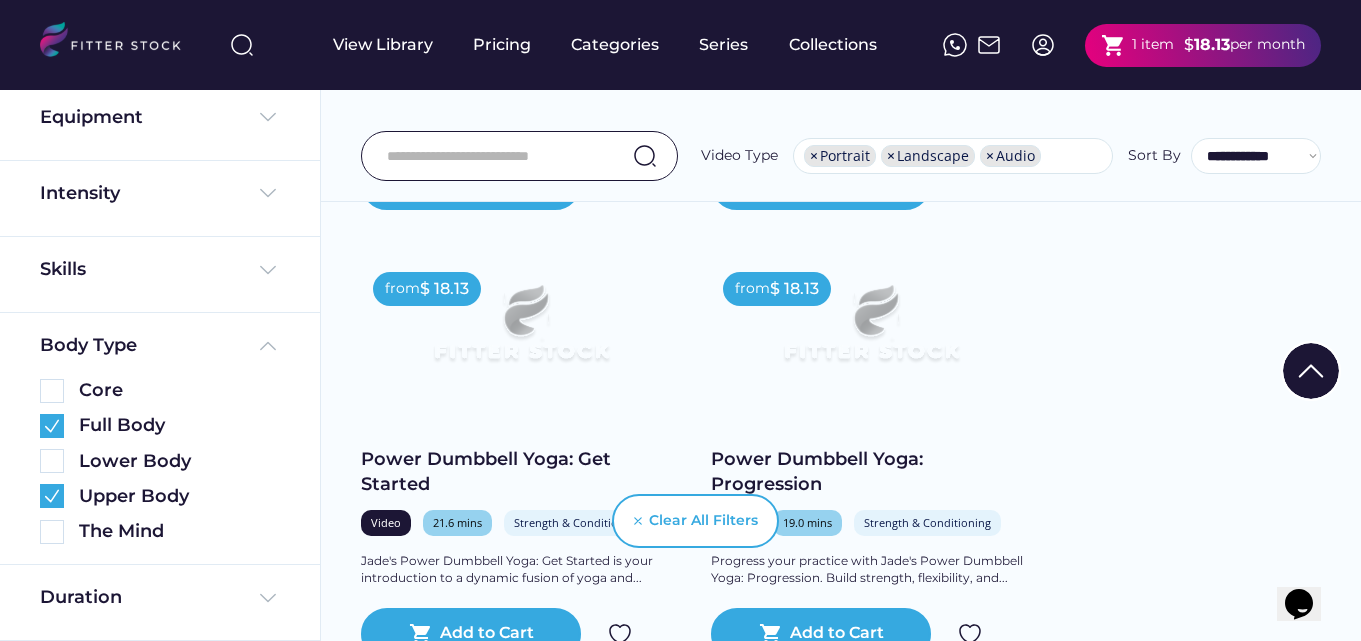 scroll, scrollTop: 2640, scrollLeft: 0, axis: vertical 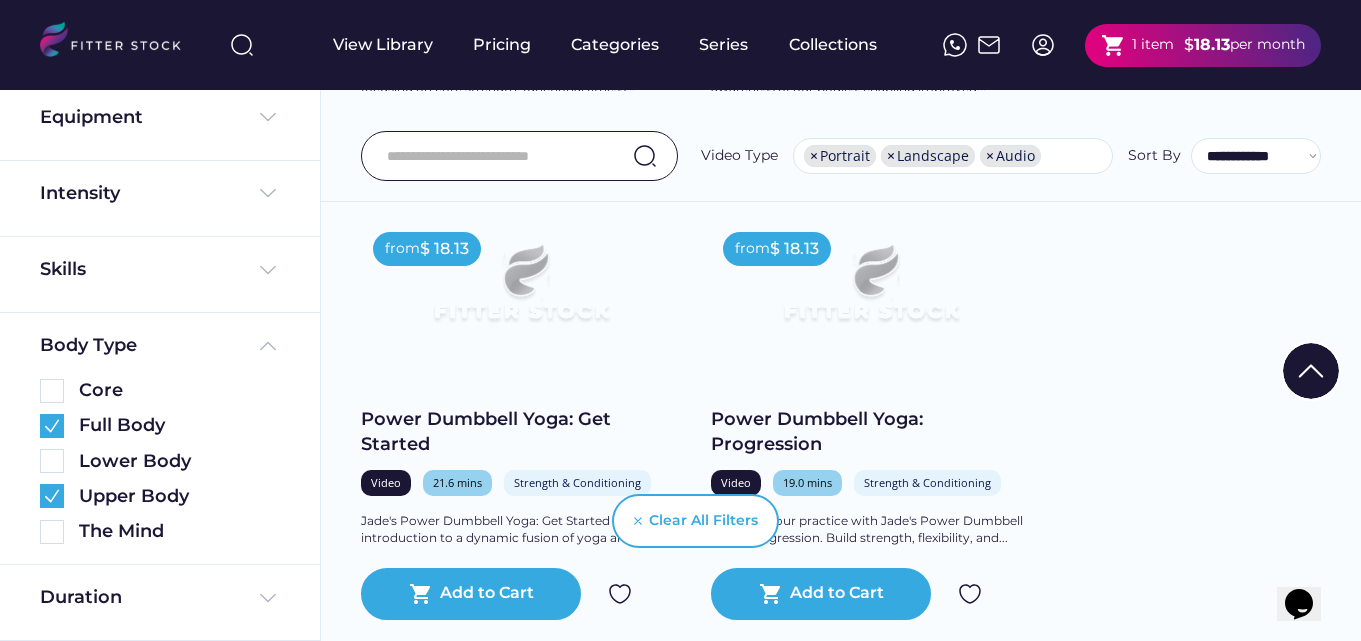 click on "from  $ 18.13 Chair Focused Pilates Video 21.8 mins Strength & Conditioning Full Body In Rachel's chair Pilates class you will target each area of the body whilst seated. This class is...
shopping_cart
Add to Cart from  $ 18.13 Gentle Yoga for Strength & Mobility Video 21.2 mins Stretch & Mobilise Full Body This gentle yoga class with Luke aimed at beginners will break down some of the main standing poses...
shopping_cart
Add to Cart from  $ 18.13 Chair Recovery, Relax & Reset Video 12.7 mins Stretch & Mobilise Full Body Time to Recover, Relax and Reset your body and mind! This chair based session with Clare is...
shopping_cart
Add to Cart from  $ 18.13 Recovery, Relax & Reset Video 12.4 mins Stretch & Mobilise Full Body Time to Recover, Relax and Reset your body and mind! This mat based session with Clare is designed...
shopping_cart
Add to Cart from  $ 18.13 Mini Ball Mat Pilates Video 24.3 mins Full Body" at bounding box center [846, 870] 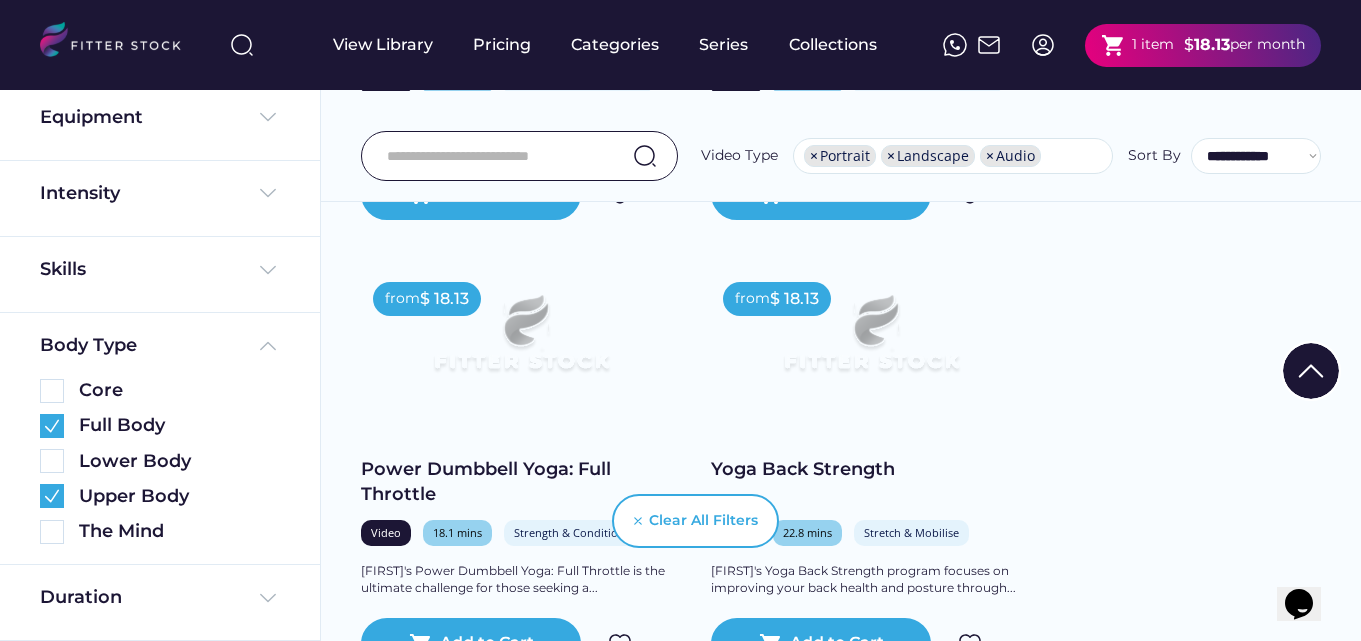 scroll, scrollTop: 3080, scrollLeft: 0, axis: vertical 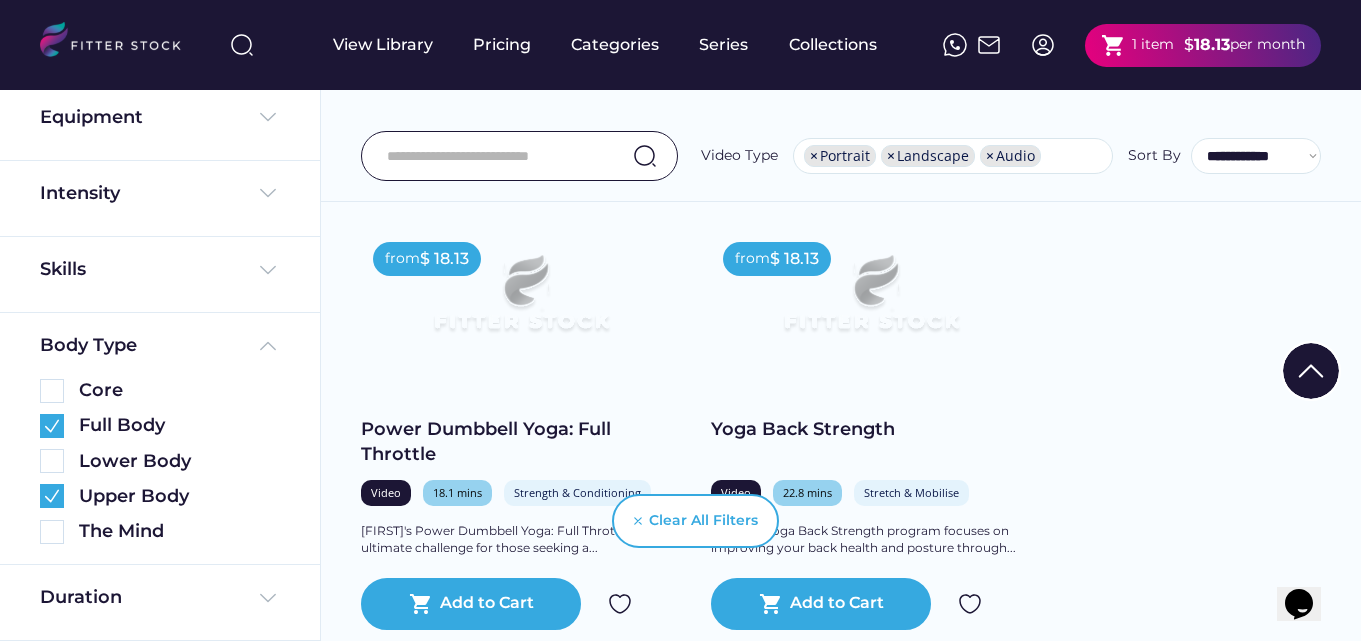 click on "from  $ 18.13 Chair Focused Pilates Video 21.8 mins Strength & Conditioning Full Body In Rachel's chair Pilates class you will target each area of the body whilst seated. This class is...
shopping_cart
Add to Cart from  $ 18.13 Gentle Yoga for Strength & Mobility Video 21.2 mins Stretch & Mobilise Full Body This gentle yoga class with Luke aimed at beginners will break down some of the main standing poses...
shopping_cart
Add to Cart from  $ 18.13 Chair Recovery, Relax & Reset Video 12.7 mins Stretch & Mobilise Full Body Time to Recover, Relax and Reset your body and mind! This chair based session with Clare is...
shopping_cart
Add to Cart from  $ 18.13 Recovery, Relax & Reset Video 12.4 mins Stretch & Mobilise Full Body Time to Recover, Relax and Reset your body and mind! This mat based session with Clare is designed...
shopping_cart
Add to Cart from  $ 18.13 Mini Ball Mat Pilates Video 24.3 mins Full Body" at bounding box center [846, 430] 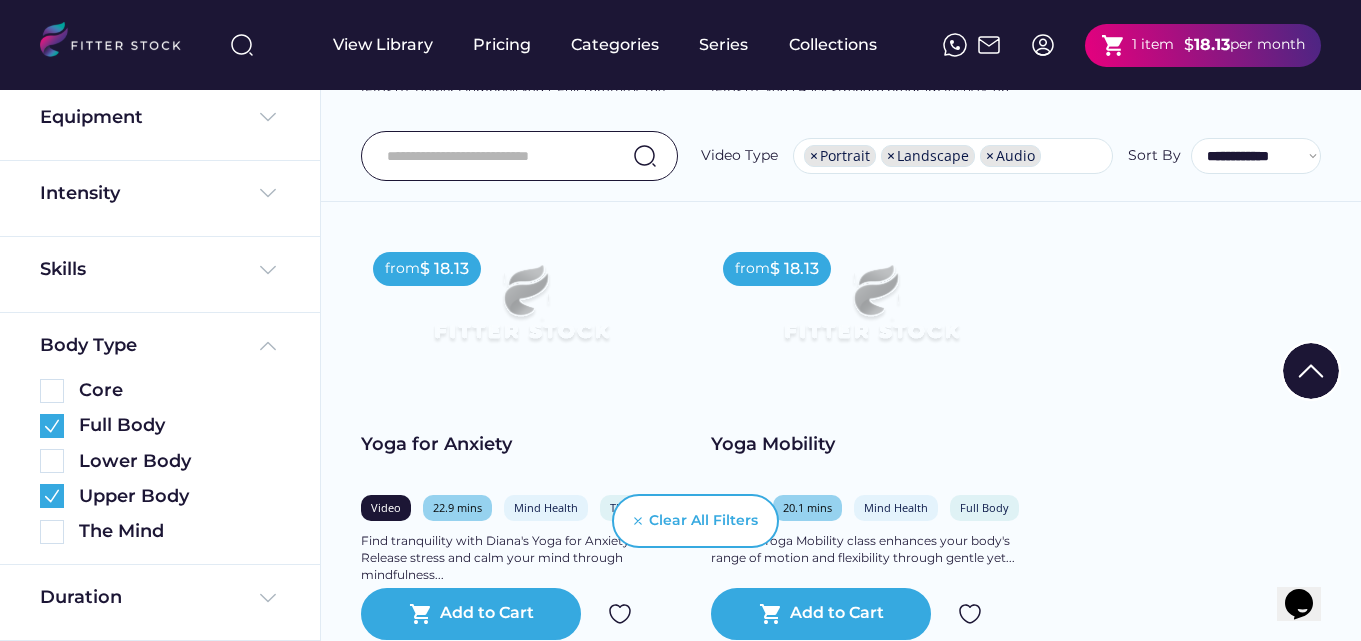 scroll, scrollTop: 3560, scrollLeft: 0, axis: vertical 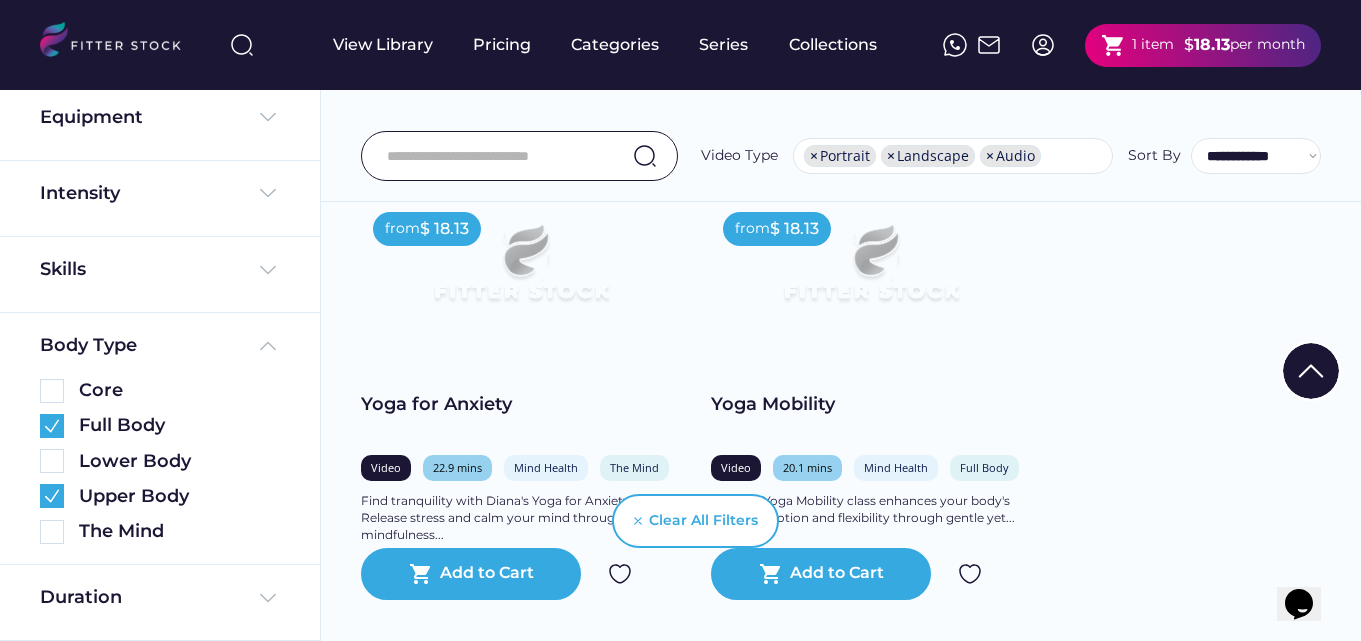 click on "from  $ 18.13 Chair Focused Pilates Video 21.8 mins Strength & Conditioning Full Body In Rachel's chair Pilates class you will target each area of the body whilst seated. This class is...
shopping_cart
Add to Cart from  $ 18.13 Gentle Yoga for Strength & Mobility Video 21.2 mins Stretch & Mobilise Full Body This gentle yoga class with Luke aimed at beginners will break down some of the main standing poses...
shopping_cart
Add to Cart from  $ 18.13 Chair Recovery, Relax & Reset Video 12.7 mins Stretch & Mobilise Full Body Time to Recover, Relax and Reset your body and mind! This chair based session with Clare is...
shopping_cart
Add to Cart from  $ 18.13 Recovery, Relax & Reset Video 12.4 mins Stretch & Mobilise Full Body Time to Recover, Relax and Reset your body and mind! This mat based session with Clare is designed...
shopping_cart
Add to Cart from  $ 18.13 Mini Ball Mat Pilates Video 24.3 mins Full Body" at bounding box center [846, -50] 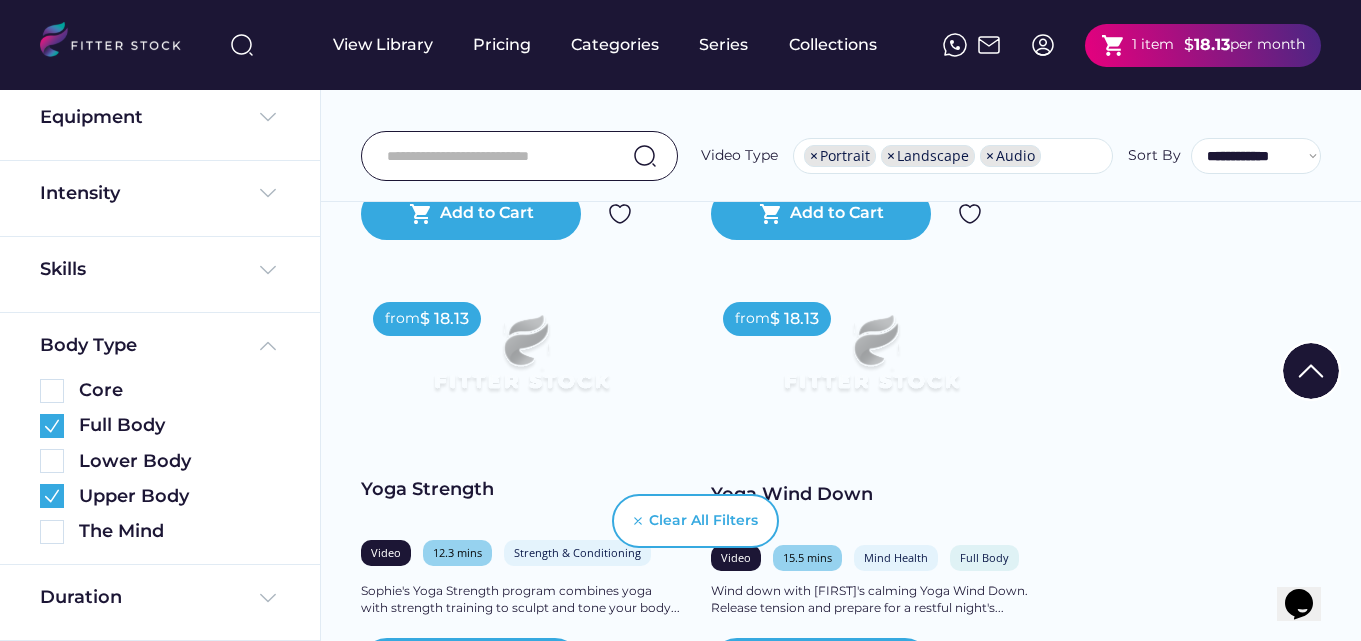 scroll, scrollTop: 3960, scrollLeft: 0, axis: vertical 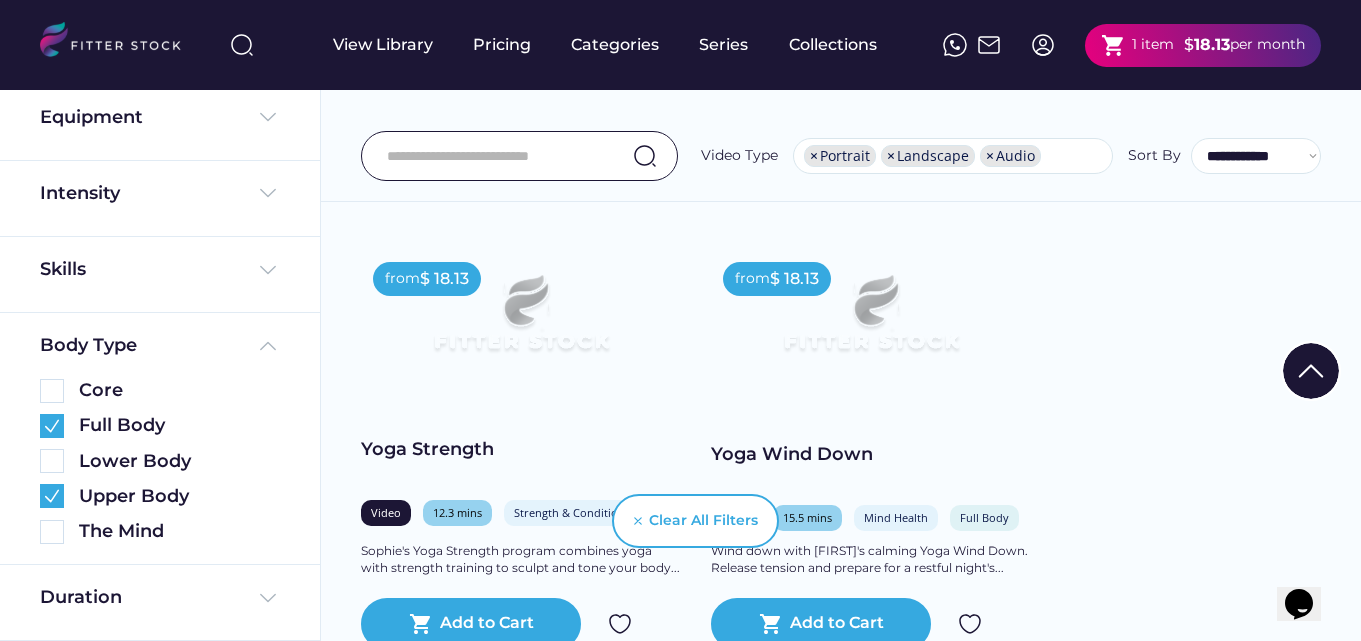 click on "from  $ 18.13 Chair Focused Pilates Video 21.8 mins Strength & Conditioning Full Body In Rachel's chair Pilates class you will target each area of the body whilst seated. This class is...
shopping_cart
Add to Cart from  $ 18.13 Gentle Yoga for Strength & Mobility Video 21.2 mins Stretch & Mobilise Full Body This gentle yoga class with Luke aimed at beginners will break down some of the main standing poses...
shopping_cart
Add to Cart from  $ 18.13 Chair Recovery, Relax & Reset Video 12.7 mins Stretch & Mobilise Full Body Time to Recover, Relax and Reset your body and mind! This chair based session with Clare is...
shopping_cart
Add to Cart from  $ 18.13 Recovery, Relax & Reset Video 12.4 mins Stretch & Mobilise Full Body Time to Recover, Relax and Reset your body and mind! This mat based session with Clare is designed...
shopping_cart
Add to Cart from  $ 18.13 Mini Ball Mat Pilates Video 24.3 mins Full Body" at bounding box center (846, -450) 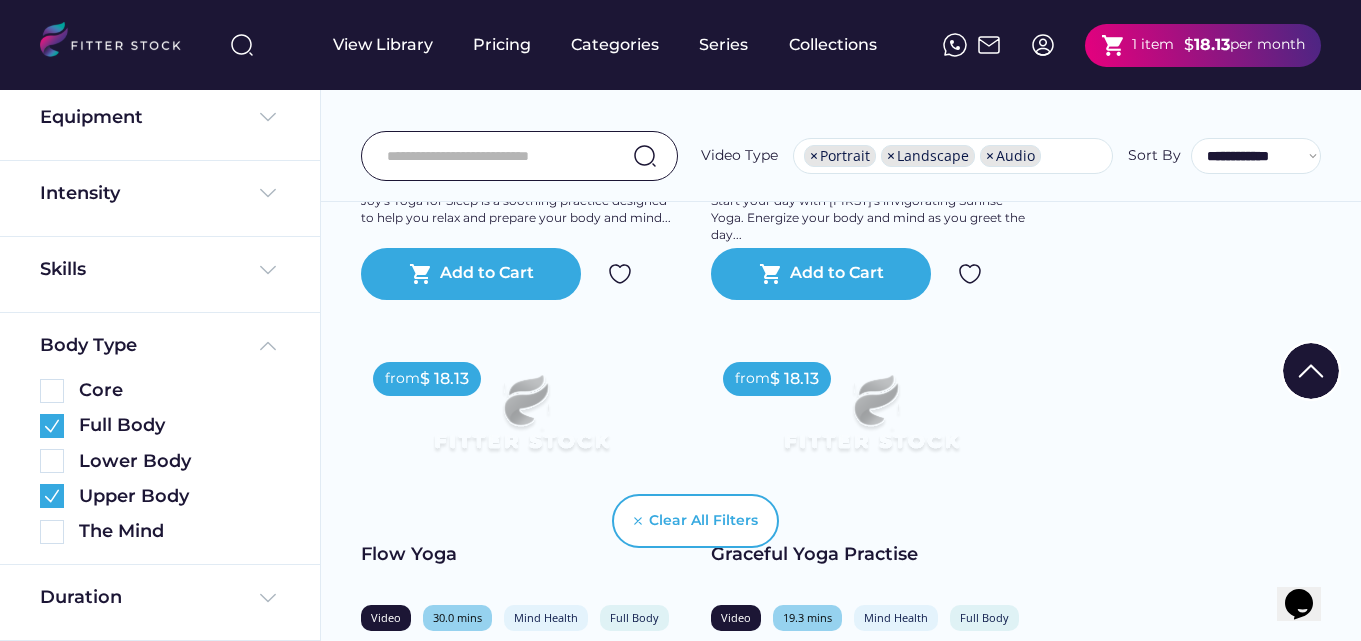 scroll, scrollTop: 4768, scrollLeft: 0, axis: vertical 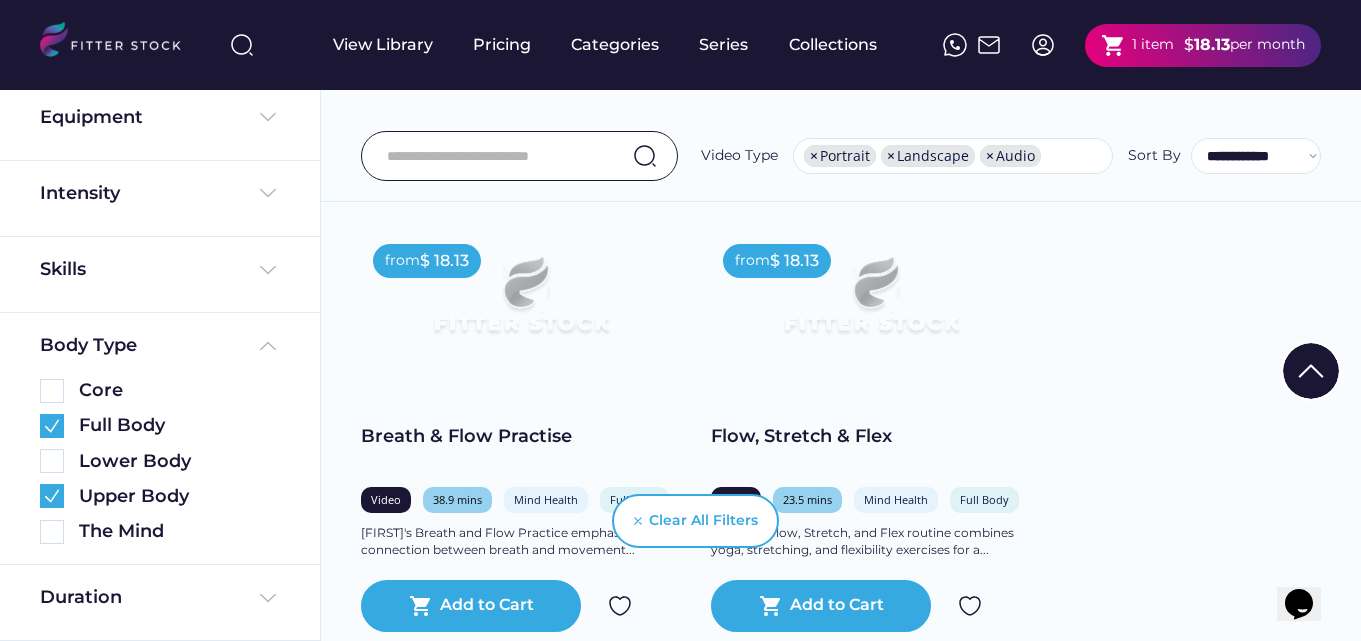 click on "from  $ 18.13 Chair Focused Pilates Video 21.8 mins Strength & Conditioning Full Body In Rachel's chair Pilates class you will target each area of the body whilst seated. This class is...
shopping_cart
Add to Cart from  $ 18.13 Gentle Yoga for Strength & Mobility Video 21.2 mins Stretch & Mobilise Full Body This gentle yoga class with Luke aimed at beginners will break down some of the main standing poses...
shopping_cart
Add to Cart from  $ 18.13 Chair Recovery, Relax & Reset Video 12.7 mins Stretch & Mobilise Full Body Time to Recover, Relax and Reset your body and mind! This chair based session with Clare is...
shopping_cart
Add to Cart from  $ 18.13 Recovery, Relax & Reset Video 12.4 mins Stretch & Mobilise Full Body Time to Recover, Relax and Reset your body and mind! This mat based session with Clare is designed...
shopping_cart
Add to Cart from  $ 18.13 Mini Ball Mat Pilates Video 24.3 mins Full Body" at bounding box center (846, -468) 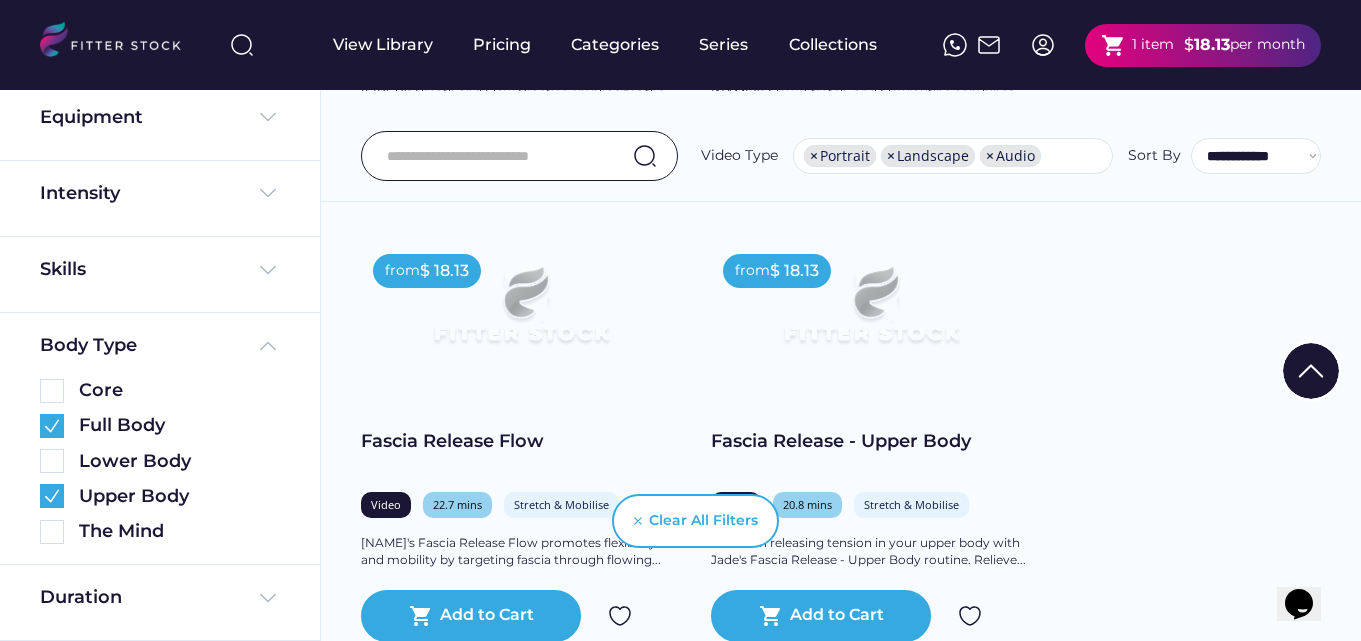 scroll, scrollTop: 5808, scrollLeft: 0, axis: vertical 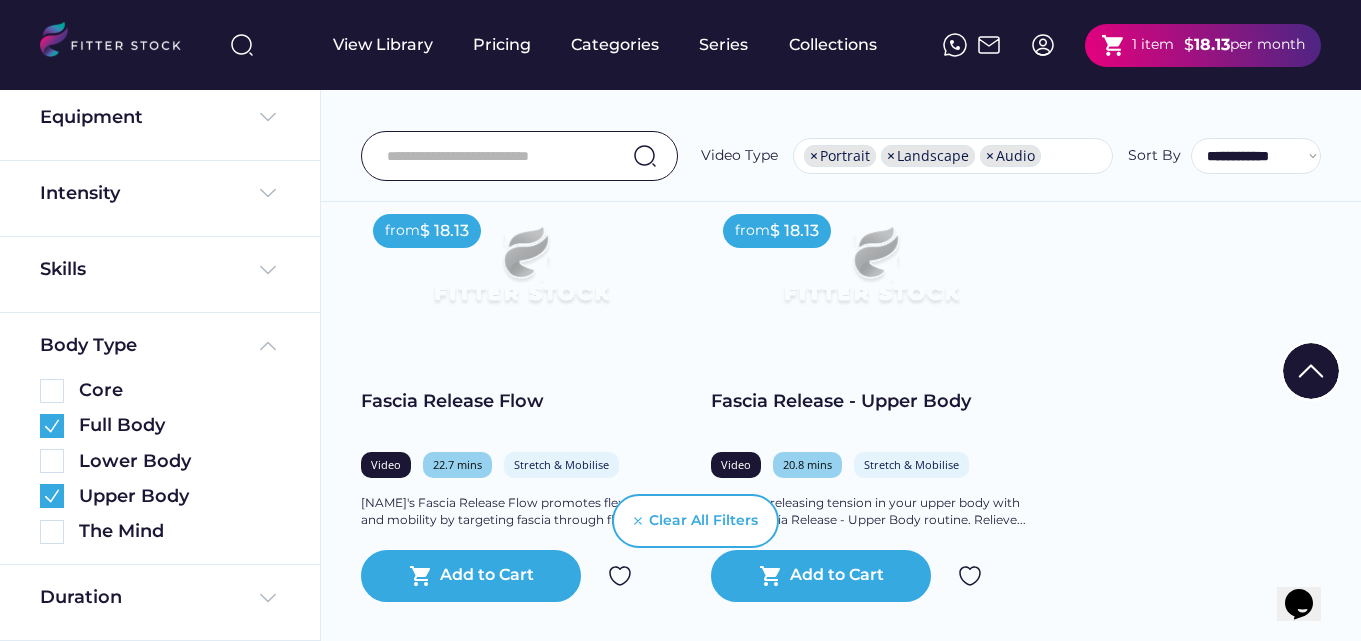 click on "from  $ 18.13 Chair Focused Pilates Video 21.8 mins Strength & Conditioning Full Body In Rachel's chair Pilates class you will target each area of the body whilst seated. This class is...
shopping_cart
Add to Cart from  $ 18.13 Gentle Yoga for Strength & Mobility Video 21.2 mins Stretch & Mobilise Full Body This gentle yoga class with Luke aimed at beginners will break down some of the main standing poses...
shopping_cart
Add to Cart from  $ 18.13 Chair Recovery, Relax & Reset Video 12.7 mins Stretch & Mobilise Full Body Time to Recover, Relax and Reset your body and mind! This chair based session with Clare is...
shopping_cart
Add to Cart from  $ 18.13 Recovery, Relax & Reset Video 12.4 mins Stretch & Mobilise Full Body Time to Recover, Relax and Reset your body and mind! This mat based session with Clare is designed...
shopping_cart
Add to Cart from  $ 18.13 Mini Ball Mat Pilates Video 24.3 mins Full Body" at bounding box center (846, -948) 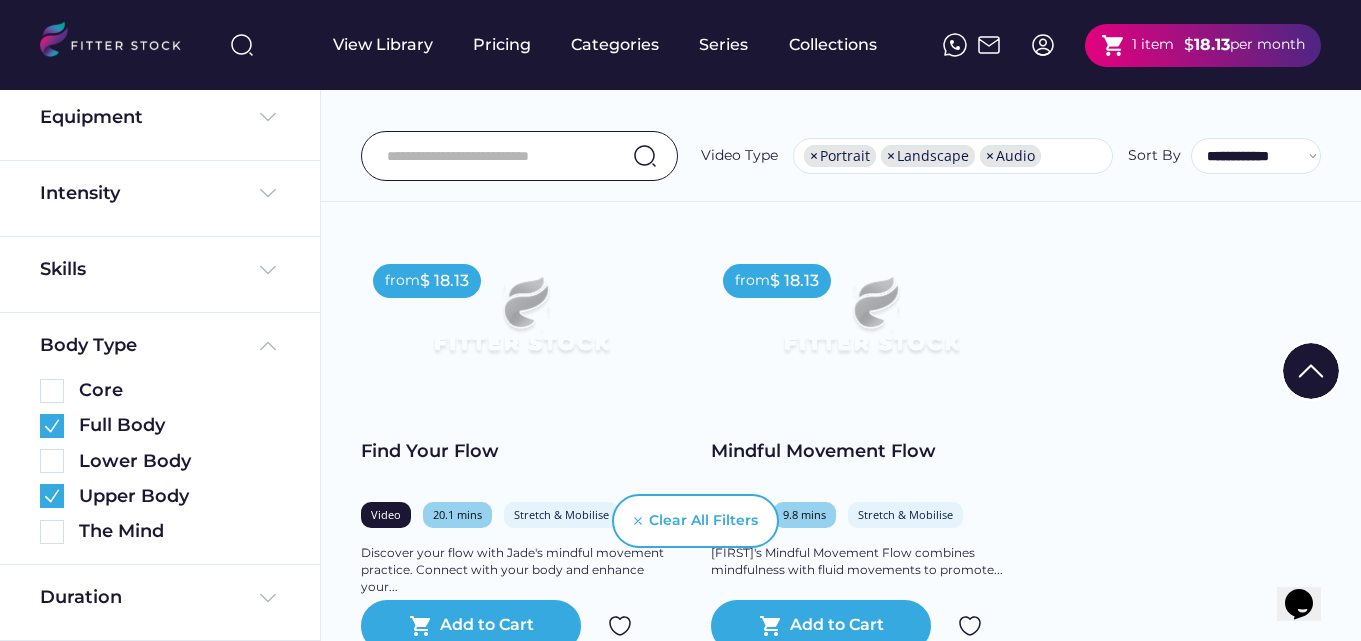 scroll, scrollTop: 6248, scrollLeft: 0, axis: vertical 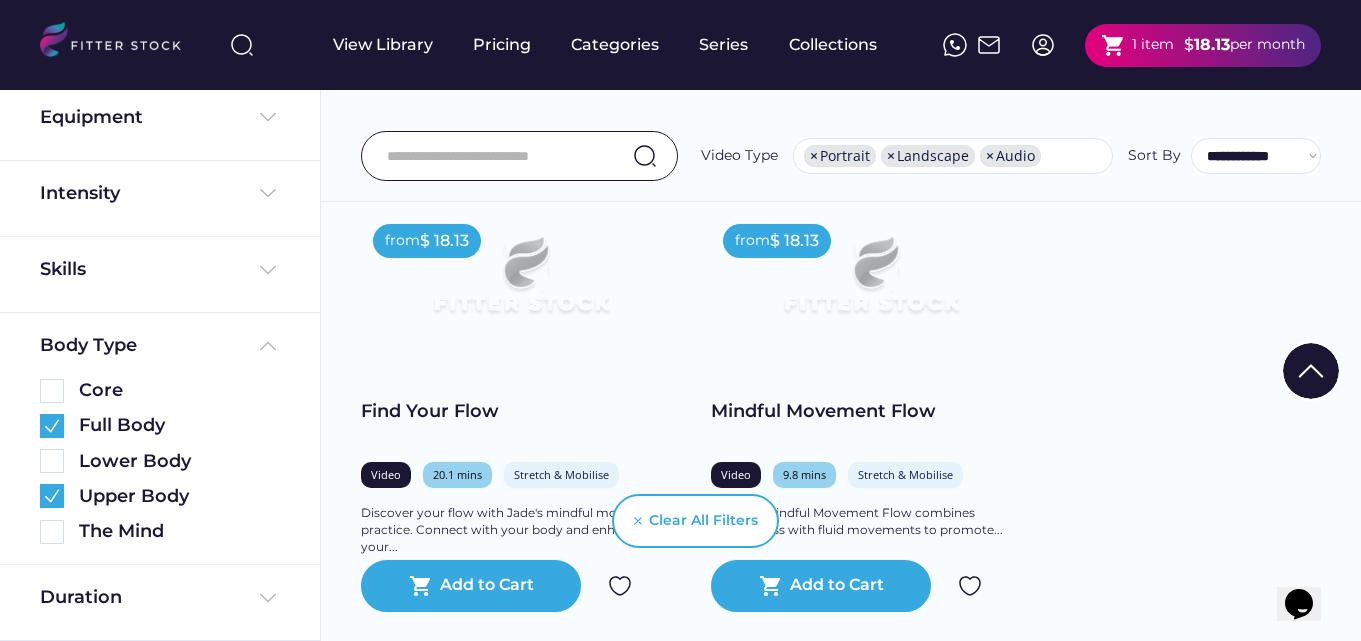 click on "from  $ 18.13 Chair Focused Pilates Video 21.8 mins Strength & Conditioning Full Body In Rachel's chair Pilates class you will target each area of the body whilst seated. This class is...
shopping_cart
Add to Cart from  $ 18.13 Gentle Yoga for Strength & Mobility Video 21.2 mins Stretch & Mobilise Full Body This gentle yoga class with Luke aimed at beginners will break down some of the main standing poses...
shopping_cart
Add to Cart from  $ 18.13 Chair Recovery, Relax & Reset Video 12.7 mins Stretch & Mobilise Full Body Time to Recover, Relax and Reset your body and mind! This chair based session with Clare is...
shopping_cart
Add to Cart from  $ 18.13 Recovery, Relax & Reset Video 12.4 mins Stretch & Mobilise Full Body Time to Recover, Relax and Reset your body and mind! This mat based session with Clare is designed...
shopping_cart
Add to Cart from  $ 18.13 Mini Ball Mat Pilates Video 24.3 mins Full Body" at bounding box center [846, -1388] 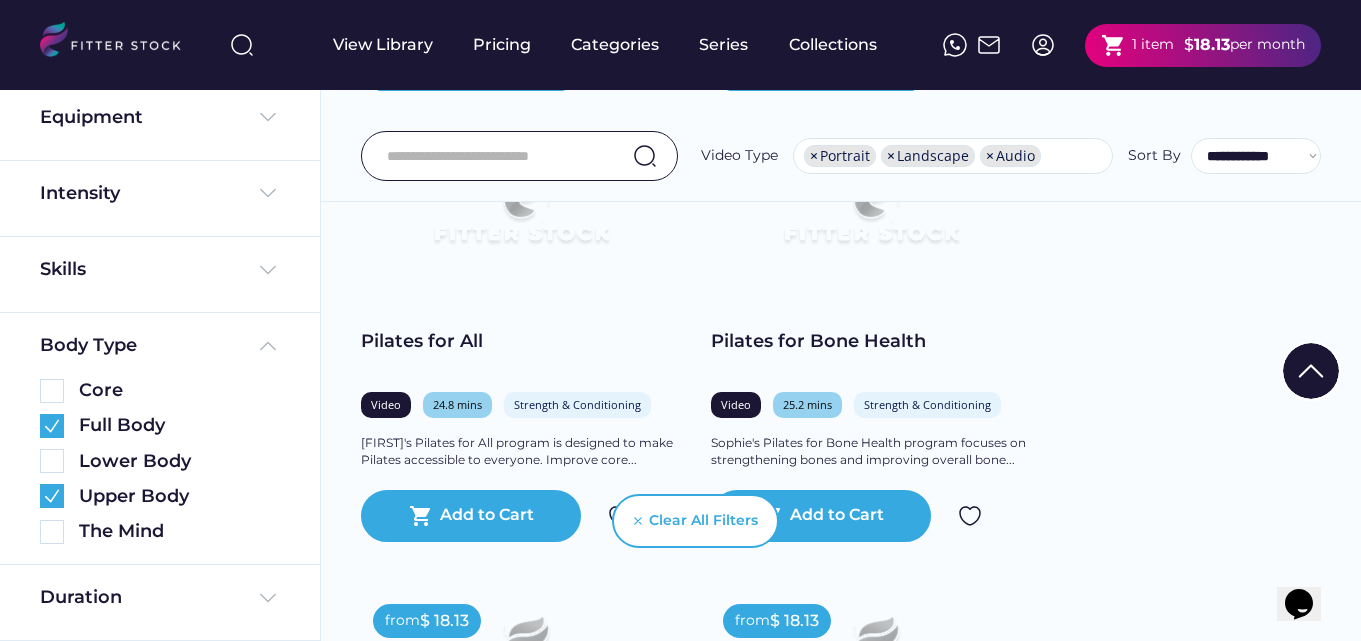 scroll, scrollTop: 6728, scrollLeft: 0, axis: vertical 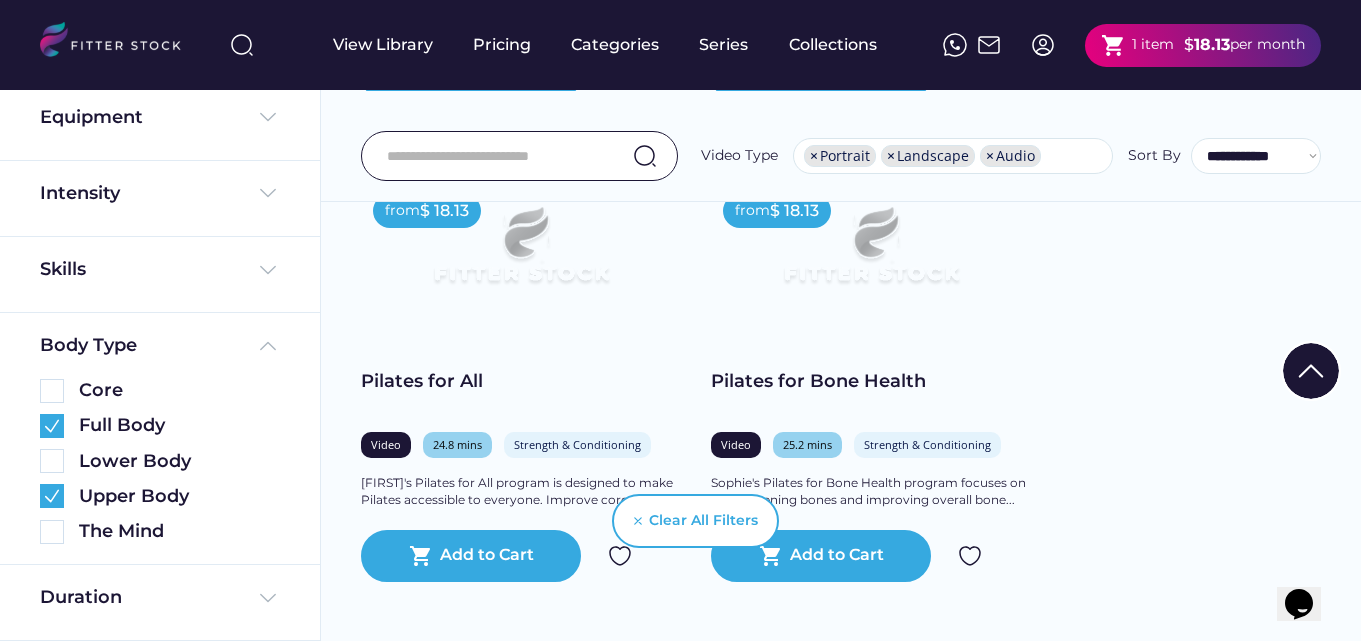 click on "from  $ 18.13 Chair Focused Pilates Video 21.8 mins Strength & Conditioning Full Body In Rachel's chair Pilates class you will target each area of the body whilst seated. This class is...
shopping_cart
Add to Cart from  $ 18.13 Gentle Yoga for Strength & Mobility Video 21.2 mins Stretch & Mobilise Full Body This gentle yoga class with Luke aimed at beginners will break down some of the main standing poses...
shopping_cart
Add to Cart from  $ 18.13 Chair Recovery, Relax & Reset Video 12.7 mins Stretch & Mobilise Full Body Time to Recover, Relax and Reset your body and mind! This chair based session with Clare is...
shopping_cart
Add to Cart from  $ 18.13 Recovery, Relax & Reset Video 12.4 mins Stretch & Mobilise Full Body Time to Recover, Relax and Reset your body and mind! This mat based session with Clare is designed...
shopping_cart
Add to Cart from  $ 18.13 Mini Ball Mat Pilates Video 24.3 mins Full Body" at bounding box center (846, -1868) 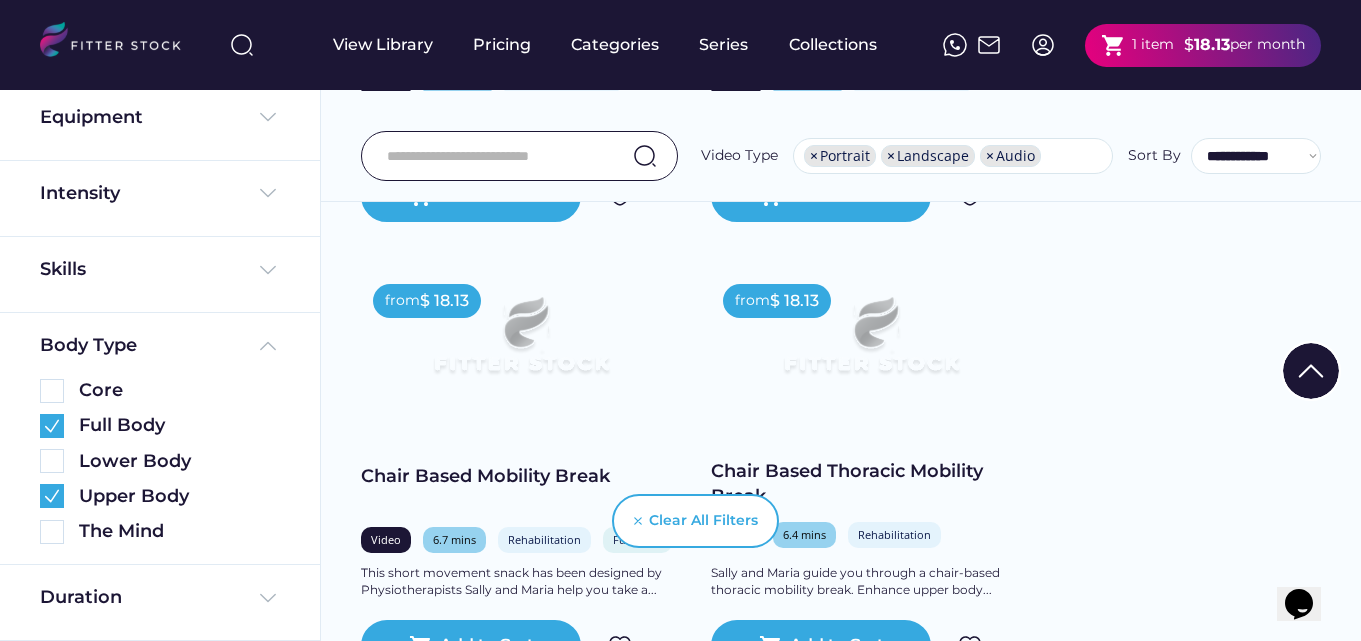 scroll, scrollTop: 8928, scrollLeft: 0, axis: vertical 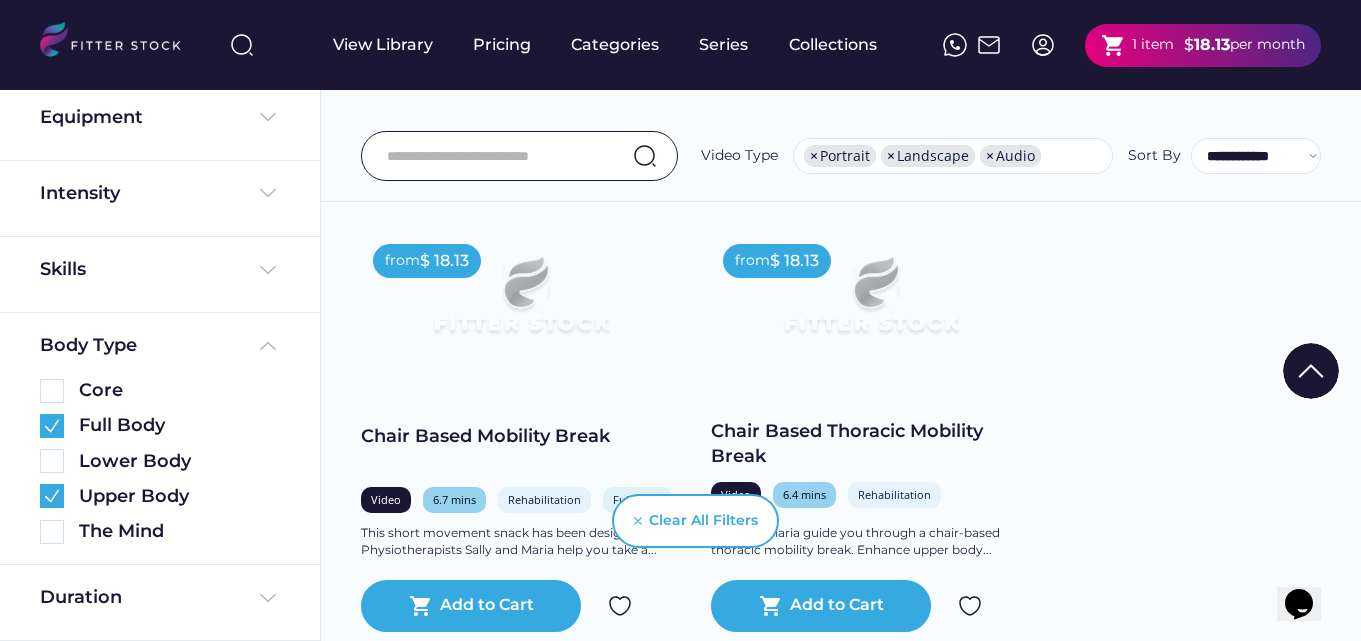 click on "from  $ 18.13 Chair Focused Pilates Video 21.8 mins Strength & Conditioning Full Body In Rachel's chair Pilates class you will target each area of the body whilst seated. This class is...
shopping_cart
Add to Cart from  $ 18.13 Gentle Yoga for Strength & Mobility Video 21.2 mins Stretch & Mobilise Full Body This gentle yoga class with Luke aimed at beginners will break down some of the main standing poses...
shopping_cart
Add to Cart from  $ 18.13 Chair Recovery, Relax & Reset Video 12.7 mins Stretch & Mobilise Full Body Time to Recover, Relax and Reset your body and mind! This chair based session with Clare is...
shopping_cart
Add to Cart from  $ 18.13 Recovery, Relax & Reset Video 12.4 mins Stretch & Mobilise Full Body Time to Recover, Relax and Reset your body and mind! This mat based session with Clare is designed...
shopping_cart
Add to Cart from  $ 18.13 Mini Ball Mat Pilates Video 24.3 mins Full Body" at bounding box center (846, -2718) 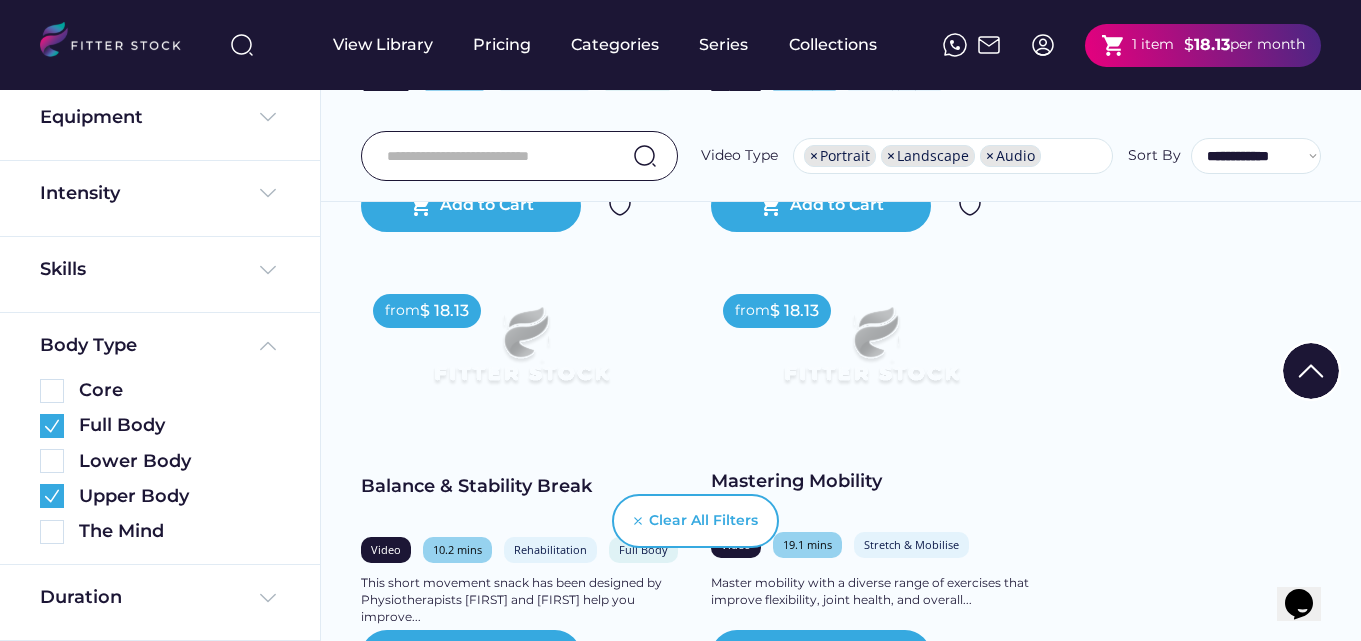 scroll, scrollTop: 9368, scrollLeft: 0, axis: vertical 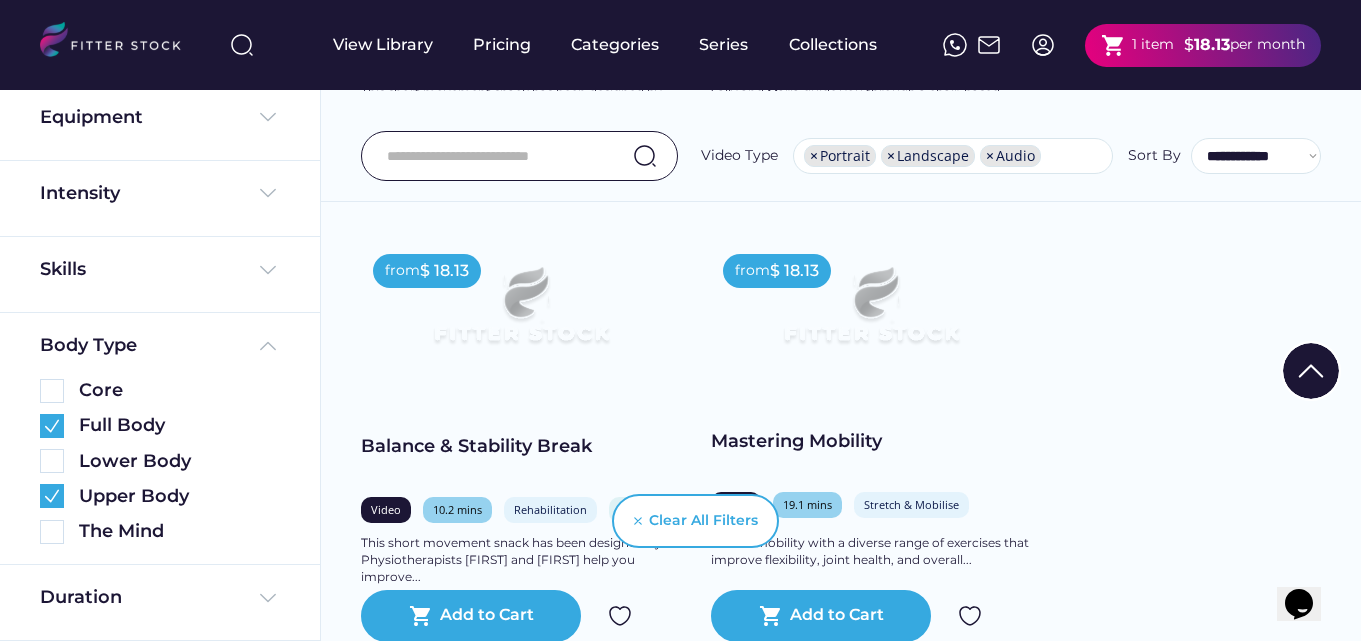 click on "from  $ 18.13 Chair Focused Pilates Video 21.8 mins Strength & Conditioning Full Body In Rachel's chair Pilates class you will target each area of the body whilst seated. This class is...
shopping_cart
Add to Cart from  $ 18.13 Gentle Yoga for Strength & Mobility Video 21.2 mins Stretch & Mobilise Full Body This gentle yoga class with Luke aimed at beginners will break down some of the main standing poses...
shopping_cart
Add to Cart from  $ 18.13 Chair Recovery, Relax & Reset Video 12.7 mins Stretch & Mobilise Full Body Time to Recover, Relax and Reset your body and mind! This chair based session with Clare is...
shopping_cart
Add to Cart from  $ 18.13 Recovery, Relax & Reset Video 12.4 mins Stretch & Mobilise Full Body Time to Recover, Relax and Reset your body and mind! This mat based session with Clare is designed...
shopping_cart
Add to Cart from  $ 18.13 Mini Ball Mat Pilates Video 24.3 mins Full Body" at bounding box center [846, -3158] 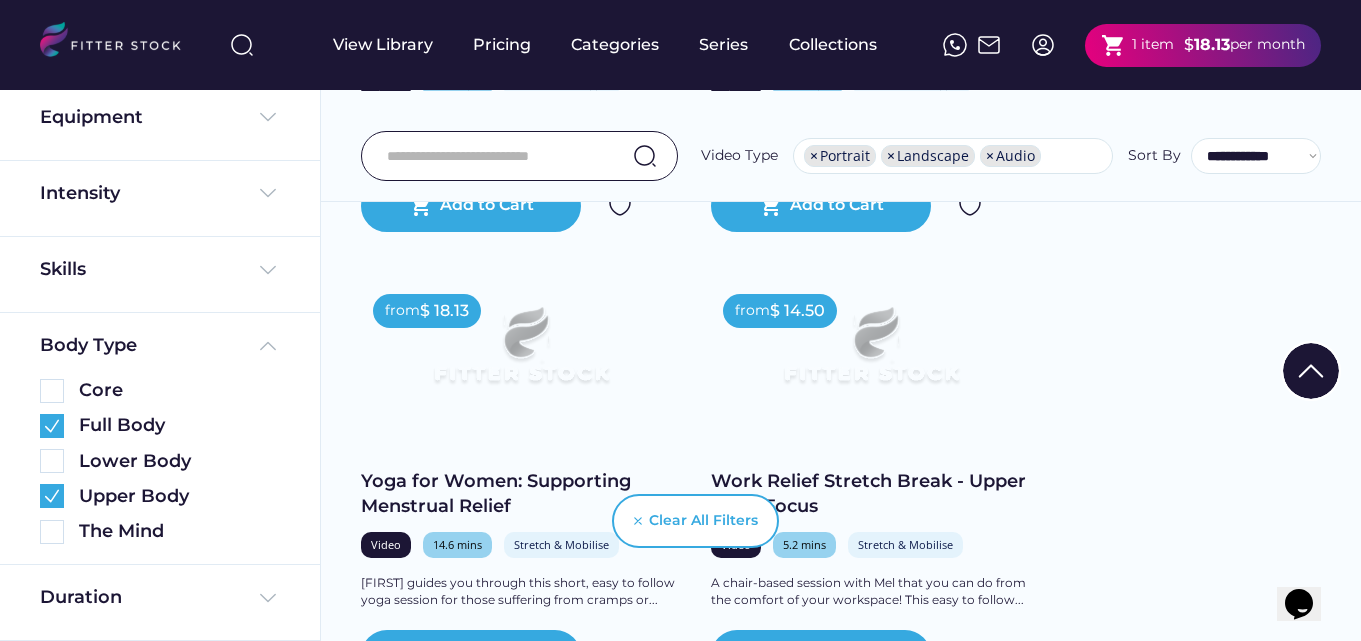 scroll, scrollTop: 11248, scrollLeft: 0, axis: vertical 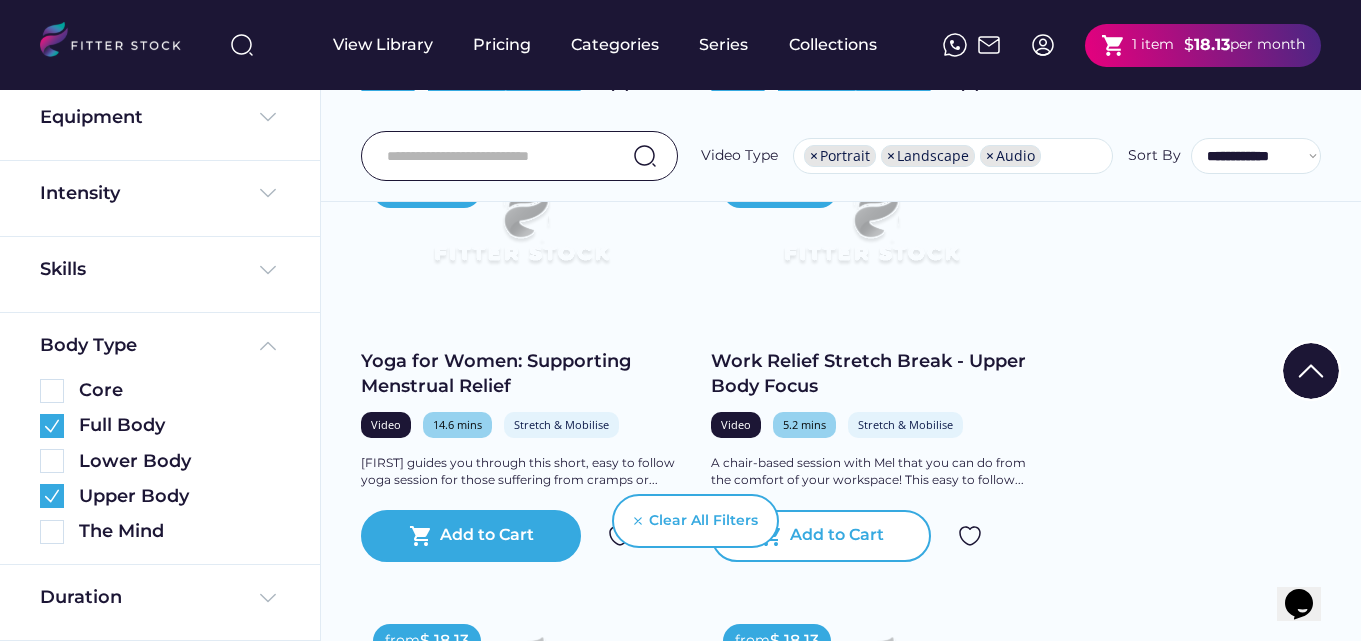 click on "Add to Cart" at bounding box center [837, 536] 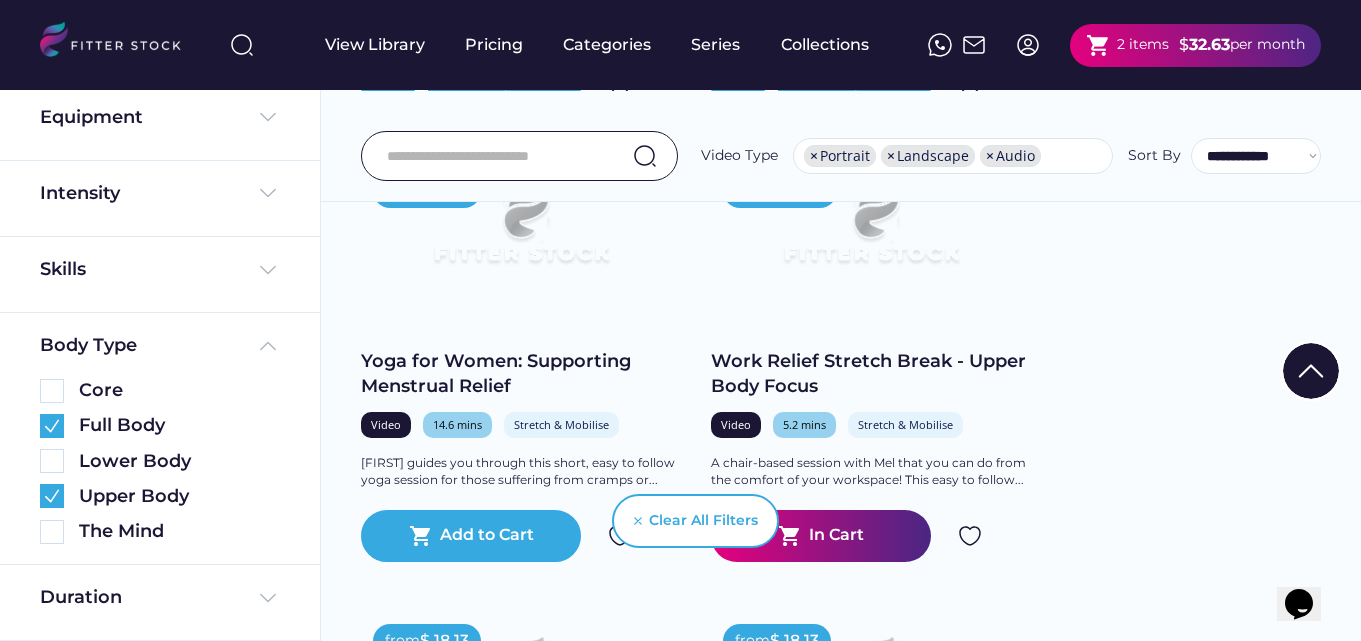 click on "from  $ 18.13 Chair Focused Pilates Video 21.8 mins Strength & Conditioning Full Body In Rachel's chair Pilates class you will target each area of the body whilst seated. This class is...
shopping_cart
Add to Cart from  $ 18.13 Gentle Yoga for Strength & Mobility Video 21.2 mins Stretch & Mobilise Full Body This gentle yoga class with Luke aimed at beginners will break down some of the main standing poses...
shopping_cart
Add to Cart from  $ 18.13 Chair Recovery, Relax & Reset Video 12.7 mins Stretch & Mobilise Full Body Time to Recover, Relax and Reset your body and mind! This chair based session with Clare is...
shopping_cart
Add to Cart from  $ 18.13 Recovery, Relax & Reset Video 12.4 mins Stretch & Mobilise Full Body Time to Recover, Relax and Reset your body and mind! This mat based session with Clare is designed...
shopping_cart
Add to Cart from  $ 18.13 Mini Ball Mat Pilates Video 24.3 mins Full Body" at bounding box center [846, -3688] 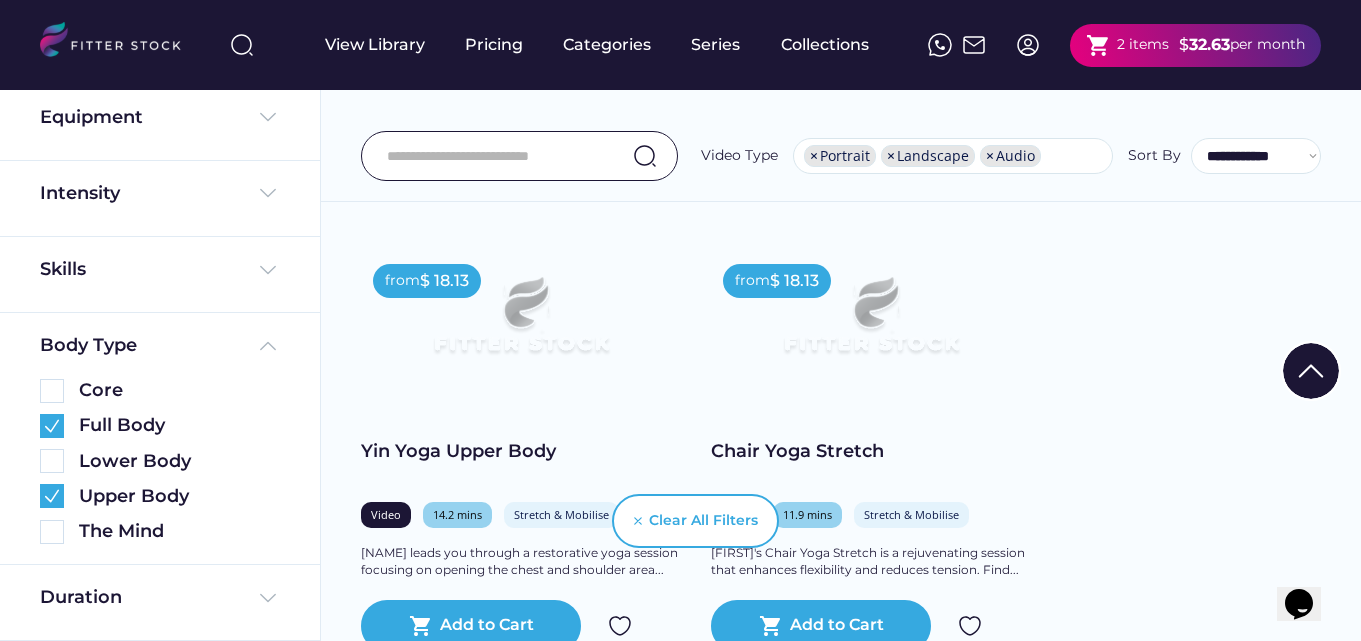 scroll, scrollTop: 11648, scrollLeft: 0, axis: vertical 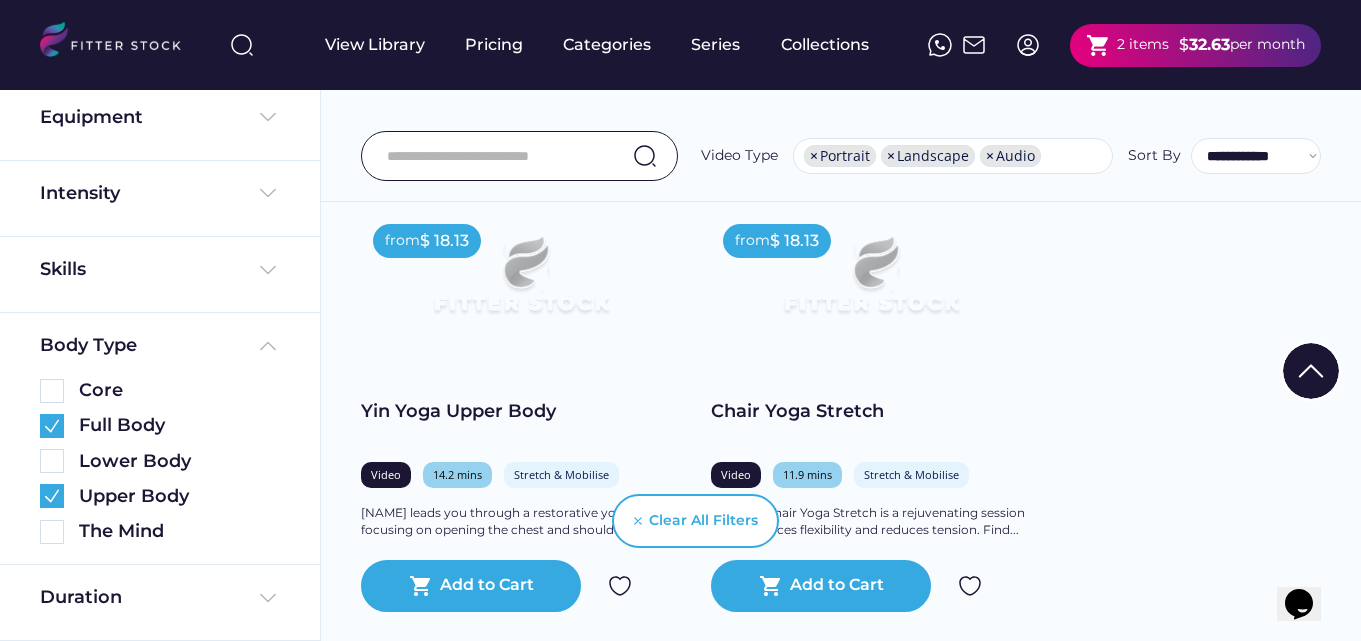 click on "from  $ 18.13 Chair Focused Pilates Video 21.8 mins Strength & Conditioning Full Body In Rachel's chair Pilates class you will target each area of the body whilst seated. This class is...
shopping_cart
Add to Cart from  $ 18.13 Gentle Yoga for Strength & Mobility Video 21.2 mins Stretch & Mobilise Full Body This gentle yoga class with Luke aimed at beginners will break down some of the main standing poses...
shopping_cart
Add to Cart from  $ 18.13 Chair Recovery, Relax & Reset Video 12.7 mins Stretch & Mobilise Full Body Time to Recover, Relax and Reset your body and mind! This chair based session with Clare is...
shopping_cart
Add to Cart from  $ 18.13 Recovery, Relax & Reset Video 12.4 mins Stretch & Mobilise Full Body Time to Recover, Relax and Reset your body and mind! This mat based session with Clare is designed...
shopping_cart
Add to Cart from  $ 18.13 Mini Ball Mat Pilates Video 24.3 mins Full Body" at bounding box center [846, -4088] 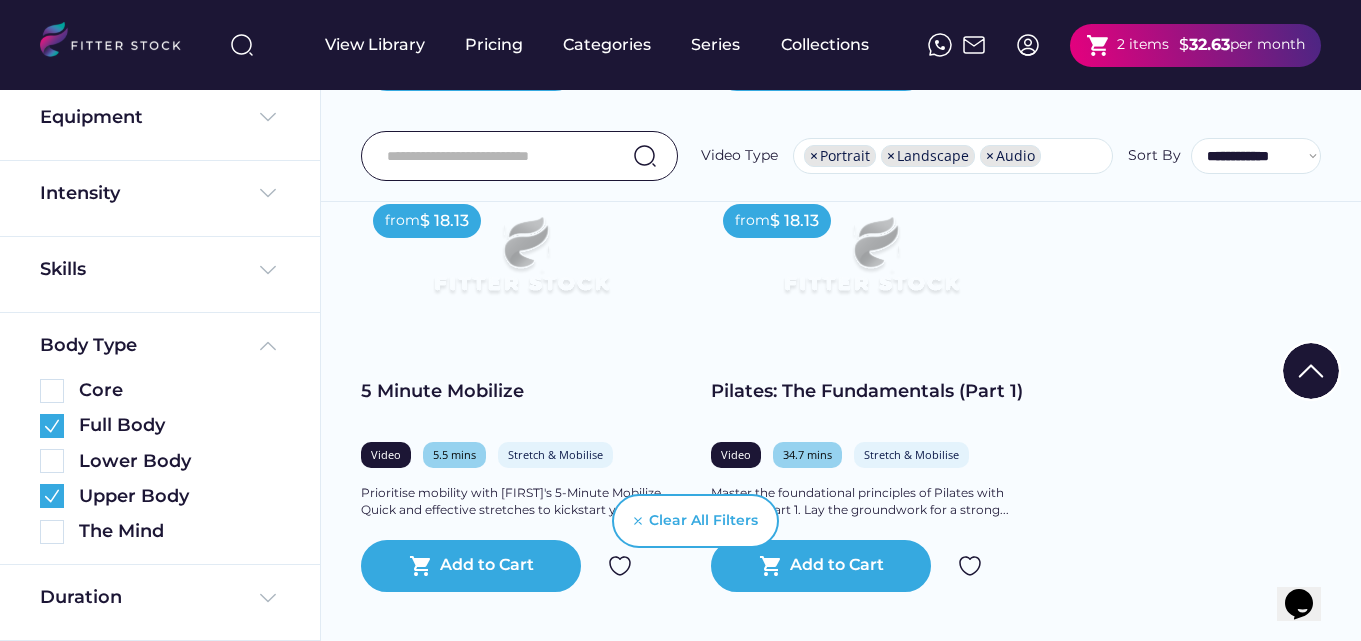 scroll, scrollTop: 12608, scrollLeft: 0, axis: vertical 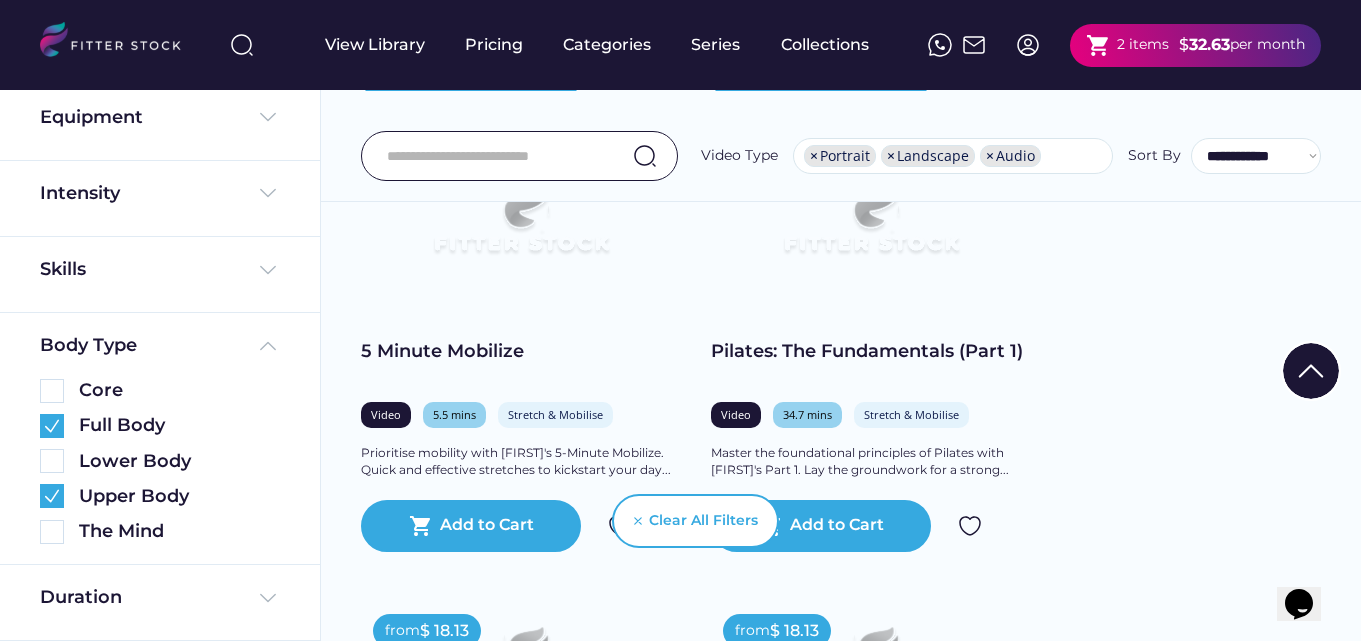click on "from  $ 18.13 Chair Focused Pilates Video 21.8 mins Strength & Conditioning Full Body In Rachel's chair Pilates class you will target each area of the body whilst seated. This class is...
shopping_cart
Add to Cart from  $ 18.13 Gentle Yoga for Strength & Mobility Video 21.2 mins Stretch & Mobilise Full Body This gentle yoga class with Luke aimed at beginners will break down some of the main standing poses...
shopping_cart
Add to Cart from  $ 18.13 Chair Recovery, Relax & Reset Video 12.7 mins Stretch & Mobilise Full Body Time to Recover, Relax and Reset your body and mind! This chair based session with Clare is...
shopping_cart
Add to Cart from  $ 18.13 Recovery, Relax & Reset Video 12.4 mins Stretch & Mobilise Full Body Time to Recover, Relax and Reset your body and mind! This mat based session with Clare is designed...
shopping_cart
Add to Cart from  $ 18.13 Mini Ball Mat Pilates Video 24.3 mins Full Body" at bounding box center (846, -5048) 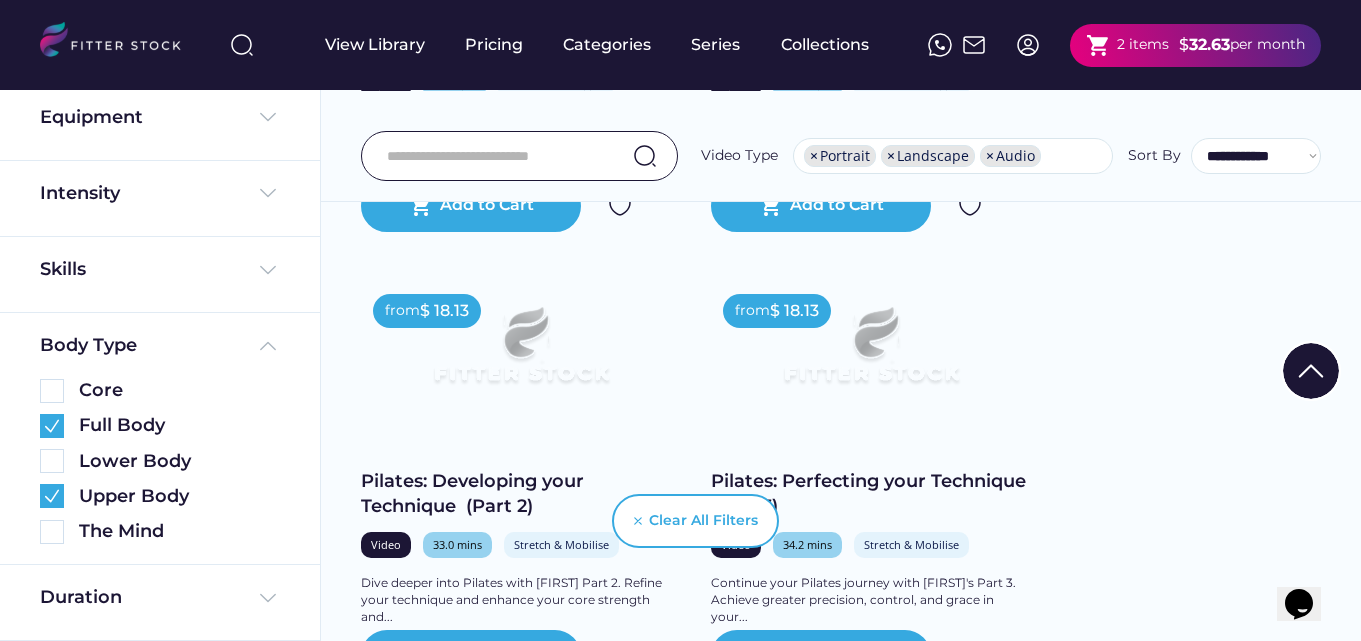 scroll, scrollTop: 12968, scrollLeft: 0, axis: vertical 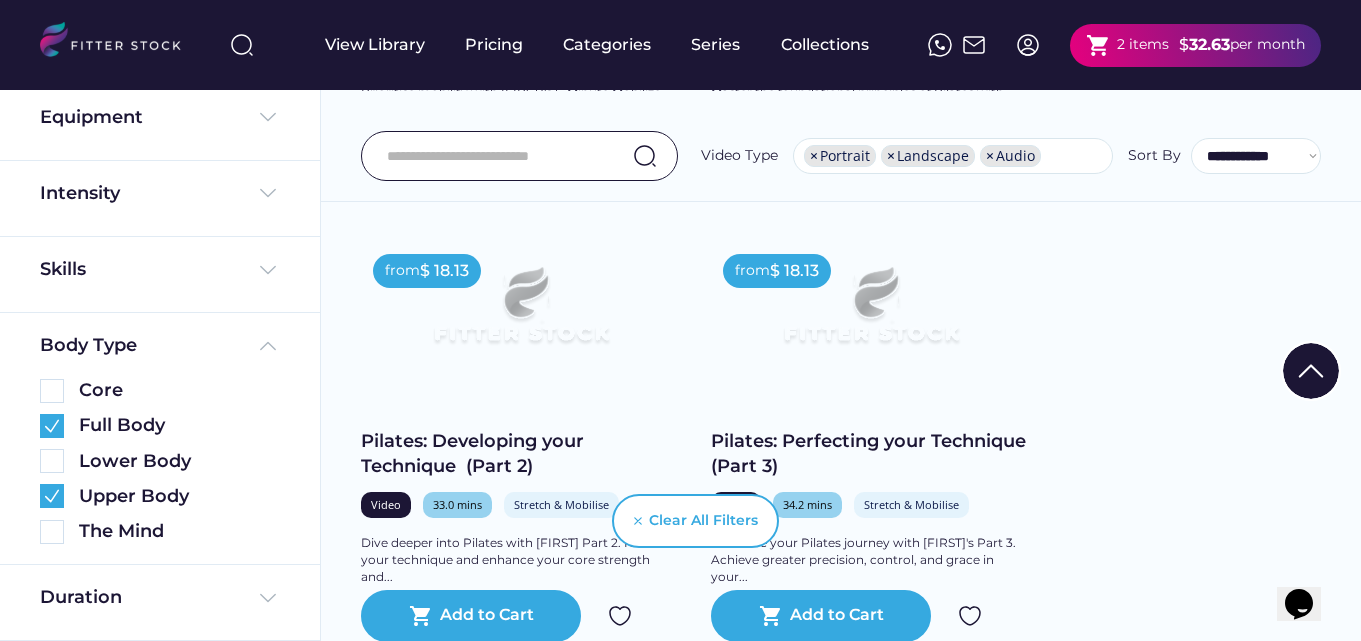 click on "from  $ 18.13 Chair Focused Pilates Video 21.8 mins Strength & Conditioning Full Body In Rachel's chair Pilates class you will target each area of the body whilst seated. This class is...
shopping_cart
Add to Cart from  $ 18.13 Gentle Yoga for Strength & Mobility Video 21.2 mins Stretch & Mobilise Full Body This gentle yoga class with Luke aimed at beginners will break down some of the main standing poses...
shopping_cart
Add to Cart from  $ 18.13 Chair Recovery, Relax & Reset Video 12.7 mins Stretch & Mobilise Full Body Time to Recover, Relax and Reset your body and mind! This chair based session with Clare is...
shopping_cart
Add to Cart from  $ 18.13 Recovery, Relax & Reset Video 12.4 mins Stretch & Mobilise Full Body Time to Recover, Relax and Reset your body and mind! This mat based session with Clare is designed...
shopping_cart
Add to Cart from  $ 18.13 Mini Ball Mat Pilates Video 24.3 mins Full Body" at bounding box center (846, -5408) 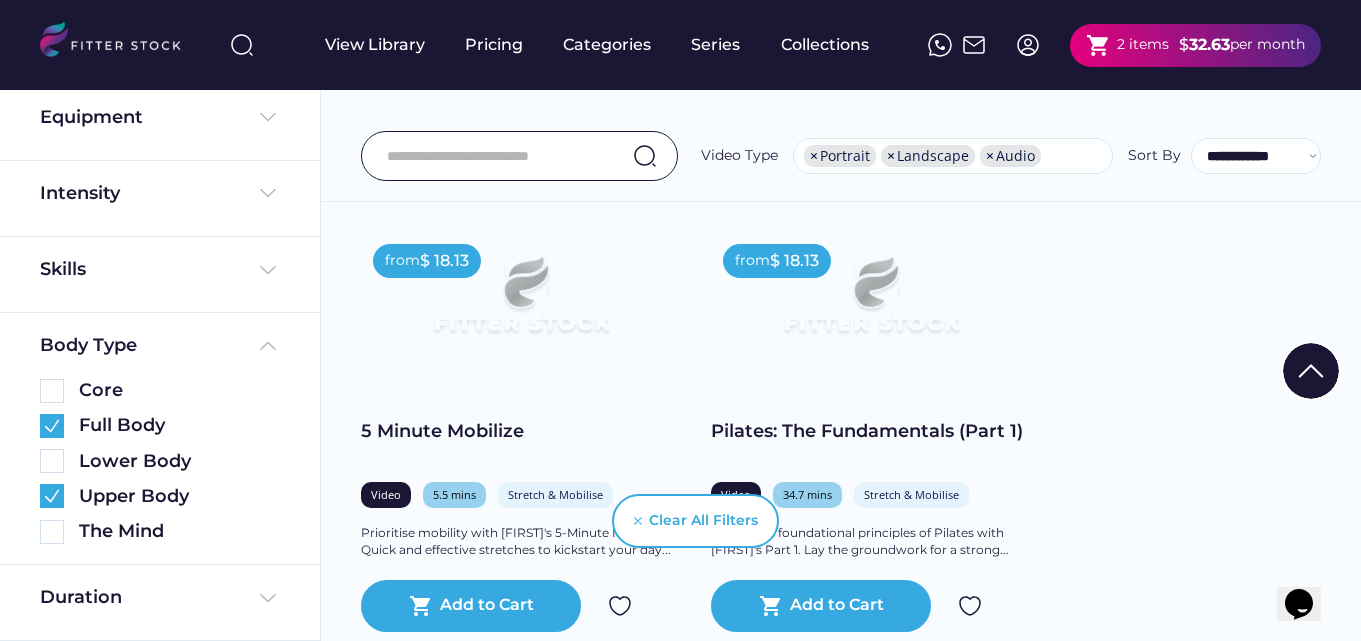scroll, scrollTop: 12568, scrollLeft: 0, axis: vertical 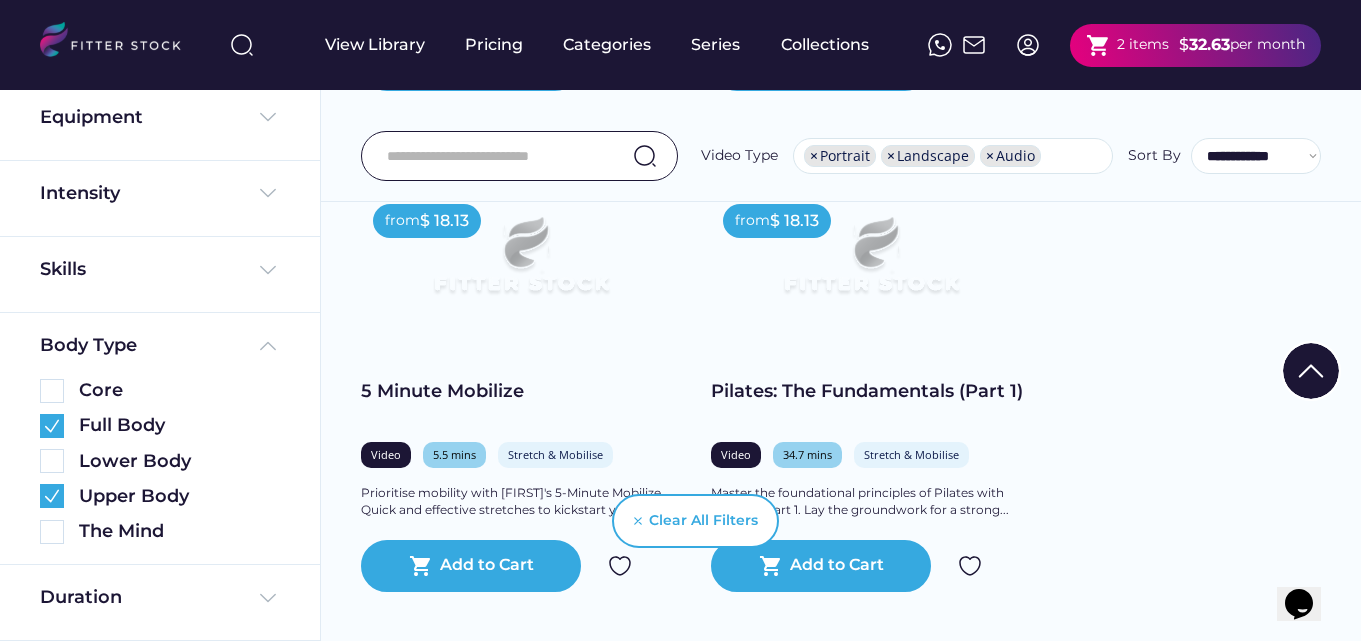 click on "from  $ 18.13 Chair Focused Pilates Video 21.8 mins Strength & Conditioning Full Body In Rachel's chair Pilates class you will target each area of the body whilst seated. This class is...
shopping_cart
Add to Cart from  $ 18.13 Gentle Yoga for Strength & Mobility Video 21.2 mins Stretch & Mobilise Full Body This gentle yoga class with Luke aimed at beginners will break down some of the main standing poses...
shopping_cart
Add to Cart from  $ 18.13 Chair Recovery, Relax & Reset Video 12.7 mins Stretch & Mobilise Full Body Time to Recover, Relax and Reset your body and mind! This chair based session with Clare is...
shopping_cart
Add to Cart from  $ 18.13 Recovery, Relax & Reset Video 12.4 mins Stretch & Mobilise Full Body Time to Recover, Relax and Reset your body and mind! This mat based session with Clare is designed...
shopping_cart
Add to Cart from  $ 18.13 Mini Ball Mat Pilates Video 24.3 mins Full Body" at bounding box center [846, -5008] 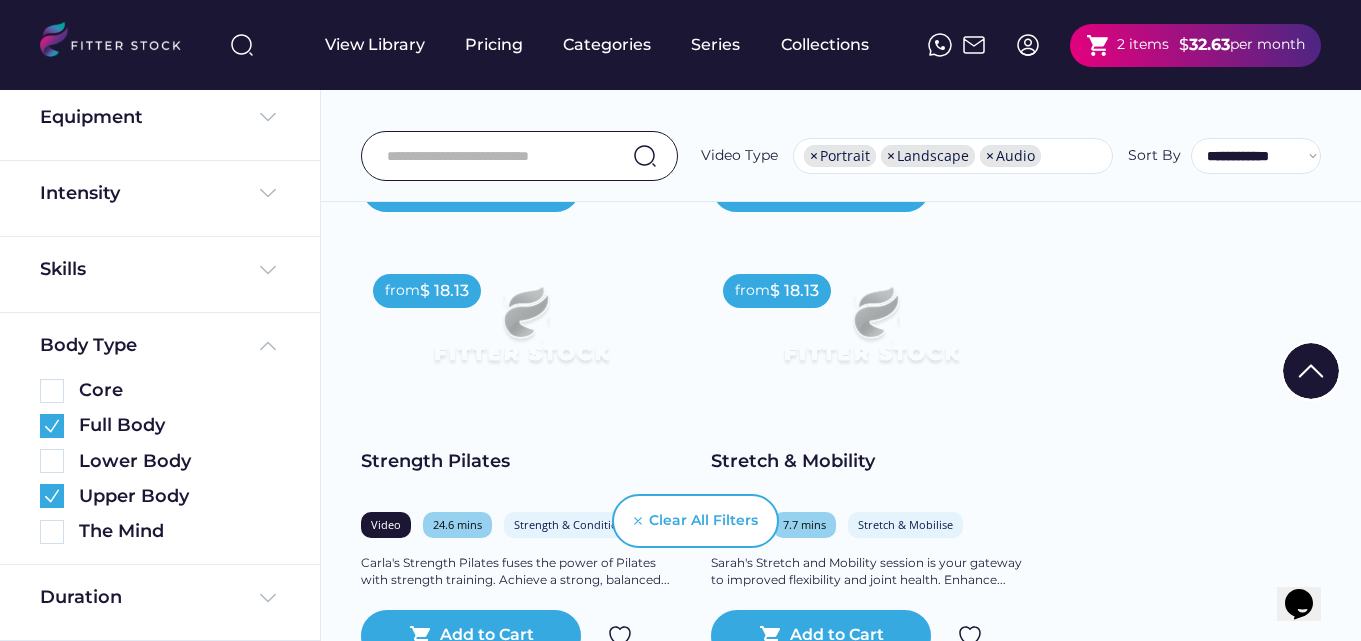 scroll, scrollTop: 13888, scrollLeft: 0, axis: vertical 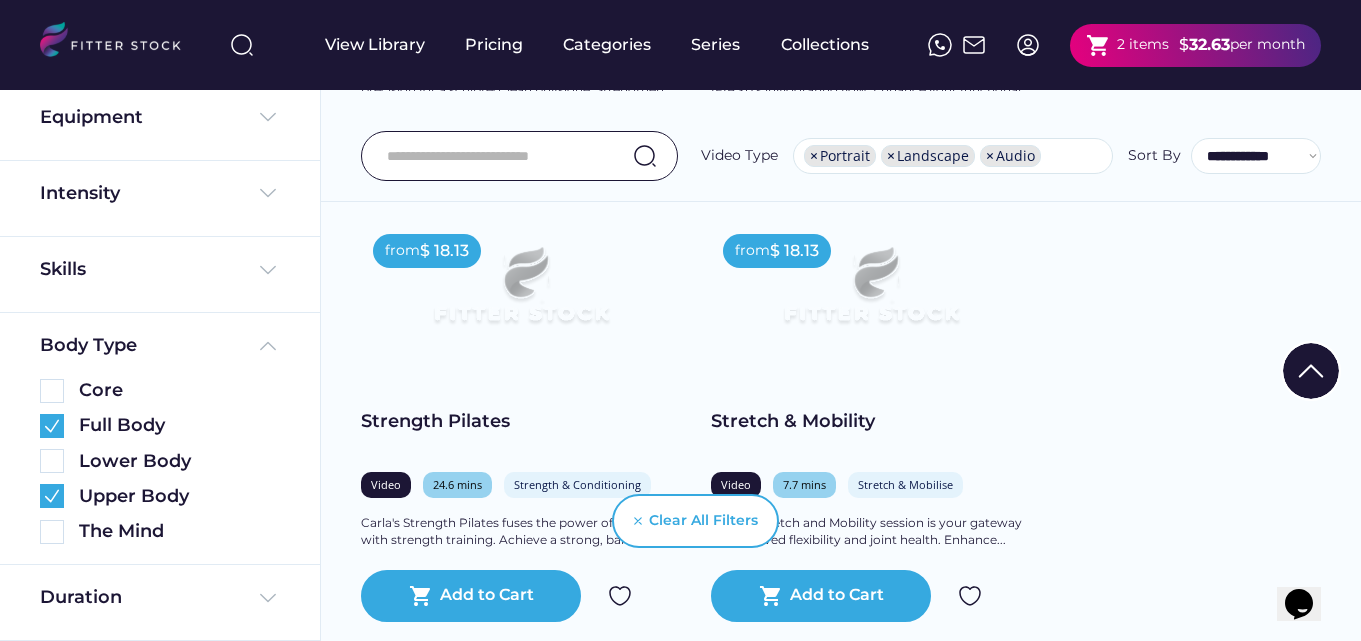 click on "from  $ 18.13 Chair Focused Pilates Video 21.8 mins Strength & Conditioning Full Body In Rachel's chair Pilates class you will target each area of the body whilst seated. This class is...
shopping_cart
Add to Cart from  $ 18.13 Gentle Yoga for Strength & Mobility Video 21.2 mins Stretch & Mobilise Full Body This gentle yoga class with Luke aimed at beginners will break down some of the main standing poses...
shopping_cart
Add to Cart from  $ 18.13 Chair Recovery, Relax & Reset Video 12.7 mins Stretch & Mobilise Full Body Time to Recover, Relax and Reset your body and mind! This chair based session with Clare is...
shopping_cart
Add to Cart from  $ 18.13 Recovery, Relax & Reset Video 12.4 mins Stretch & Mobilise Full Body Time to Recover, Relax and Reset your body and mind! This mat based session with Clare is designed...
shopping_cart
Add to Cart from  $ 18.13 Mini Ball Mat Pilates Video 24.3 mins Full Body" at bounding box center [846, -6328] 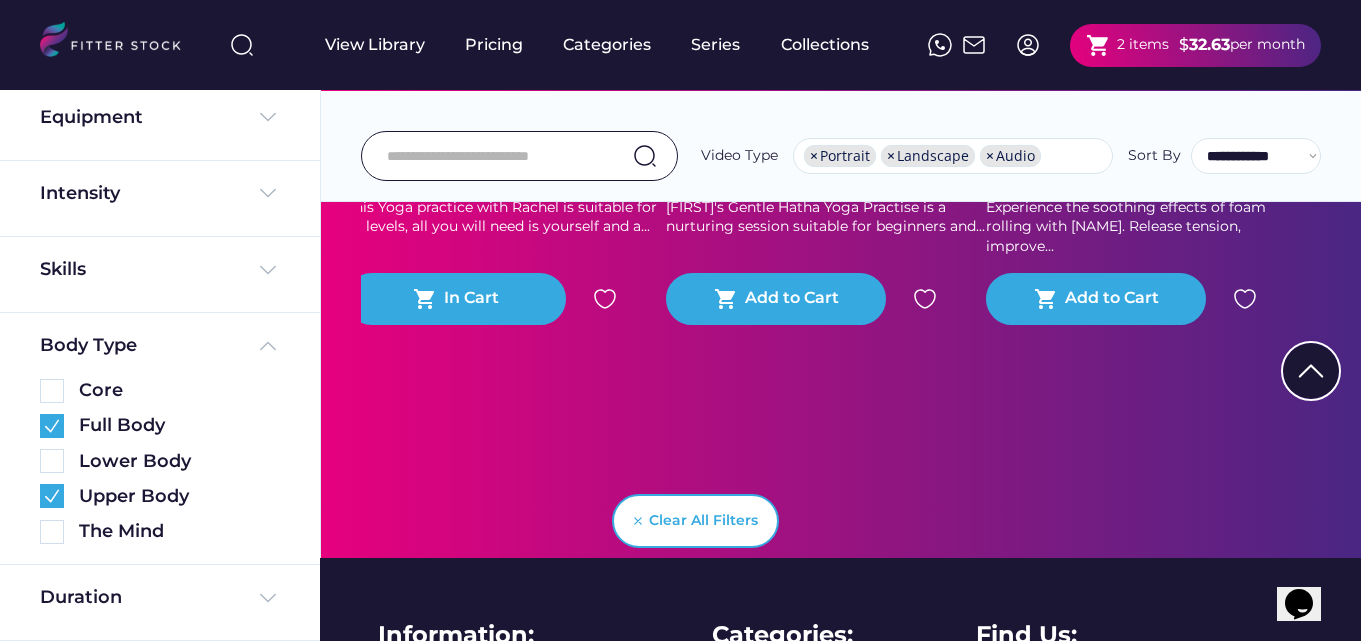 scroll, scrollTop: 14688, scrollLeft: 0, axis: vertical 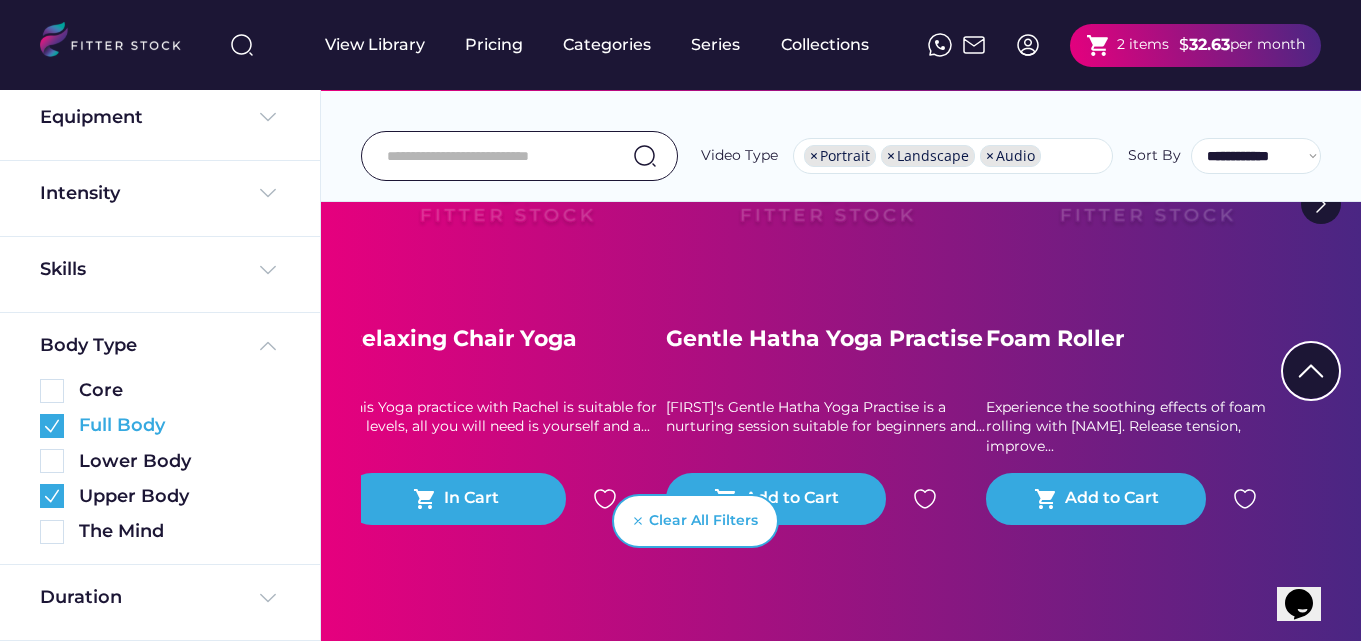 click at bounding box center (52, 426) 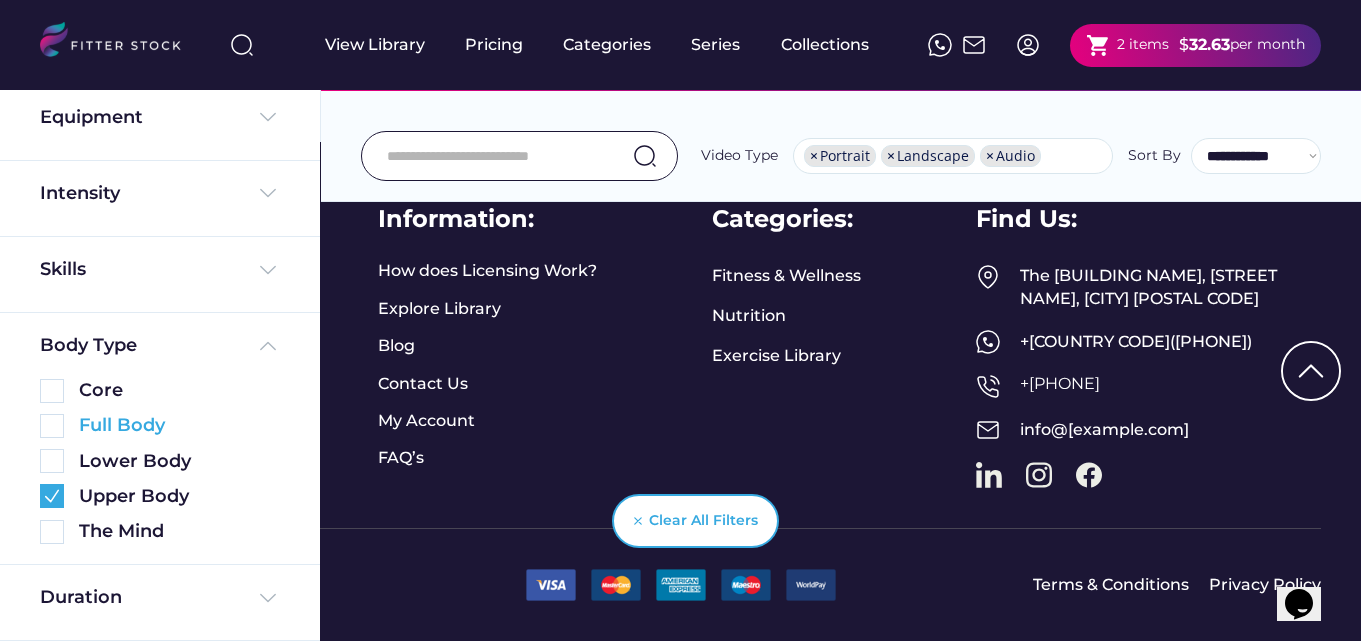 scroll, scrollTop: 2988, scrollLeft: 0, axis: vertical 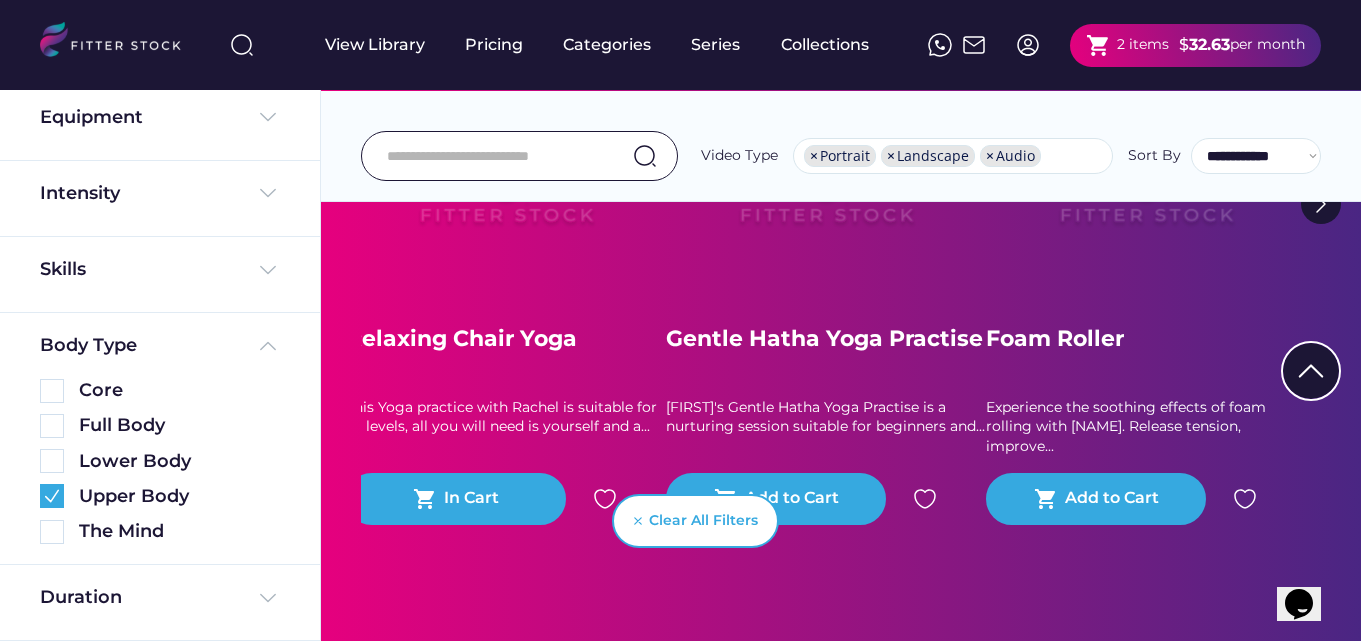 click at bounding box center (1311, 371) 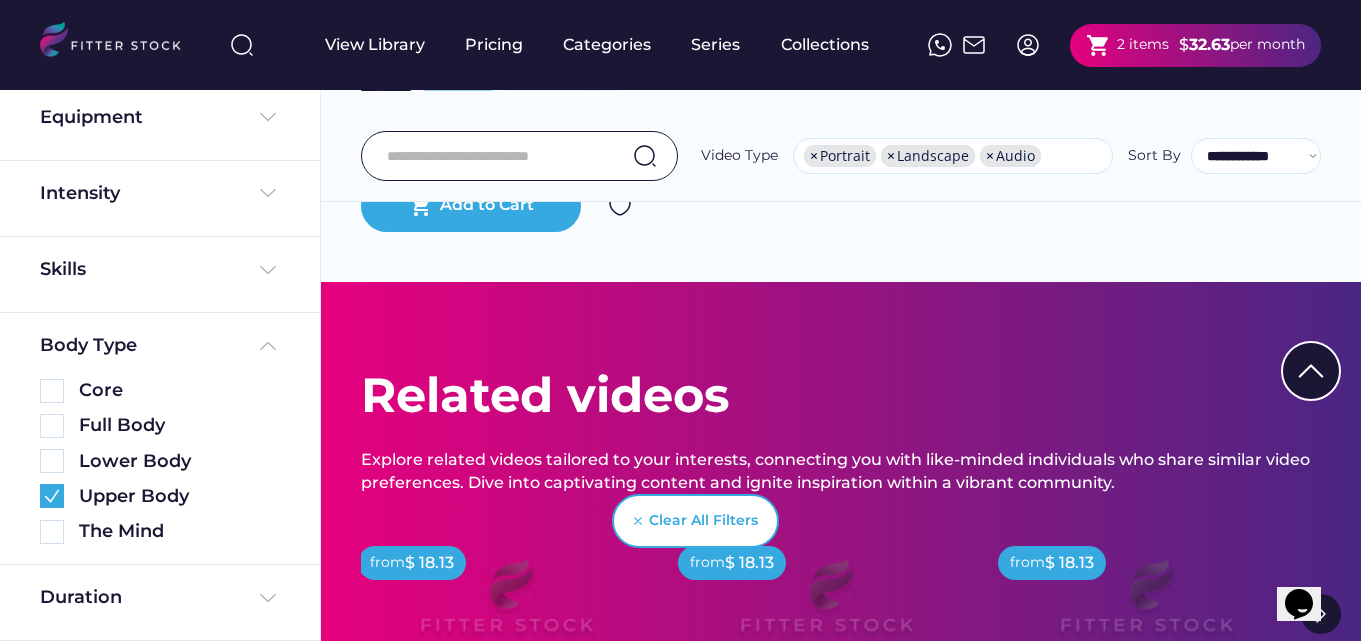 scroll, scrollTop: 2548, scrollLeft: 0, axis: vertical 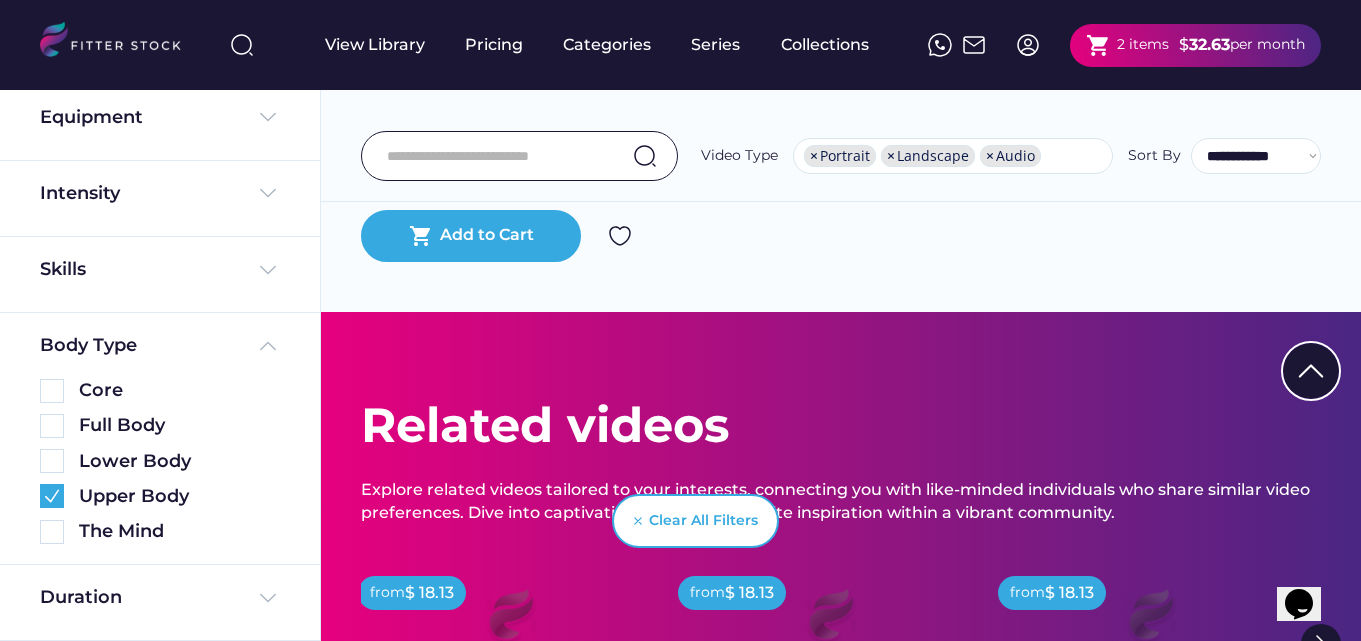 click at bounding box center [1311, 371] 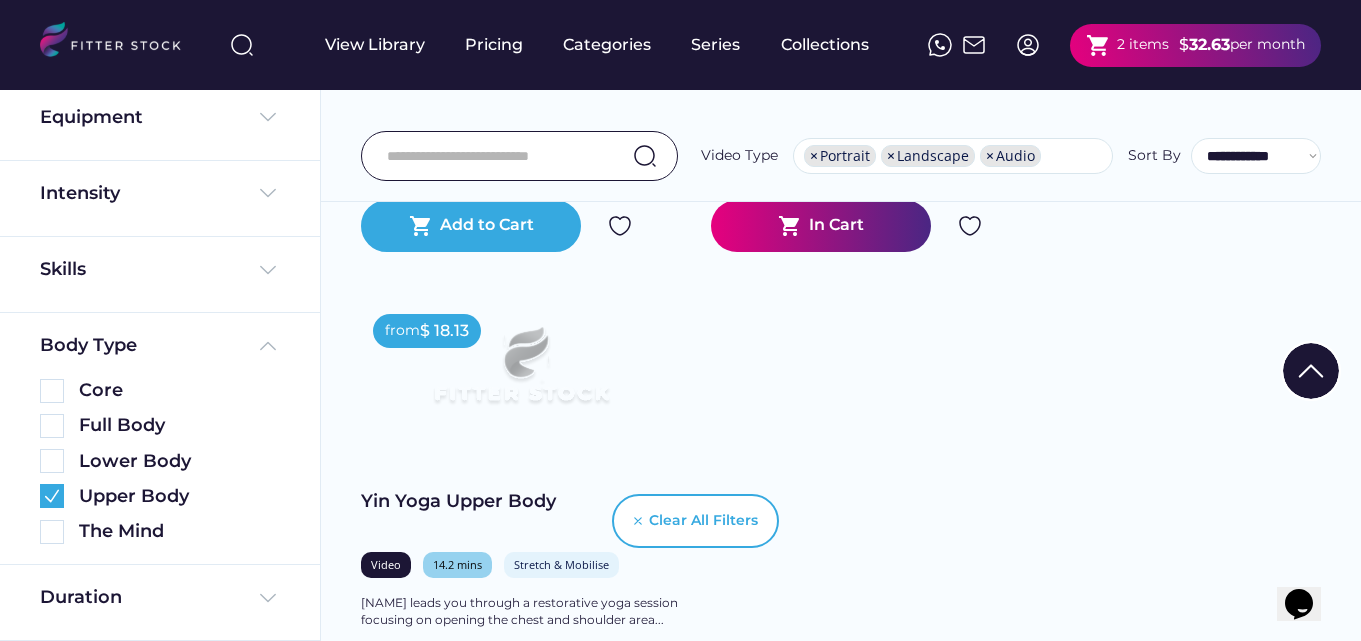 click at bounding box center [1311, 371] 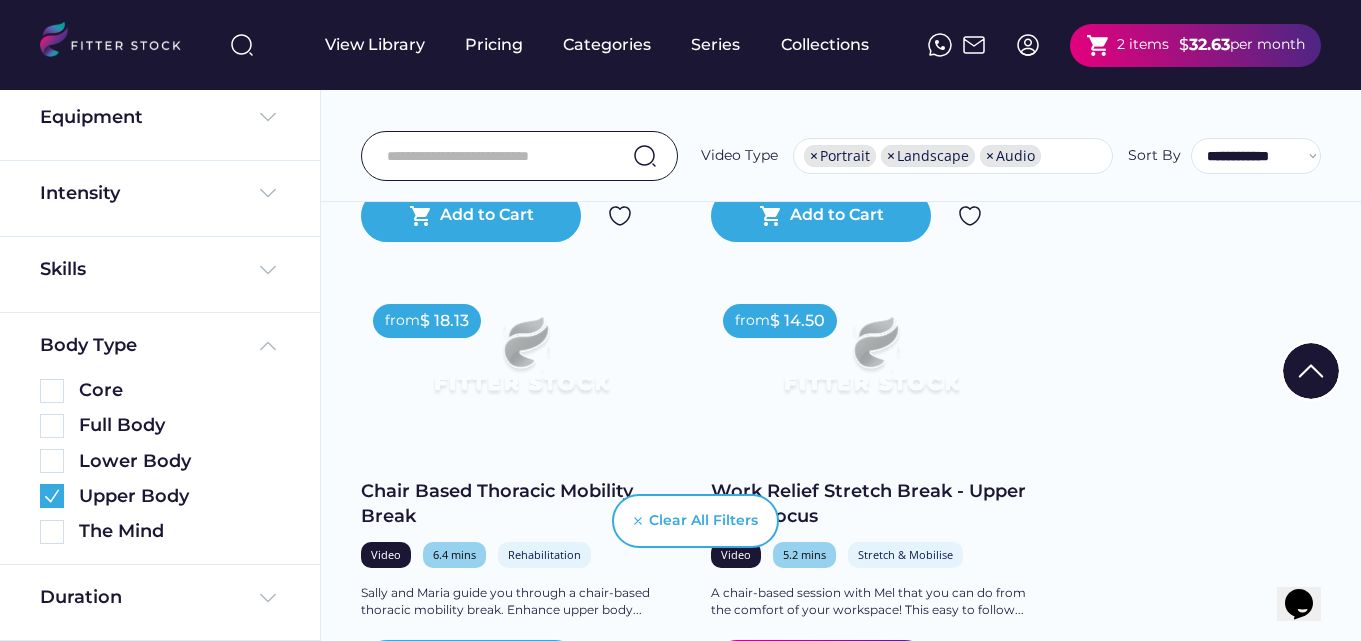 click at bounding box center [1311, 371] 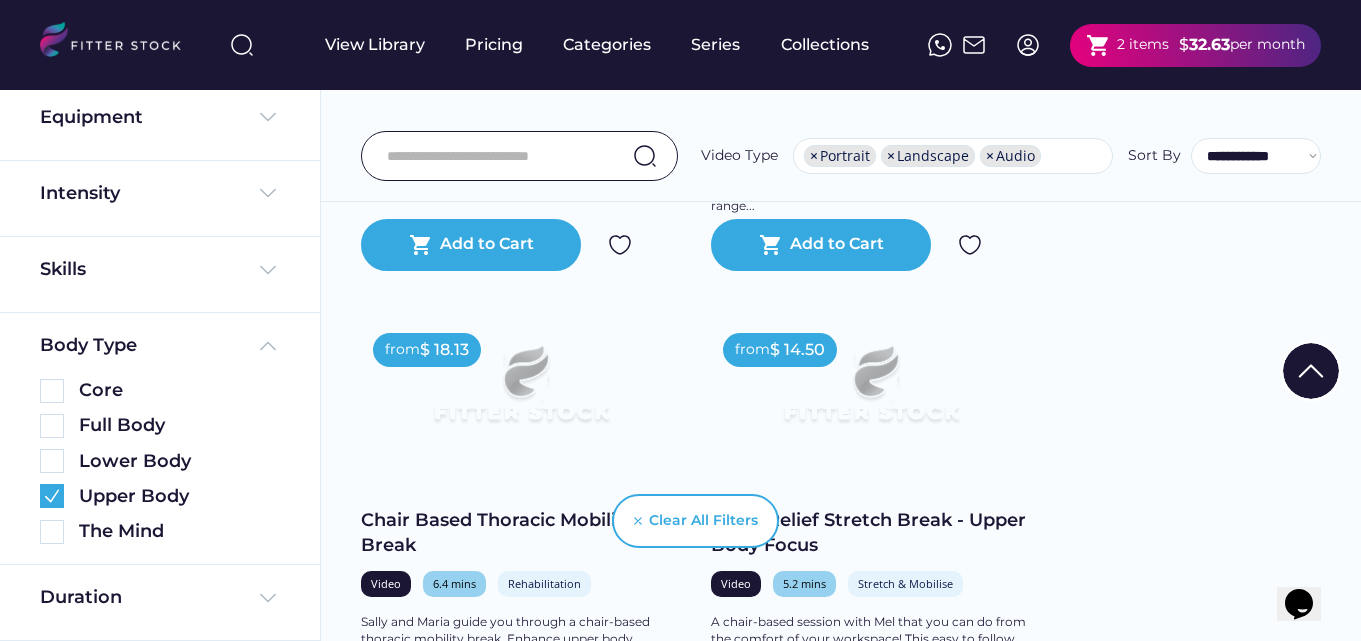 click at bounding box center (1311, 371) 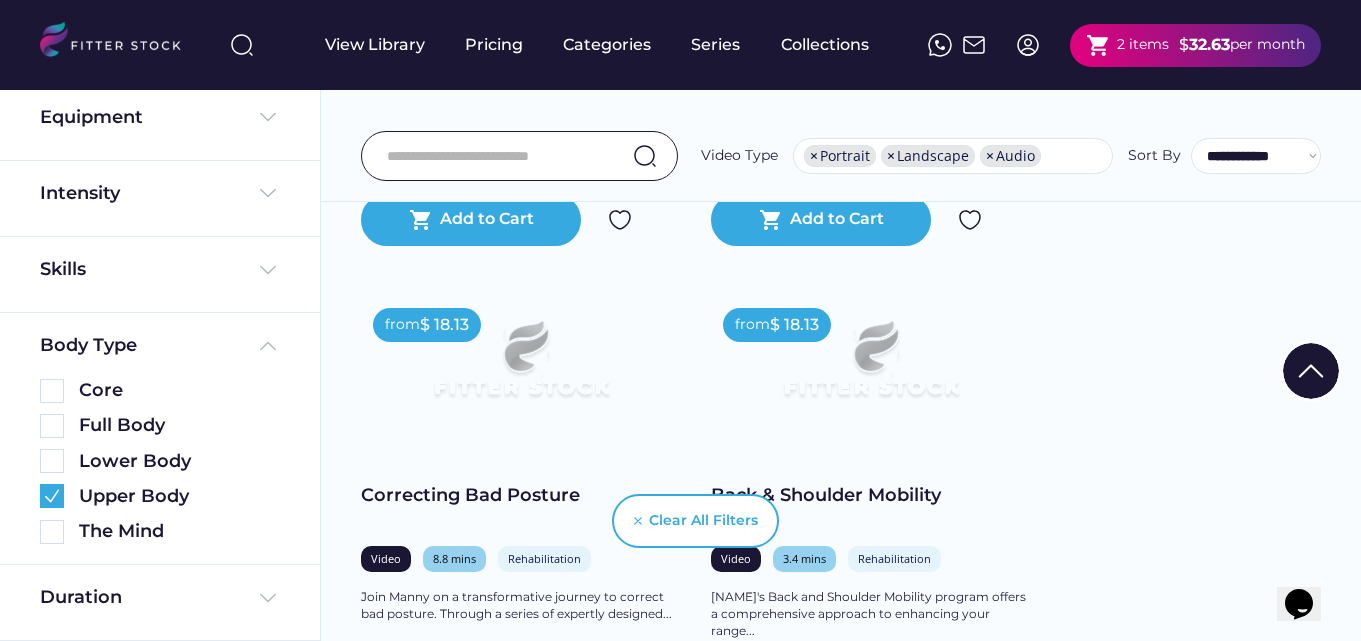 click at bounding box center [1311, 371] 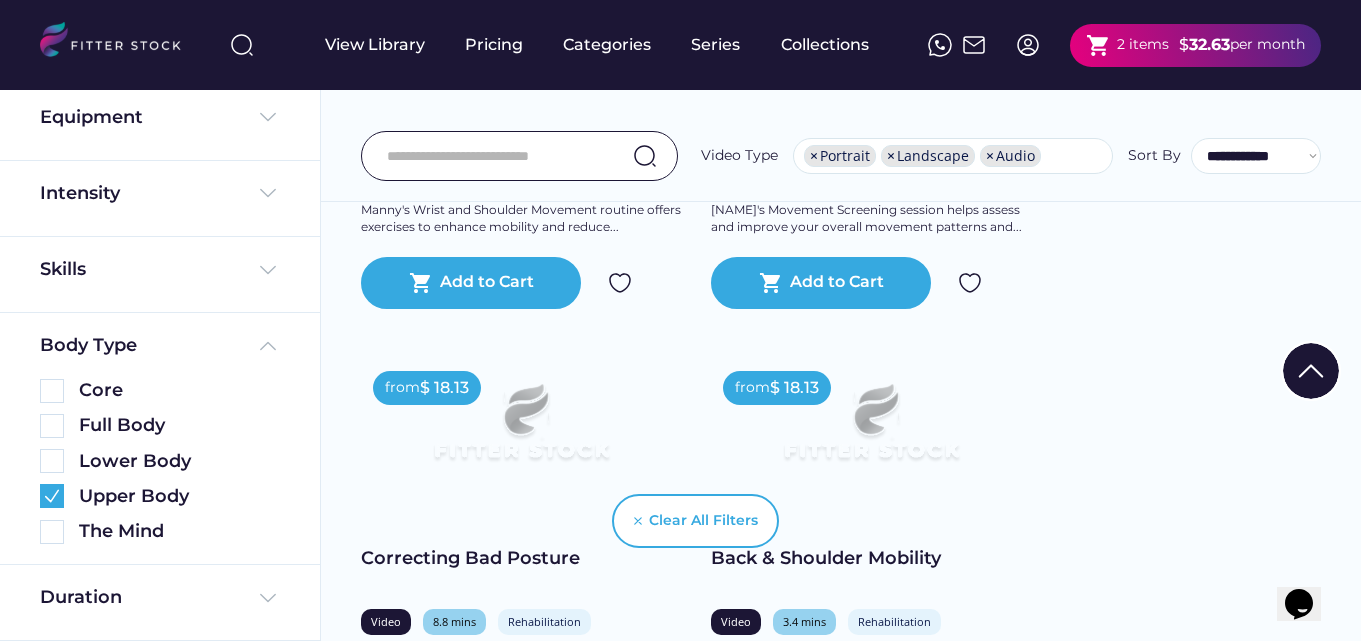click at bounding box center (1311, 371) 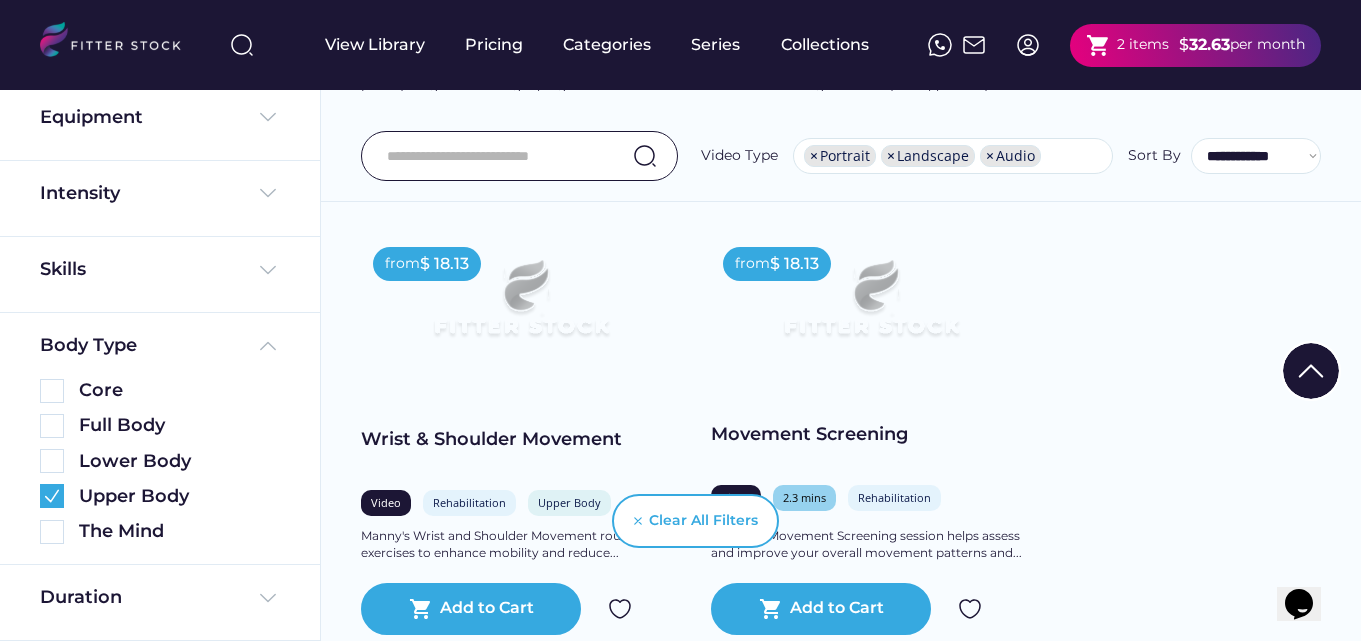 click at bounding box center (1311, 371) 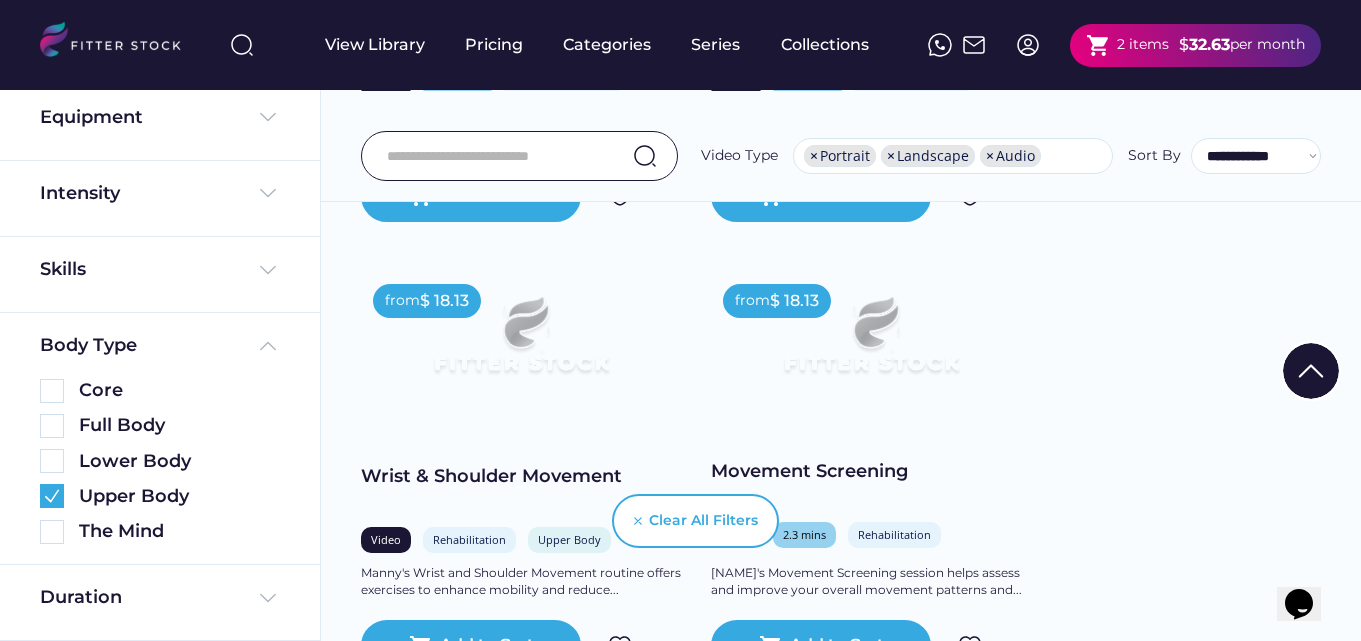 click at bounding box center [1311, 371] 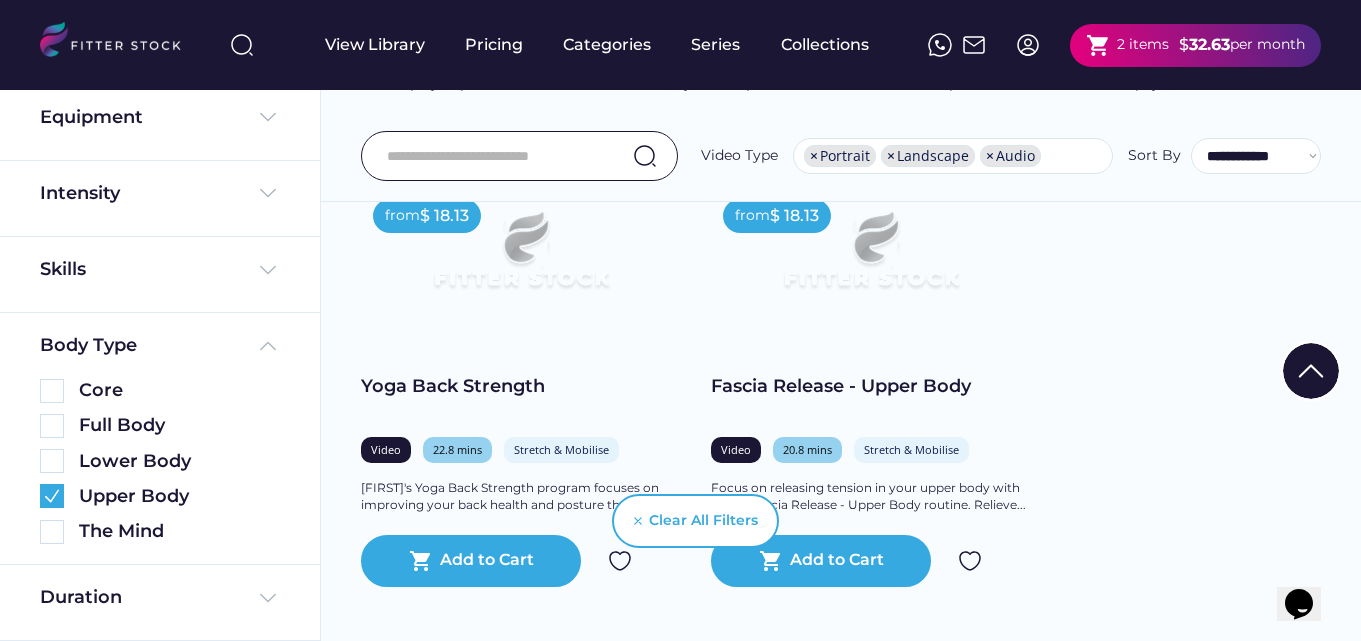click at bounding box center [1311, 371] 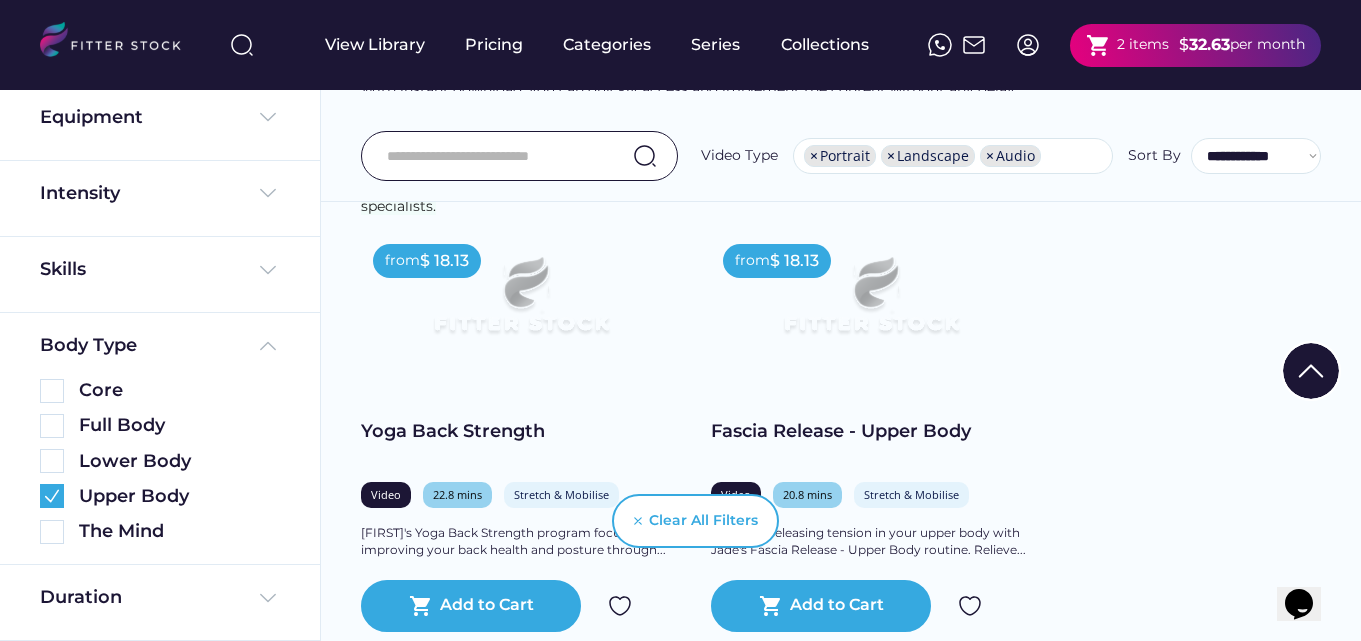 click at bounding box center (1311, 371) 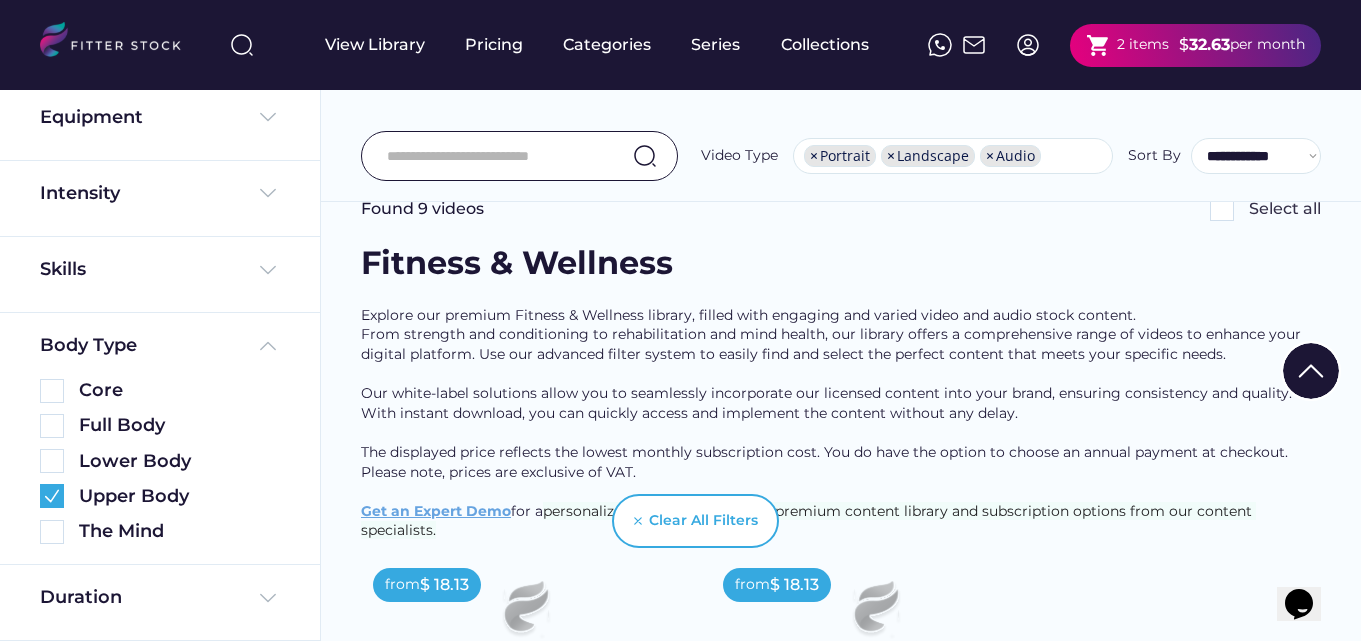 click on "Found 9 videos Select all Fitness & Wellness Explore our premium Fitness & Wellness library, filled with engaging and varied video and audio stock content.
From strength and conditioning to rehabilitation and mind health, our library offers a comprehensive range of videos to enhance your digital platform. Use our advanced filter system to easily find and select the perfect content that meets your specific needs. Our white-label solutions allow you to seamlessly incorporate our licensed content into your brand, ensuring consistency and quality. With instant download, you can quickly access and implement the content without any delay. The displayed price reflects the lowest monthly subscription cost. You do have the option to choose an annual payment at checkout. Please note, prices are exclusive of VAT. ﻿ Get an Expert Demo  for a  personalized walkthrough of our premium content library and subscription options from our content specialists.  from  $ 18.13 Video 22.8 mins" at bounding box center (680, 266) 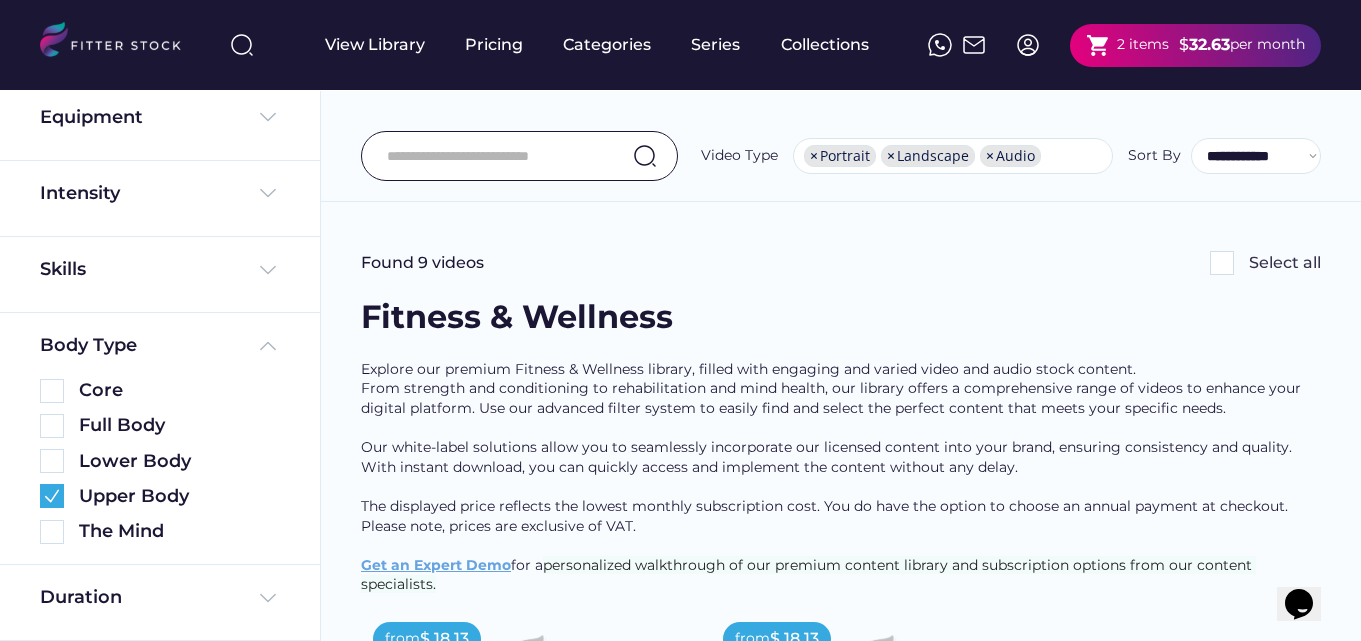 click on "Explore our premium Fitness & Wellness library, filled with engaging and varied video and audio stock content.
From strength and conditioning to rehabilitation and mind health, our library offers a comprehensive range of videos to enhance your digital platform. Use our advanced filter system to easily find and select the perfect content that meets your specific needs. Our white-label solutions allow you to seamlessly incorporate our licensed content into your brand, ensuring consistency and quality. With instant download, you can quickly access and implement the content without any delay. The displayed price reflects the lowest monthly subscription cost. You do have the option to choose an annual payment at checkout. Please note, prices are exclusive of VAT. ﻿ Get an Expert Demo  for a  personalized walkthrough of our premium content library and subscription options from our content specialists." at bounding box center [841, 477] 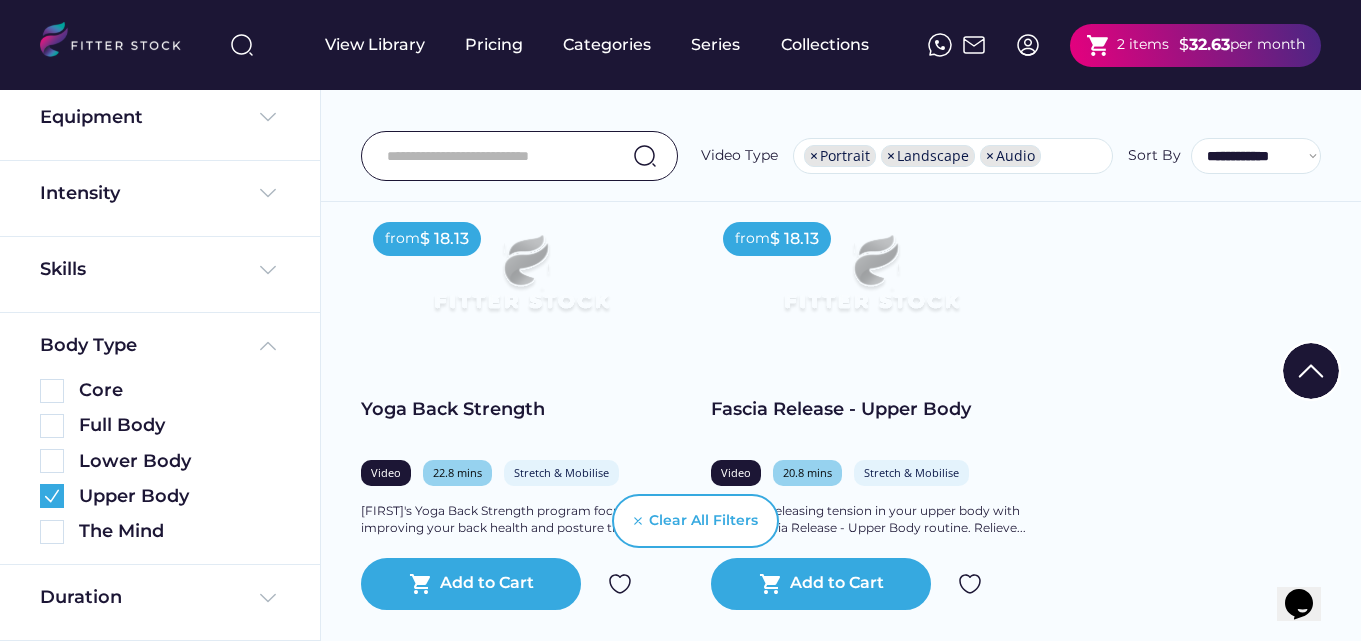 scroll, scrollTop: 360, scrollLeft: 0, axis: vertical 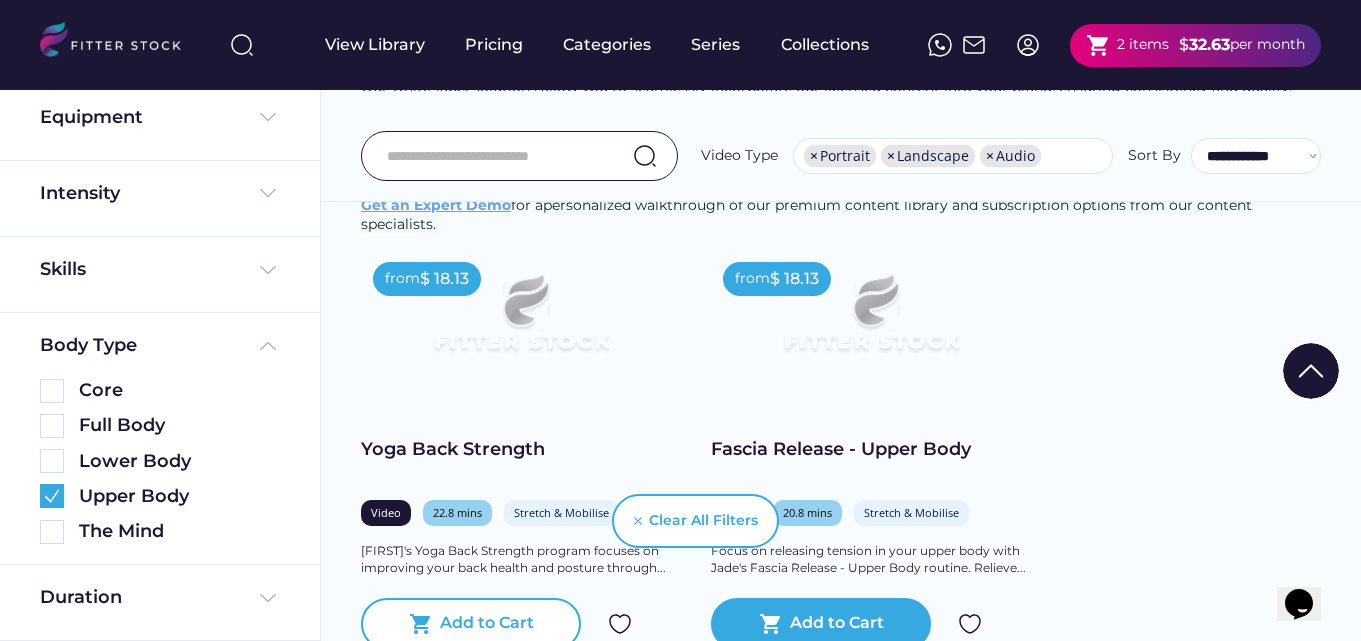 click on "shopping_cart
Add to Cart" at bounding box center [471, 624] 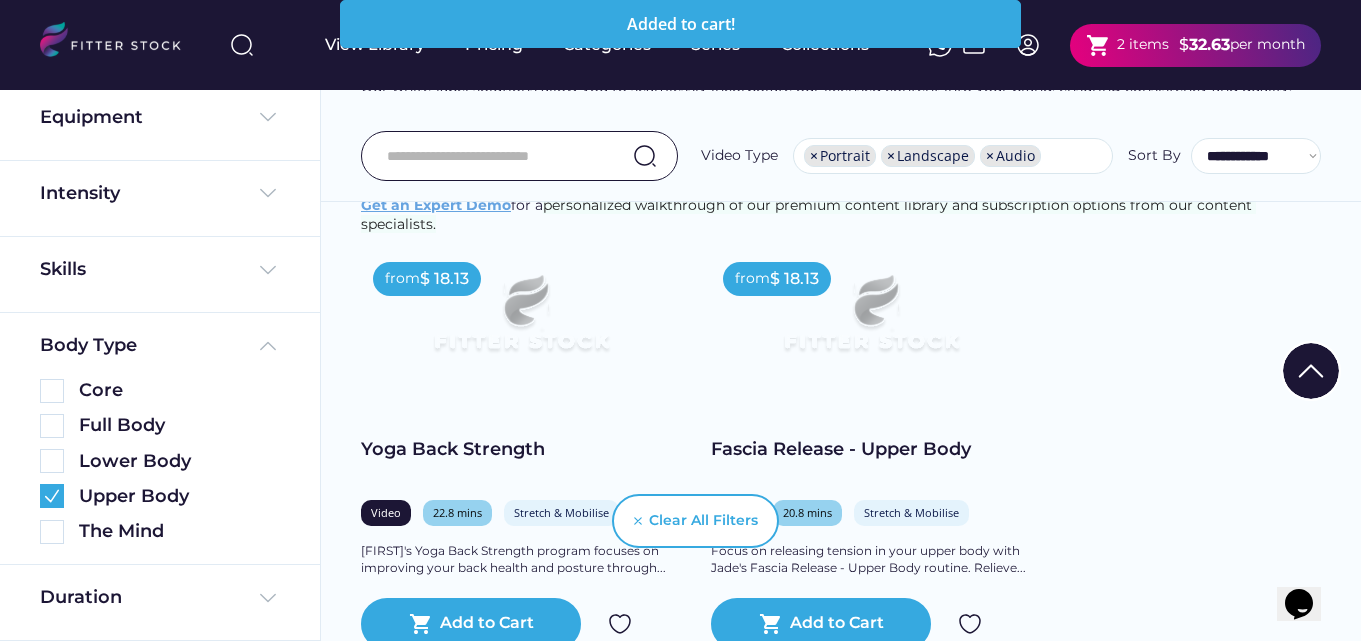 click on "32.63" at bounding box center (1209, 44) 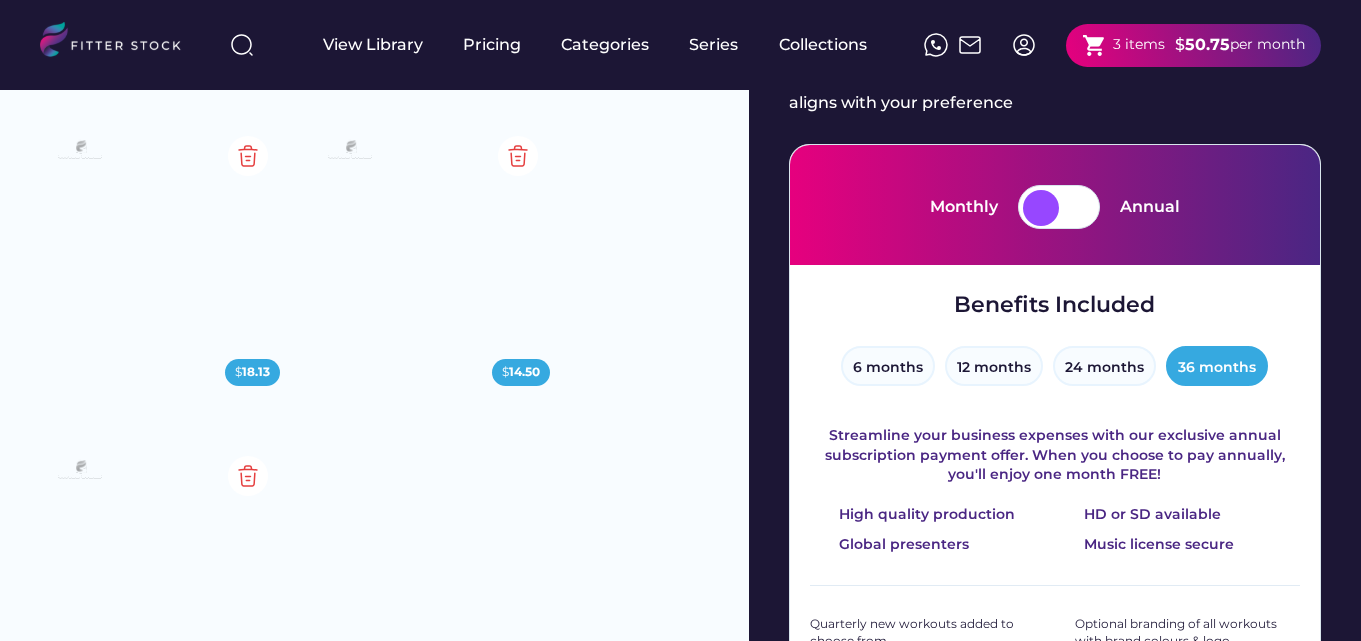 scroll, scrollTop: 0, scrollLeft: 0, axis: both 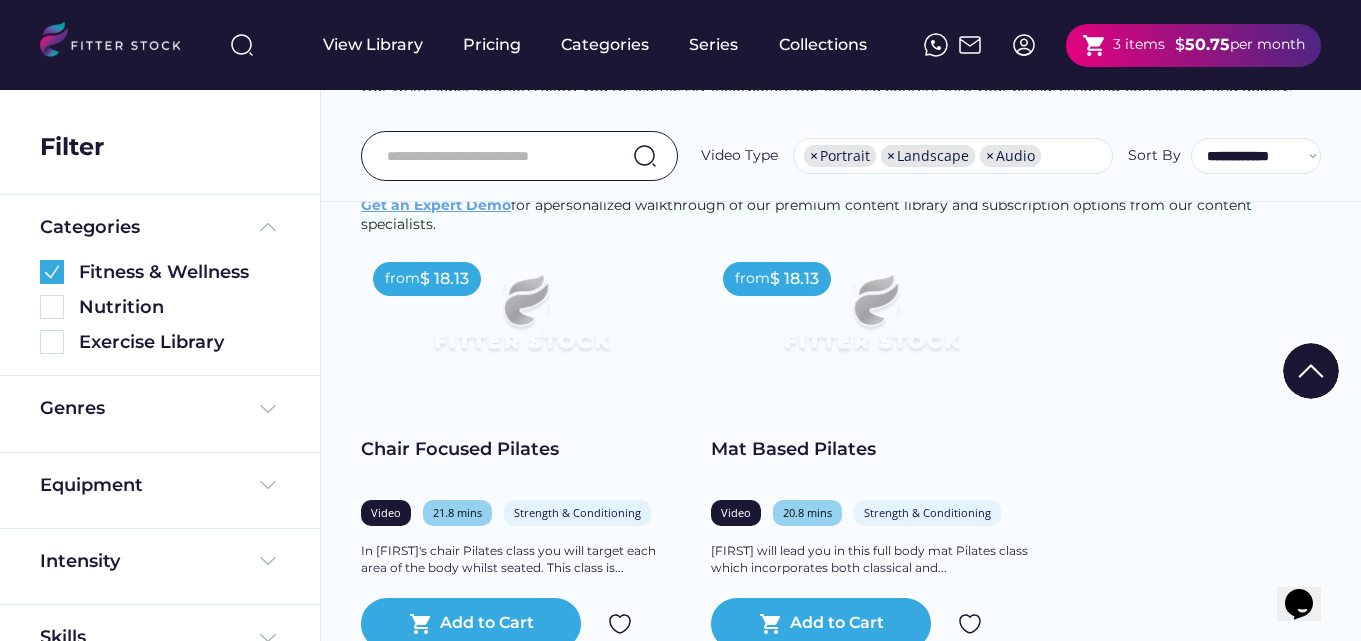 click on "from  $ 18.13 Chair Focused Pilates Video 21.8 mins Strength & Conditioning Full Body In [FIRST]'s chair Pilates class you will target each area of the body whilst seated. This class is...
shopping_cart
Add to Cart from  $ 18.13 Mat Based Pilates Video 20.8 mins Strength & Conditioning Full Body [FIRST] will lead you in this full body mat Pilates class which incorporates both classical and...
shopping_cart
Add to Cart from  $ 18.13 Gentle Yoga for Strength & Mobility Video 21.2 mins Stretch & Mobilise Full Body This gentle yoga class with [FIRST] aimed at beginners will break down some of the main standing poses...
shopping_cart
Add to Cart from  $ 18.13 Yoga for Hip Mobility Video 23.4 mins Stretch & Mobilise Lower Body In [FIRST]'s mobility focussed yoga class you’ll explore some deep stretches to help improve your flexibility...
shopping_cart
Add to Cart from  $ 18.13 Dance Fit Chair Video 22.7 mins Cardio Full Body" at bounding box center (846, 3150) 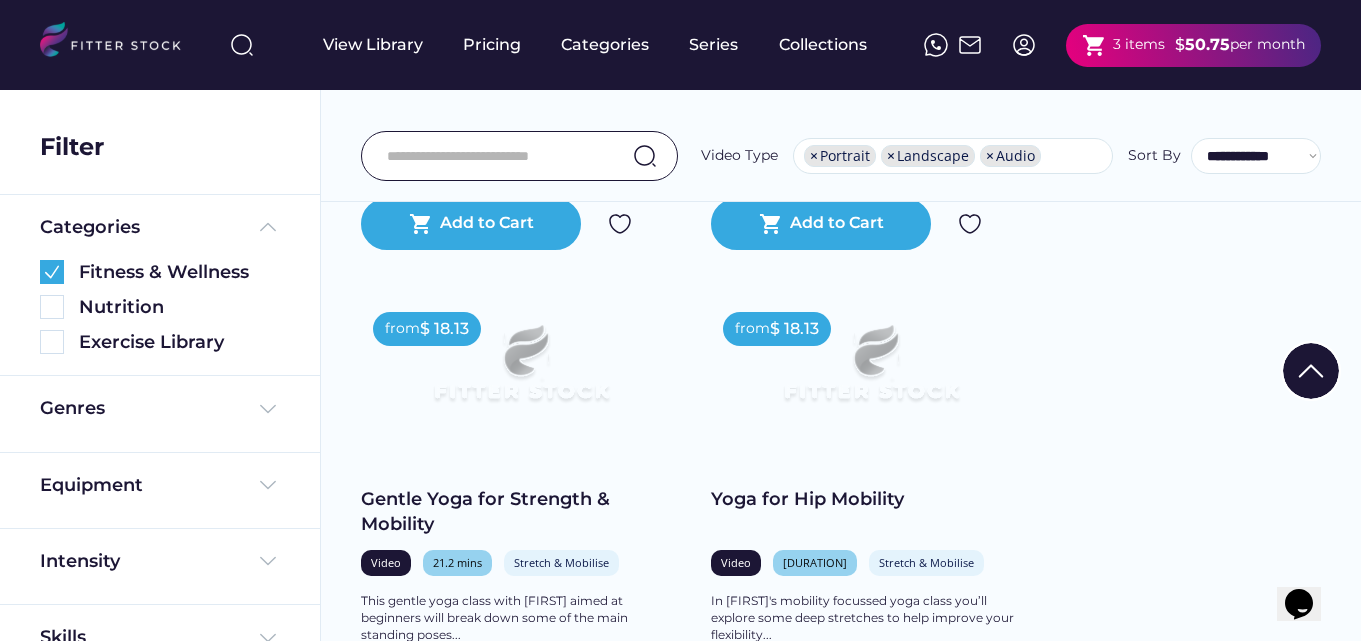 scroll, scrollTop: 800, scrollLeft: 0, axis: vertical 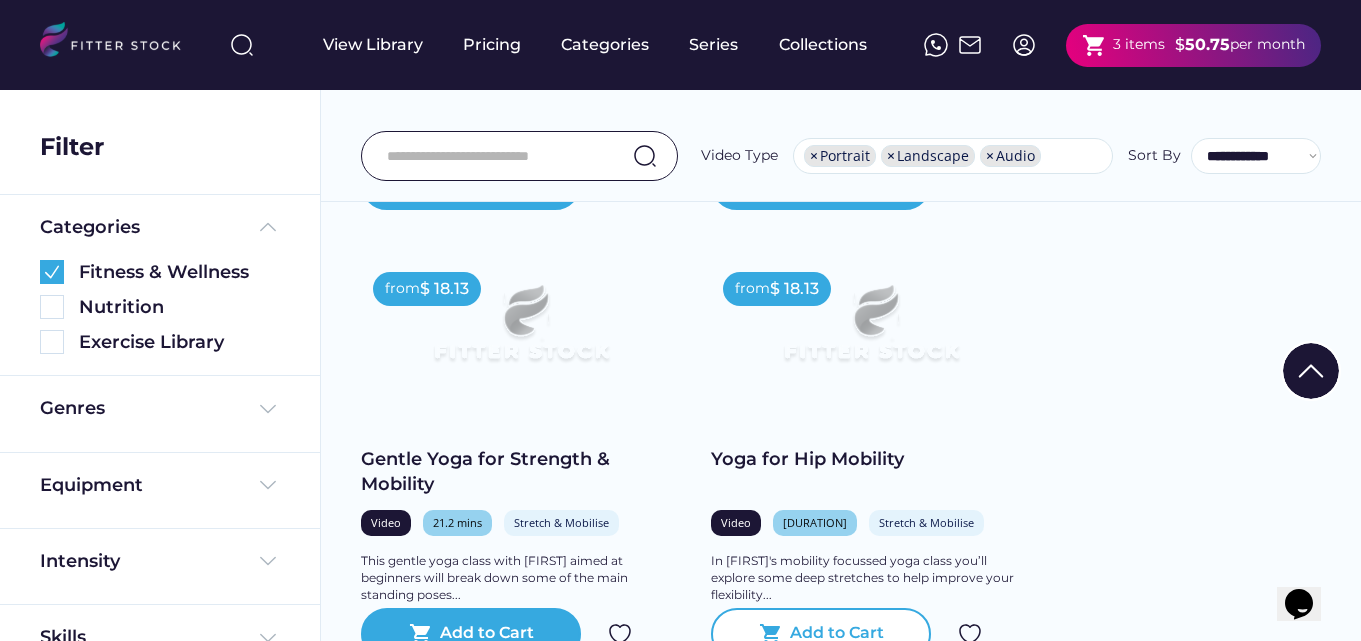 click on "shopping_cart
Add to Cart" at bounding box center (821, 634) 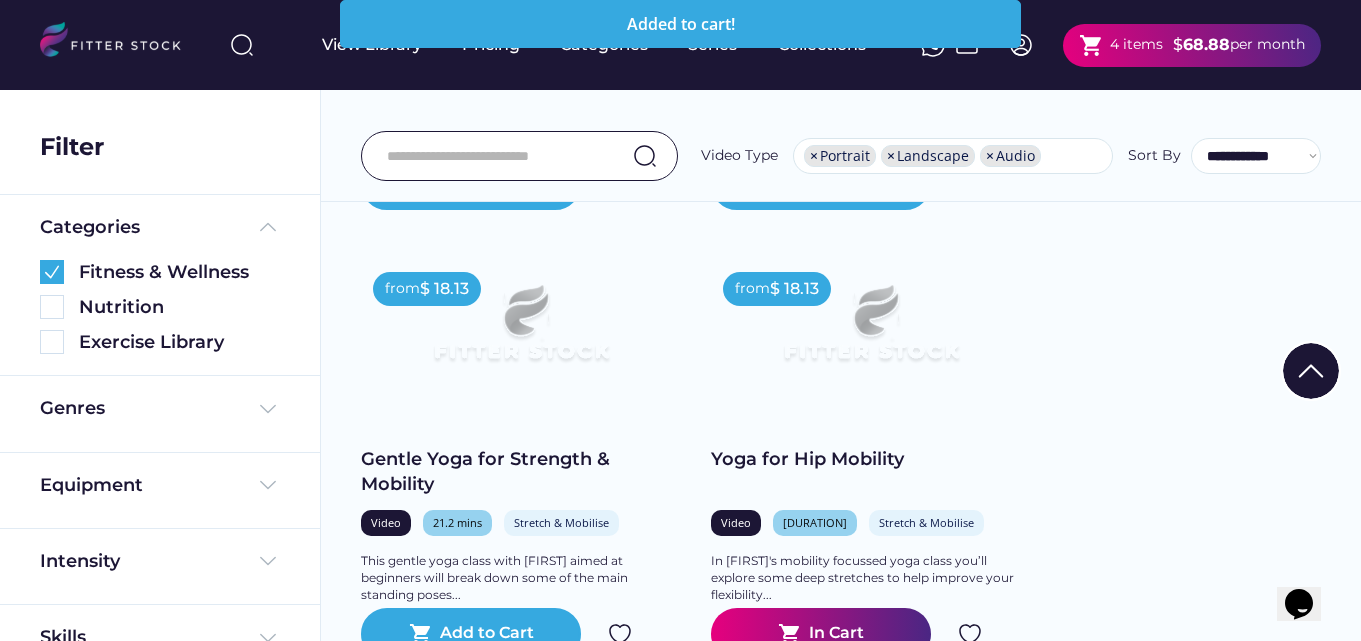 click on "from  $ 18.13 Chair Focused Pilates Video 21.8 mins Strength & Conditioning Full Body In [FIRST]'s chair Pilates class you will target each area of the body whilst seated. This class is...
shopping_cart
Add to Cart from  $ 18.13 Mat Based Pilates Video 20.8 mins Strength & Conditioning Full Body [FIRST] will lead you in this full body mat Pilates class which incorporates both classical and...
shopping_cart
Add to Cart from  $ 18.13 Gentle Yoga for Strength & Mobility Video 21.2 mins Stretch & Mobilise Full Body This gentle yoga class with [FIRST] aimed at beginners will break down some of the main standing poses...
shopping_cart
Add to Cart from  $ 18.13 Yoga for Hip Mobility Video 23.4 mins Stretch & Mobilise Lower Body In [FIRST]'s mobility focussed yoga class you’ll explore some deep stretches to help improve your flexibility...
shopping_cart
Add to Cart from  $ 18.13 Dance Fit Chair Video 22.7 mins Cardio Full Body" at bounding box center [846, 2710] 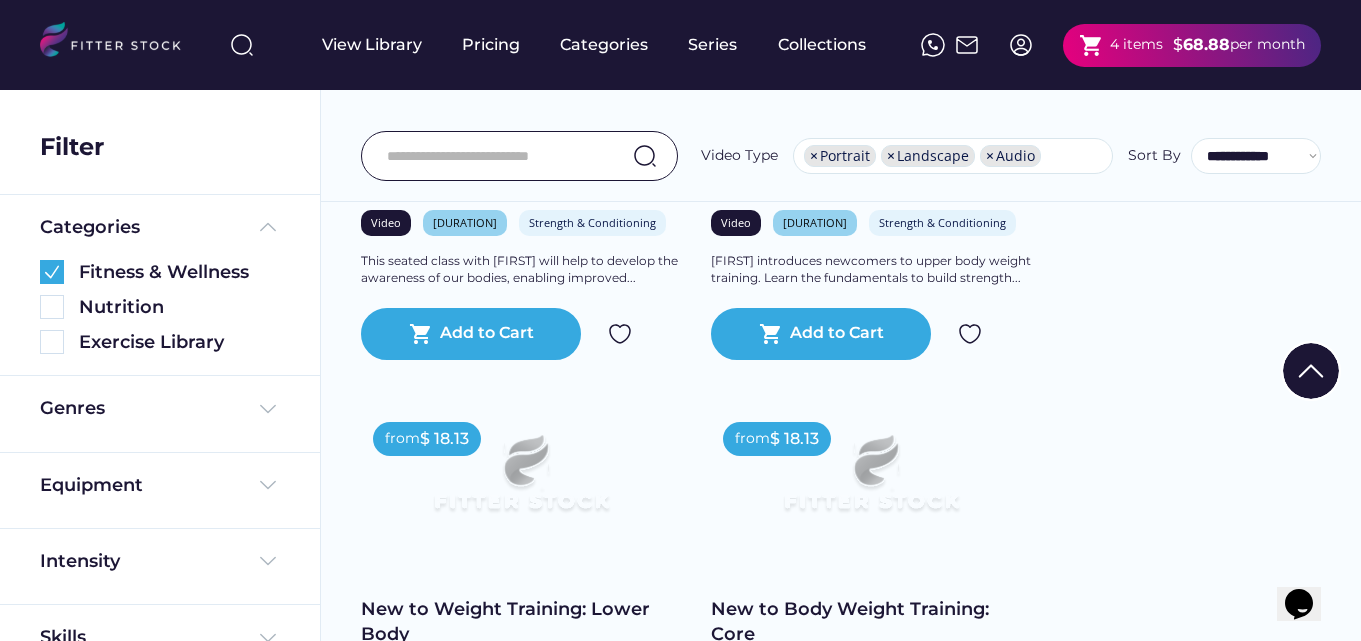 scroll, scrollTop: 3960, scrollLeft: 0, axis: vertical 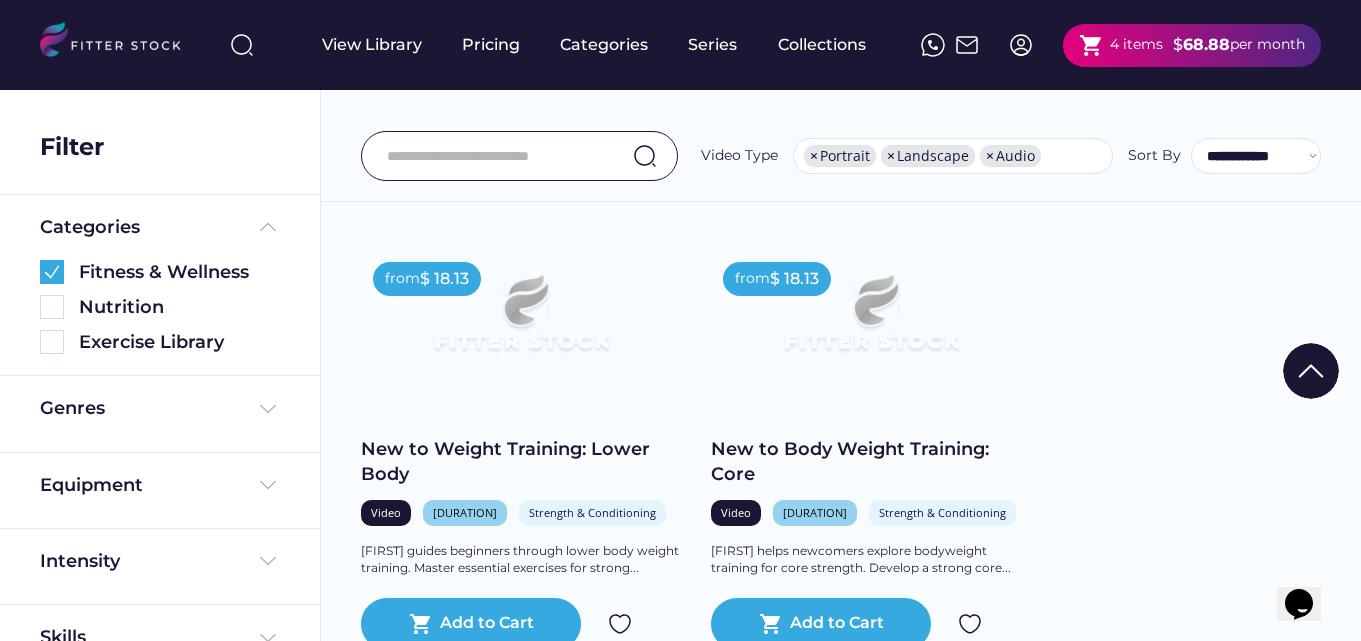 click on "from  $ 18.13 Chair Focused Pilates Video 21.8 mins Strength & Conditioning Full Body In [FIRST]'s chair Pilates class you will target each area of the body whilst seated. This class is...
shopping_cart
Add to Cart from  $ 18.13 Mat Based Pilates Video 20.8 mins Strength & Conditioning Full Body [FIRST] will lead you in this full body mat Pilates class which incorporates both classical and...
shopping_cart
Add to Cart from  $ 18.13 Gentle Yoga for Strength & Mobility Video 21.2 mins Stretch & Mobilise Full Body This gentle yoga class with [FIRST] aimed at beginners will break down some of the main standing poses...
shopping_cart
Add to Cart from  $ 18.13 Yoga for Hip Mobility Video 23.4 mins Stretch & Mobilise Lower Body In [FIRST]'s mobility focussed yoga class you’ll explore some deep stretches to help improve your flexibility...
shopping_cart
Add to Cart from  $ 18.13 Dance Fit Chair Video 22.7 mins Cardio Full Body" at bounding box center (846, -450) 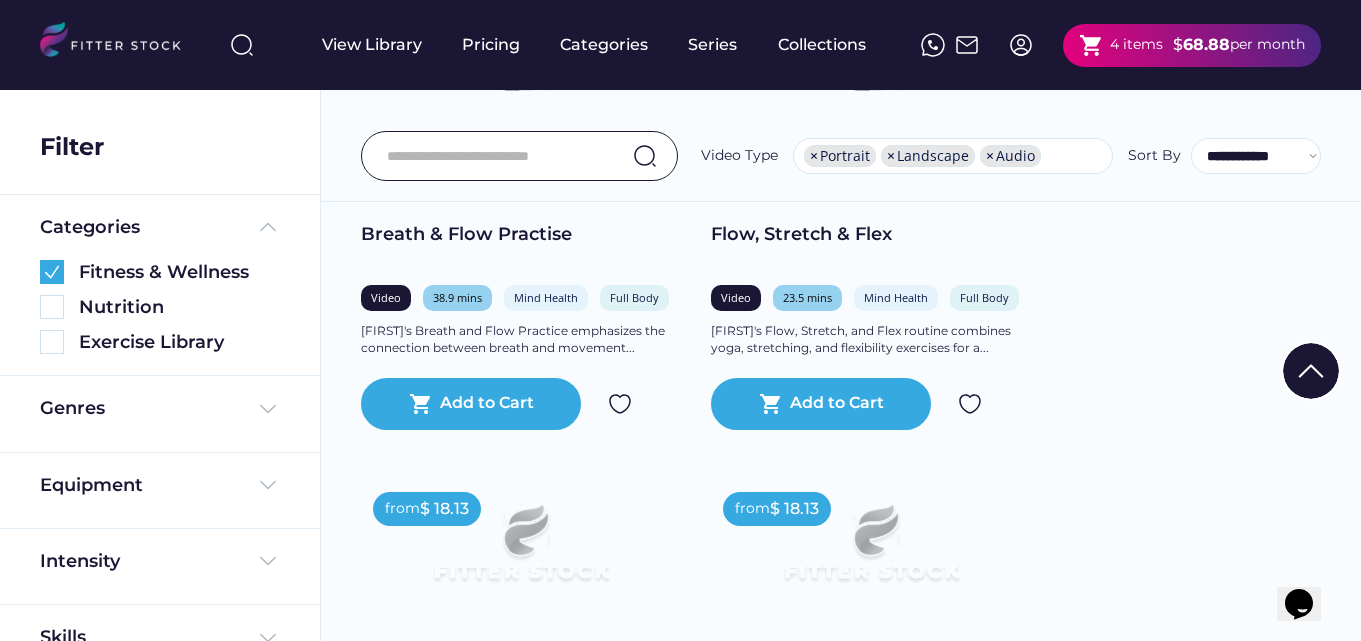 scroll, scrollTop: 12080, scrollLeft: 0, axis: vertical 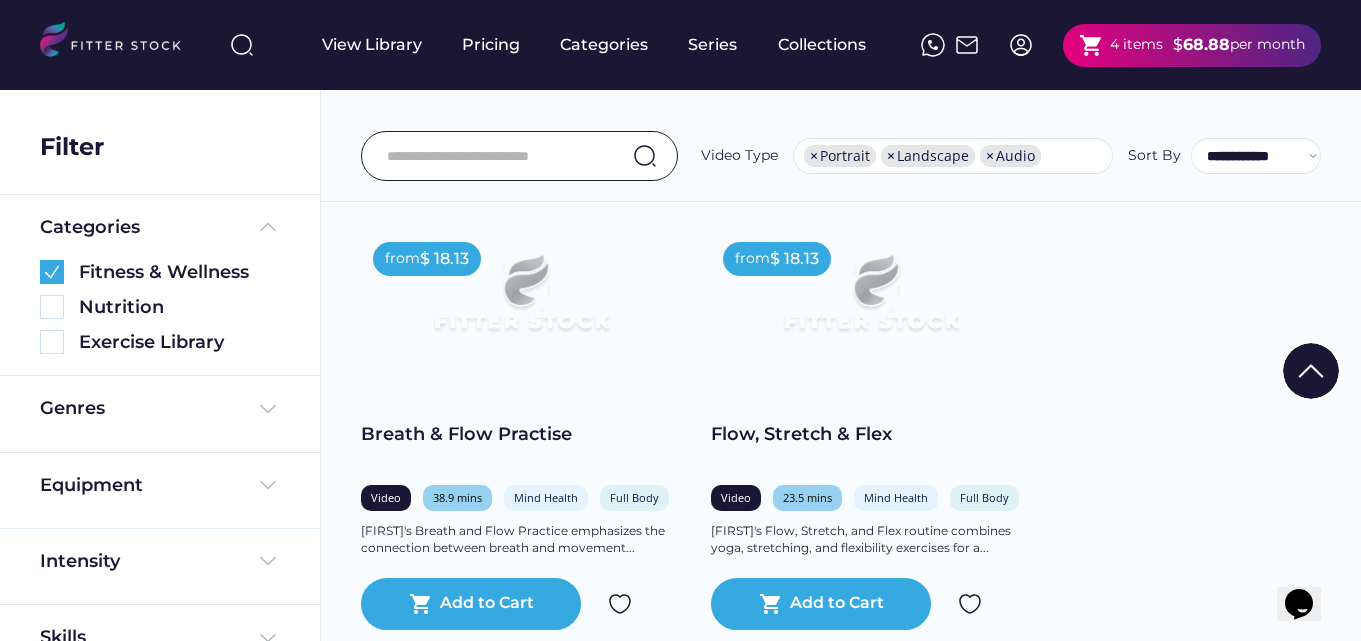 click on "from  $ 18.13 Chair Focused Pilates Video 21.8 mins Strength & Conditioning Full Body In [FIRST]'s chair Pilates class you will target each area of the body whilst seated. This class is...
shopping_cart
Add to Cart from  $ 18.13 Mat Based Pilates Video 20.8 mins Strength & Conditioning Full Body [FIRST] will lead you in this full body mat Pilates class which incorporates both classical and...
shopping_cart
Add to Cart from  $ 18.13 Gentle Yoga for Strength & Mobility Video 21.2 mins Stretch & Mobilise Full Body This gentle yoga class with [FIRST] aimed at beginners will break down some of the main standing poses...
shopping_cart
Add to Cart from  $ 18.13 Yoga for Hip Mobility Video 23.4 mins Stretch & Mobilise Lower Body In [FIRST]'s mobility focussed yoga class you’ll explore some deep stretches to help improve your flexibility...
shopping_cart
Add to Cart from  $ 18.13 Dance Fit Chair Video 22.7 mins Cardio Full Body" at bounding box center [846, -4520] 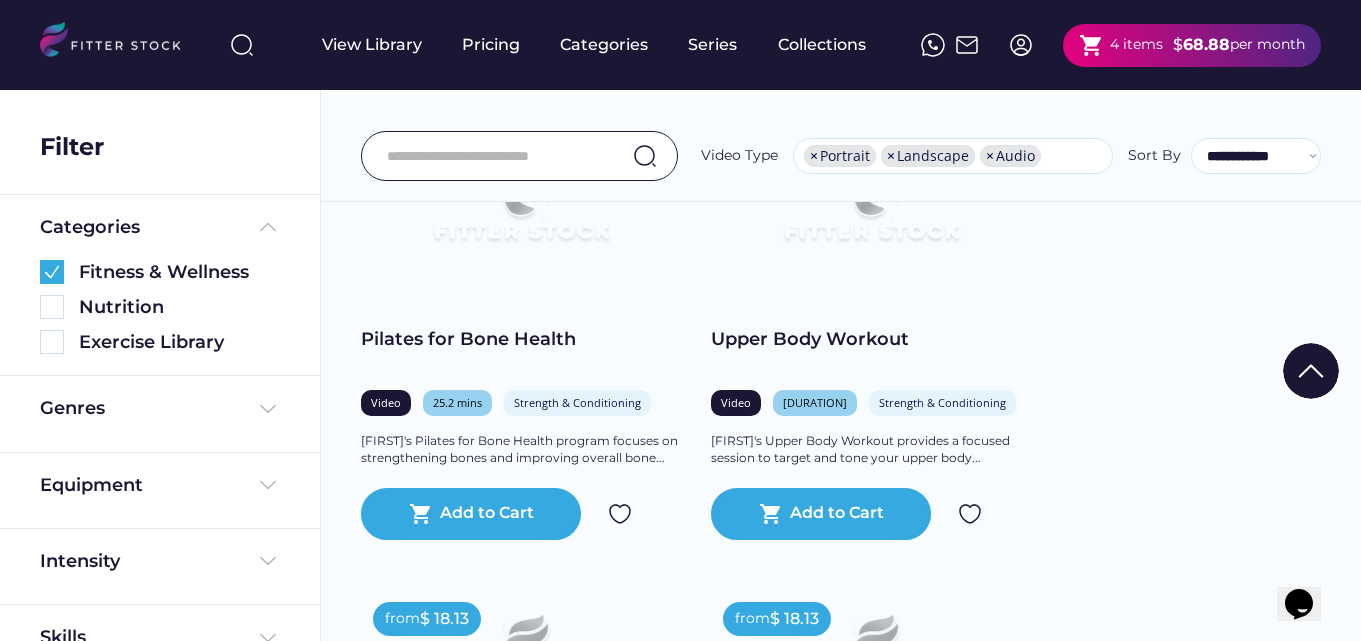 scroll, scrollTop: 15280, scrollLeft: 0, axis: vertical 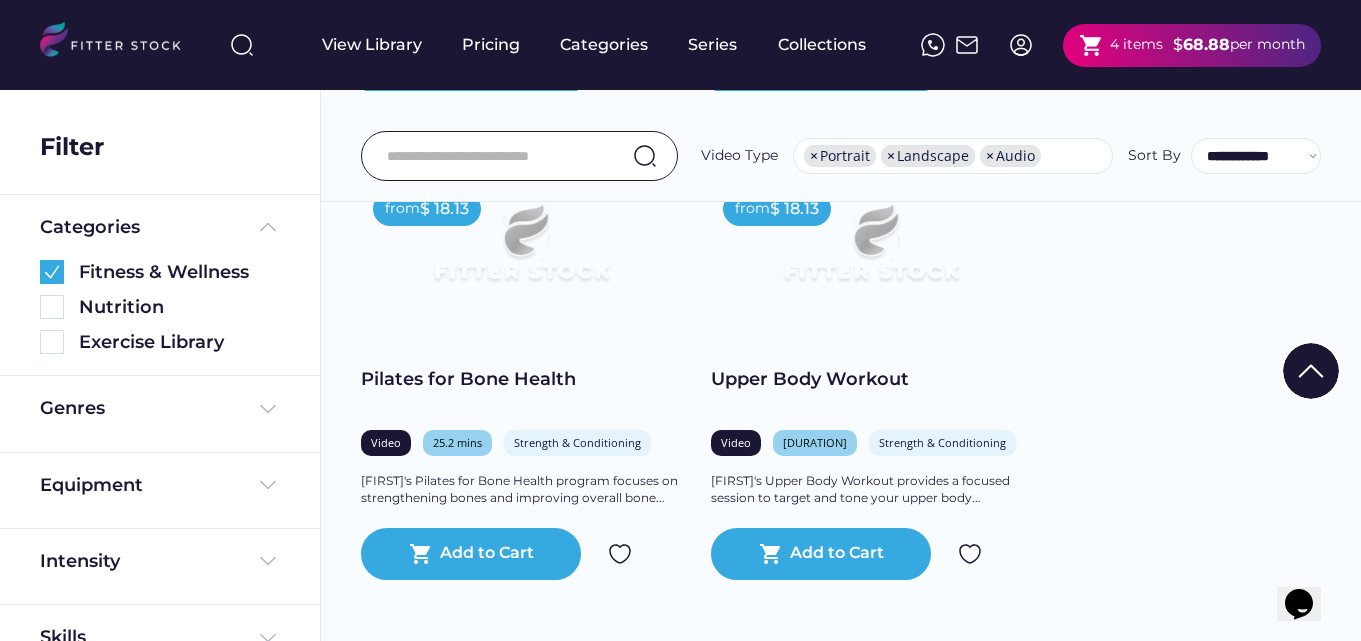 click at bounding box center [871, 252] 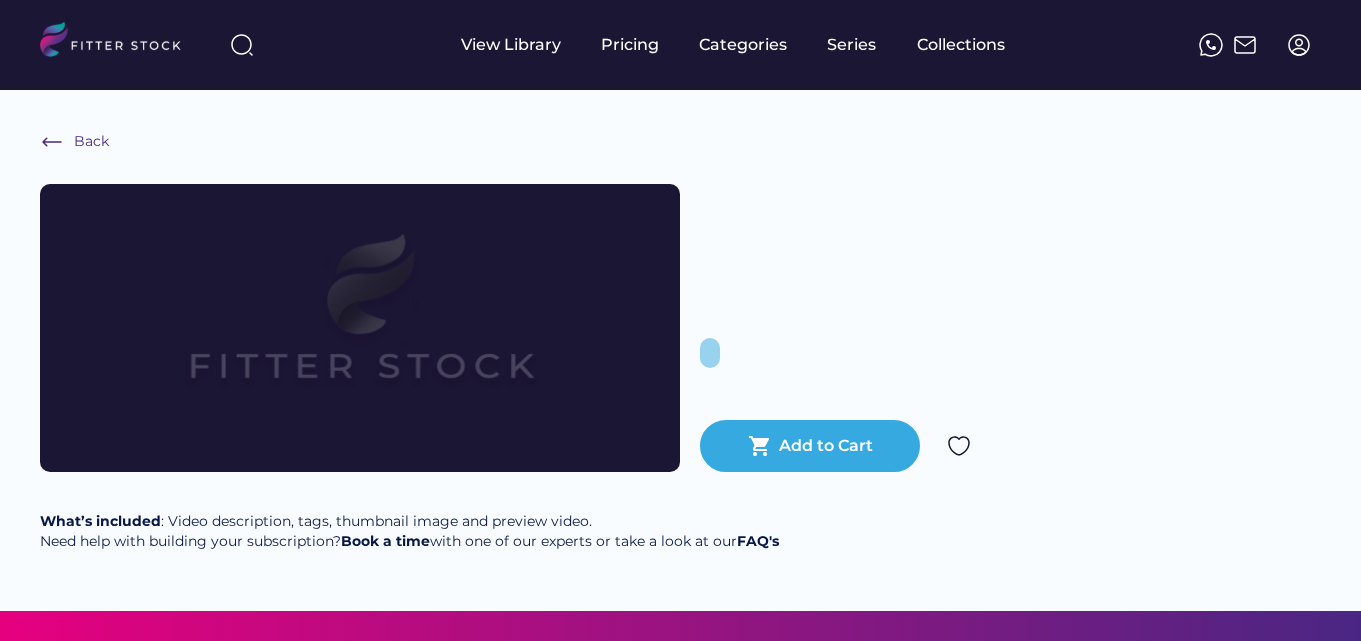 scroll, scrollTop: 0, scrollLeft: 0, axis: both 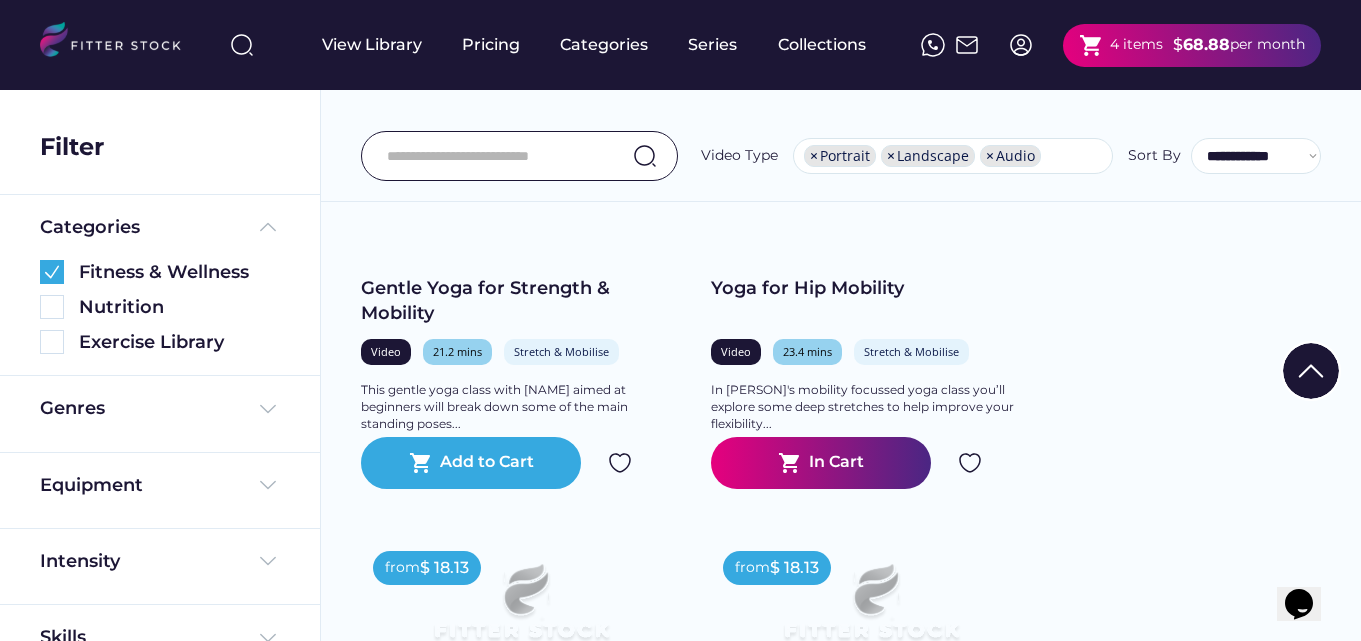 click on "from  $ 18.13 Chair Focused Pilates Video 21.8 mins Strength & Conditioning Full Body In [FIRST]'s chair Pilates class you will target each area of the body whilst seated. This class is...
shopping_cart
Add to Cart from  $ 18.13 Mat Based Pilates Video 20.8 mins Strength & Conditioning Full Body [FIRST] will lead you in this full body mat Pilates class which incorporates both classical and...
shopping_cart
Add to Cart from  $ 18.13 Gentle Yoga for Strength & Mobility Video 21.2 mins Stretch & Mobilise Full Body This gentle yoga class with [FIRST] aimed at beginners will break down some of the main standing poses...
shopping_cart
Add to Cart from  $ 18.13 Yoga for Hip Mobility Video 23.4 mins Stretch & Mobilise Lower Body In [FIRST]'s mobility focussed yoga class you’ll explore some deep stretches to help improve your flexibility...
shopping_cart
In Cart from  $ 18.13 Dance Fit Chair Video 22.7 mins Cardio Full Body" at bounding box center [846, 739] 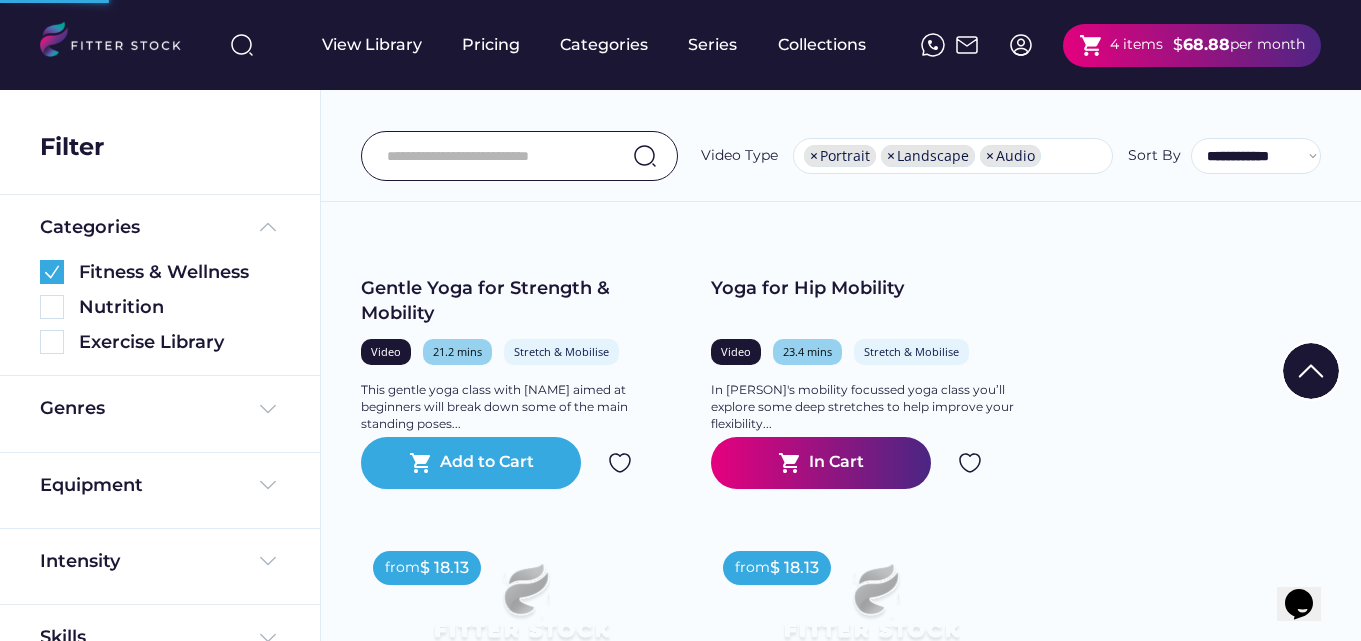 scroll, scrollTop: 15480, scrollLeft: 0, axis: vertical 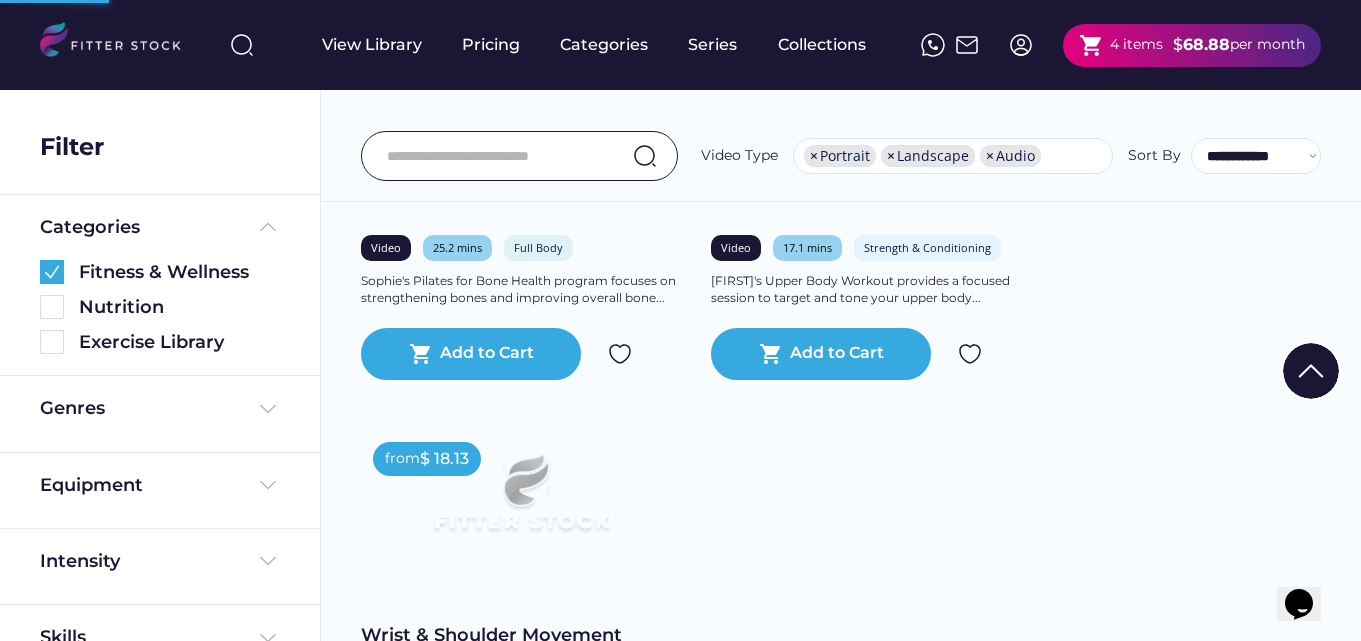 click on "from  $ 18.13 Chair Focused Pilates Video 21.8 mins Strength & Conditioning Full Body In [FIRST]'s chair Pilates class you will target each area of the body whilst seated. This class is...
shopping_cart
Add to Cart from  $ 18.13 Mat Based Pilates Video 20.8 mins Strength & Conditioning Full Body [FIRST] will lead you in this full body mat Pilates class which incorporates both classical and...
shopping_cart
Add to Cart from  $ 18.13 Gentle Yoga for Strength & Mobility Video 21.2 mins Stretch & Mobilise Full Body This gentle yoga class with [FIRST] aimed at beginners will break down some of the main standing poses...
shopping_cart
Add to Cart from  $ 18.13 Yoga for Hip Mobility Video 23.4 mins Stretch & Mobilise Lower Body In [FIRST]'s mobility focussed yoga class you’ll explore some deep stretches to help improve your flexibility...
shopping_cart
In Cart from  $ 18.13 Dance Fit Chair Video 22.7 mins Cardio Full Body" at bounding box center (846, -7020) 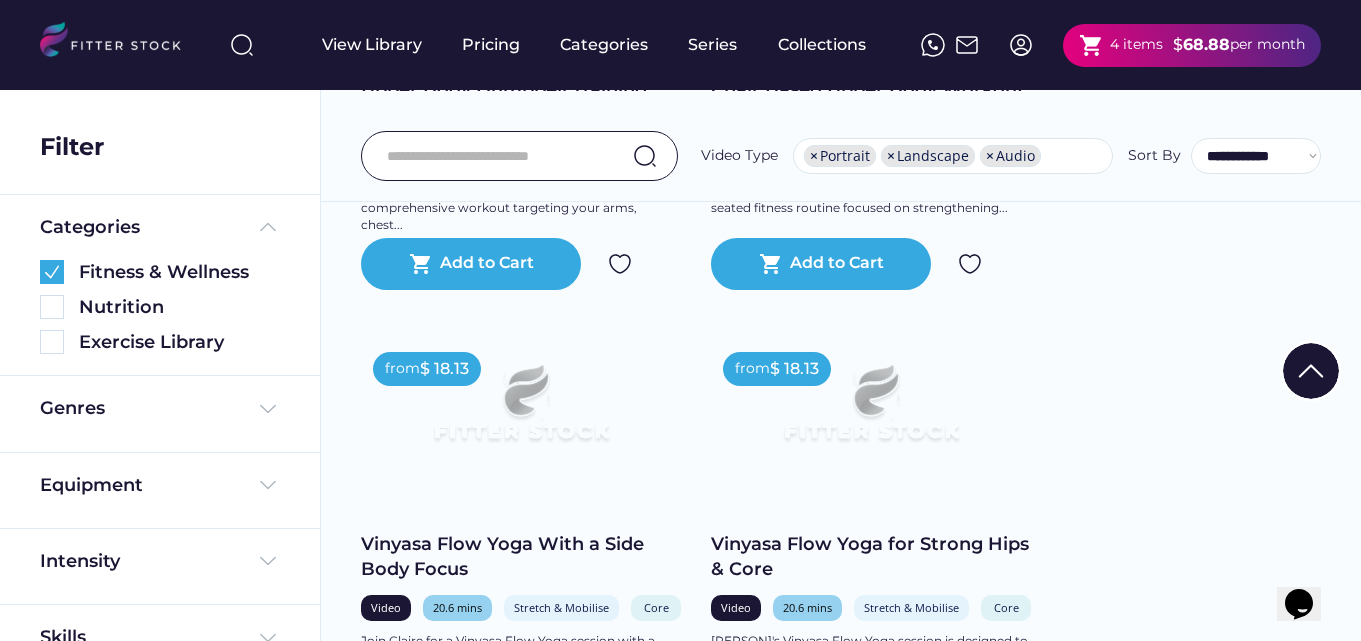 scroll, scrollTop: 22480, scrollLeft: 0, axis: vertical 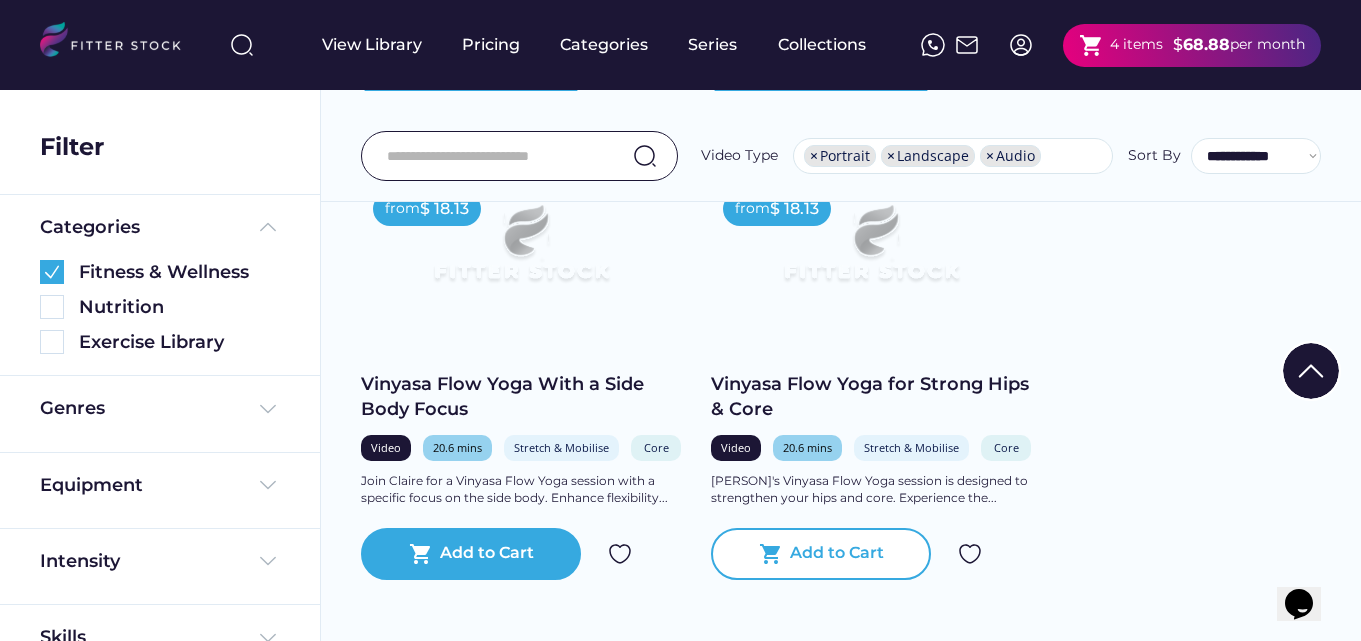 click on "Add to Cart" at bounding box center [837, 554] 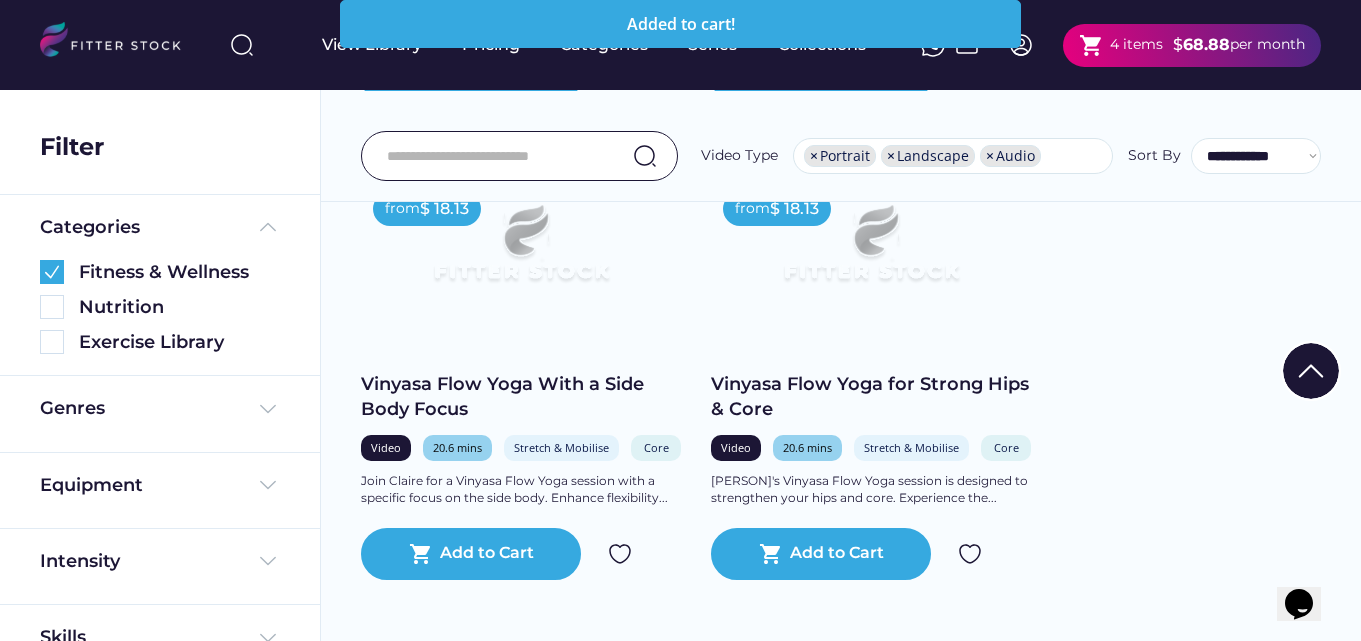 click on "from  $ 18.13 Chair Focused Pilates Video 21.8 mins Strength & Conditioning Full Body In [FIRST]'s chair Pilates class you will target each area of the body whilst seated. This class is...
shopping_cart
Add to Cart from  $ 18.13 Mat Based Pilates Video 20.8 mins Strength & Conditioning Full Body [FIRST] will lead you in this full body mat Pilates class which incorporates both classical and...
shopping_cart
Add to Cart from  $ 18.13 Gentle Yoga for Strength & Mobility Video 21.2 mins Stretch & Mobilise Full Body This gentle yoga class with [FIRST] aimed at beginners will break down some of the main standing poses...
shopping_cart
Add to Cart from  $ 18.13 Yoga for Hip Mobility Video 23.4 mins Stretch & Mobilise Lower Body In [FIRST]'s mobility focussed yoga class you’ll explore some deep stretches to help improve your flexibility...
shopping_cart
In Cart from  $ 18.13 Dance Fit Chair Video 22.7 mins Cardio Full Body" at bounding box center (846, -9070) 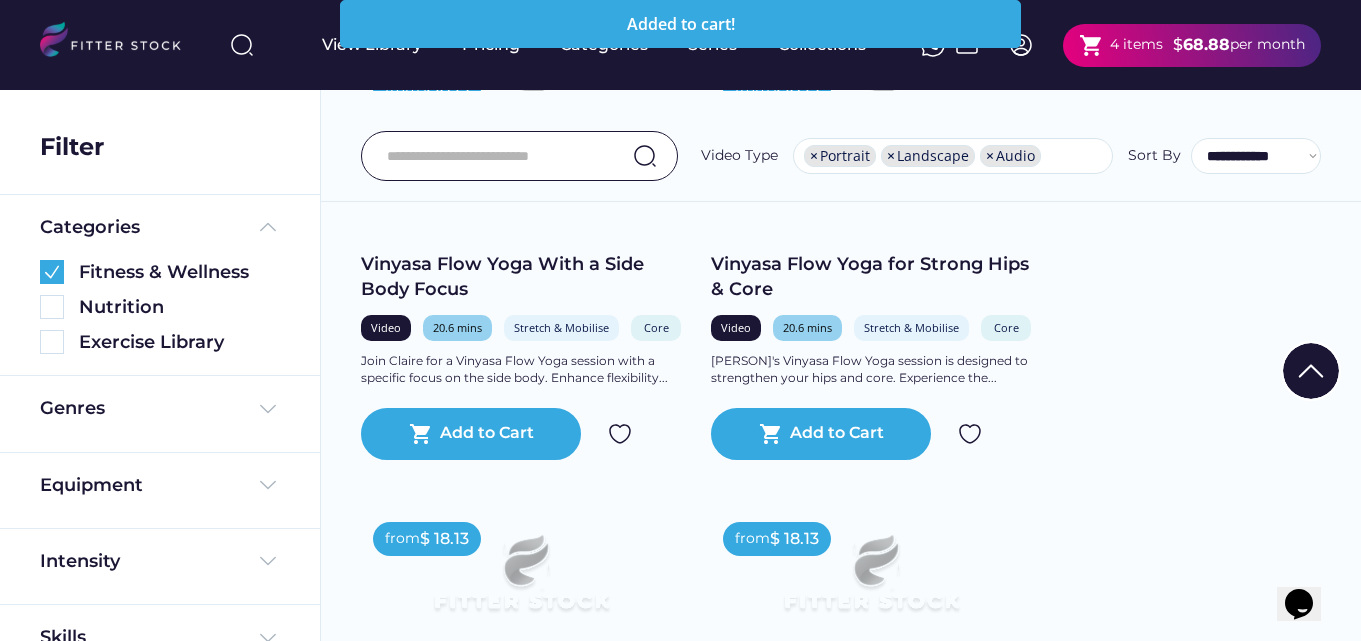 scroll, scrollTop: 22800, scrollLeft: 0, axis: vertical 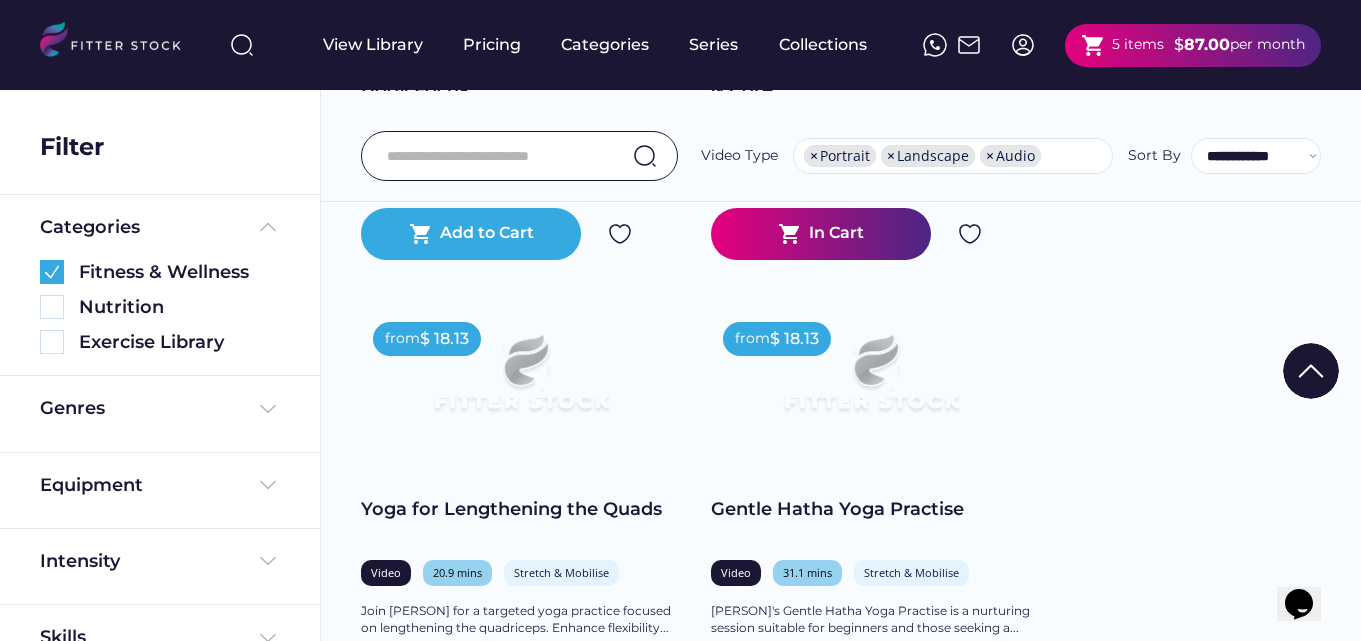 click on "from  $ 18.13 Chair Focused Pilates Video 21.8 mins Strength & Conditioning Full Body In [FIRST]'s chair Pilates class you will target each area of the body whilst seated. This class is...
shopping_cart
Add to Cart from  $ 18.13 Mat Based Pilates Video 20.8 mins Strength & Conditioning Full Body [FIRST] will lead you in this full body mat Pilates class which incorporates both classical and...
shopping_cart
Add to Cart from  $ 18.13 Gentle Yoga for Strength & Mobility Video 21.2 mins Stretch & Mobilise Full Body This gentle yoga class with [FIRST] aimed at beginners will break down some of the main standing poses...
shopping_cart
Add to Cart from  $ 18.13 Yoga for Hip Mobility Video 23.4 mins Stretch & Mobilise Lower Body In [FIRST]'s mobility focussed yoga class you’ll explore some deep stretches to help improve your flexibility...
shopping_cart
In Cart from  $ 18.13 Dance Fit Chair Video 22.7 mins Cardio Full Body" at bounding box center [846, -9390] 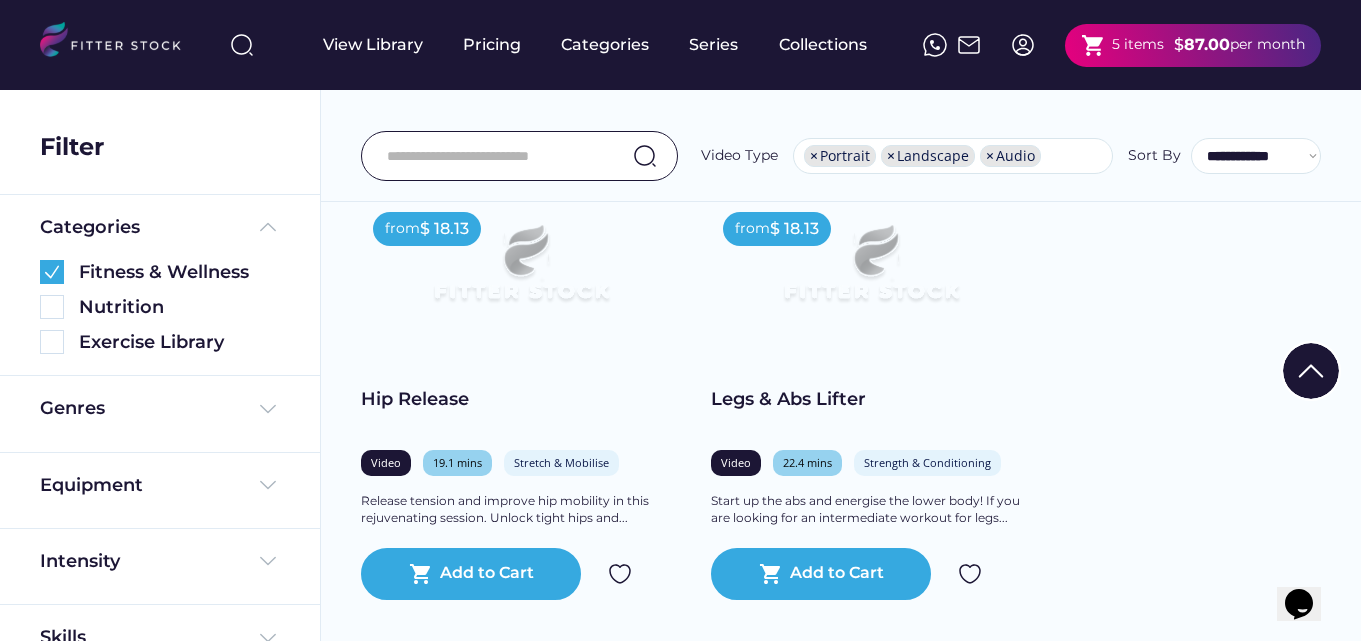 scroll, scrollTop: 26920, scrollLeft: 0, axis: vertical 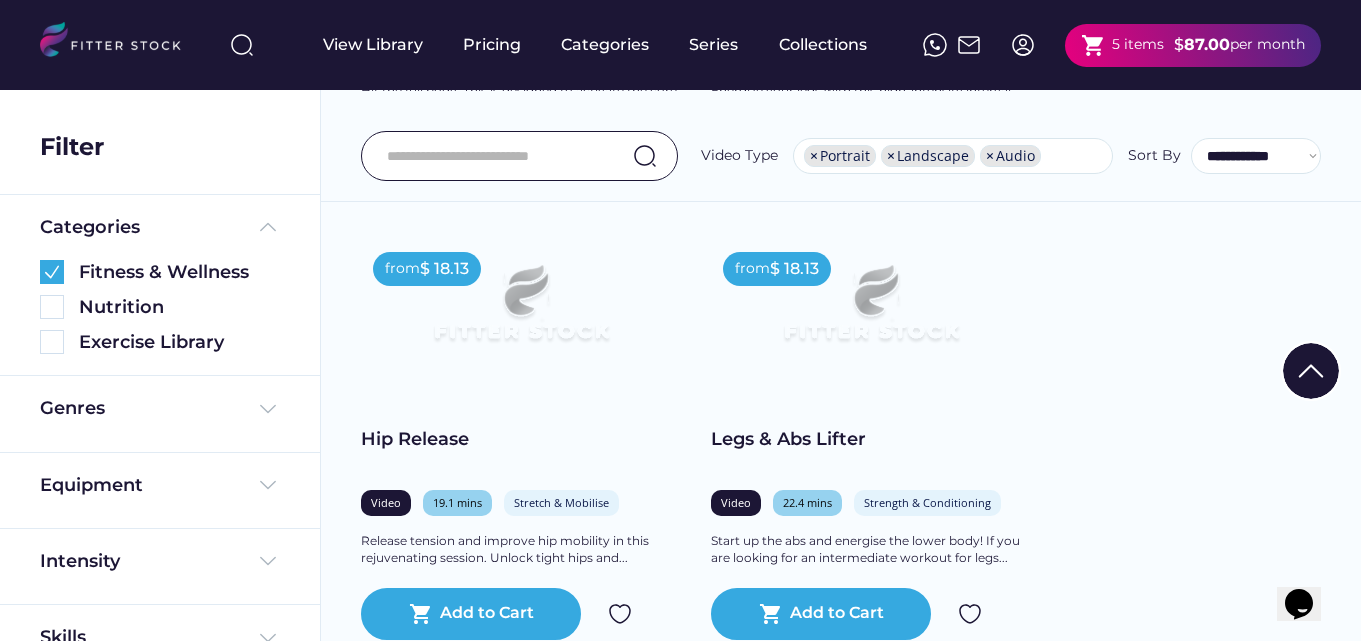 click on "from  $ 18.13 Chair Focused Pilates Video 21.8 mins Strength & Conditioning Full Body In [FIRST]'s chair Pilates class you will target each area of the body whilst seated. This class is...
shopping_cart
Add to Cart from  $ 18.13 Mat Based Pilates Video 20.8 mins Strength & Conditioning Full Body [FIRST] will lead you in this full body mat Pilates class which incorporates both classical and...
shopping_cart
Add to Cart from  $ 18.13 Gentle Yoga for Strength & Mobility Video 21.2 mins Stretch & Mobilise Full Body This gentle yoga class with [FIRST] aimed at beginners will break down some of the main standing poses...
shopping_cart
Add to Cart from  $ 18.13 Yoga for Hip Mobility Video 23.4 mins Stretch & Mobilise Lower Body In [FIRST]'s mobility focussed yoga class you’ll explore some deep stretches to help improve your flexibility...
shopping_cart
In Cart from  $ 18.13 Dance Fit Chair Video 22.7 mins Cardio Full Body" at bounding box center (846, -12160) 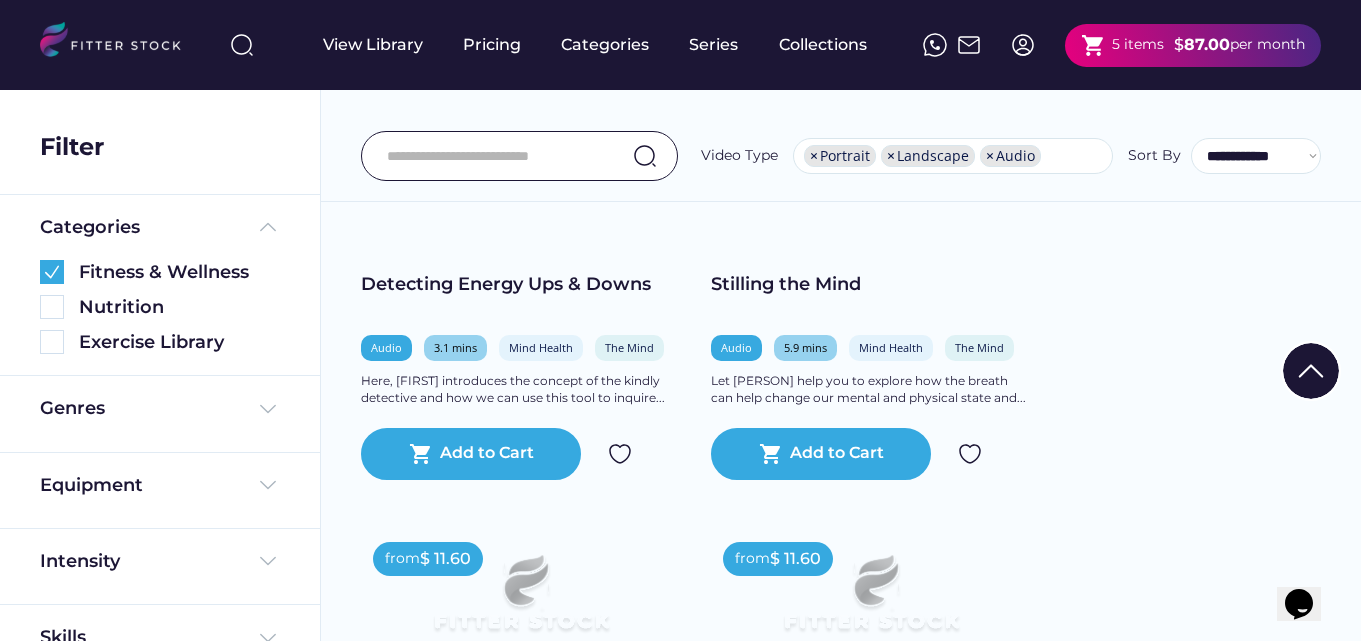 scroll, scrollTop: 33440, scrollLeft: 0, axis: vertical 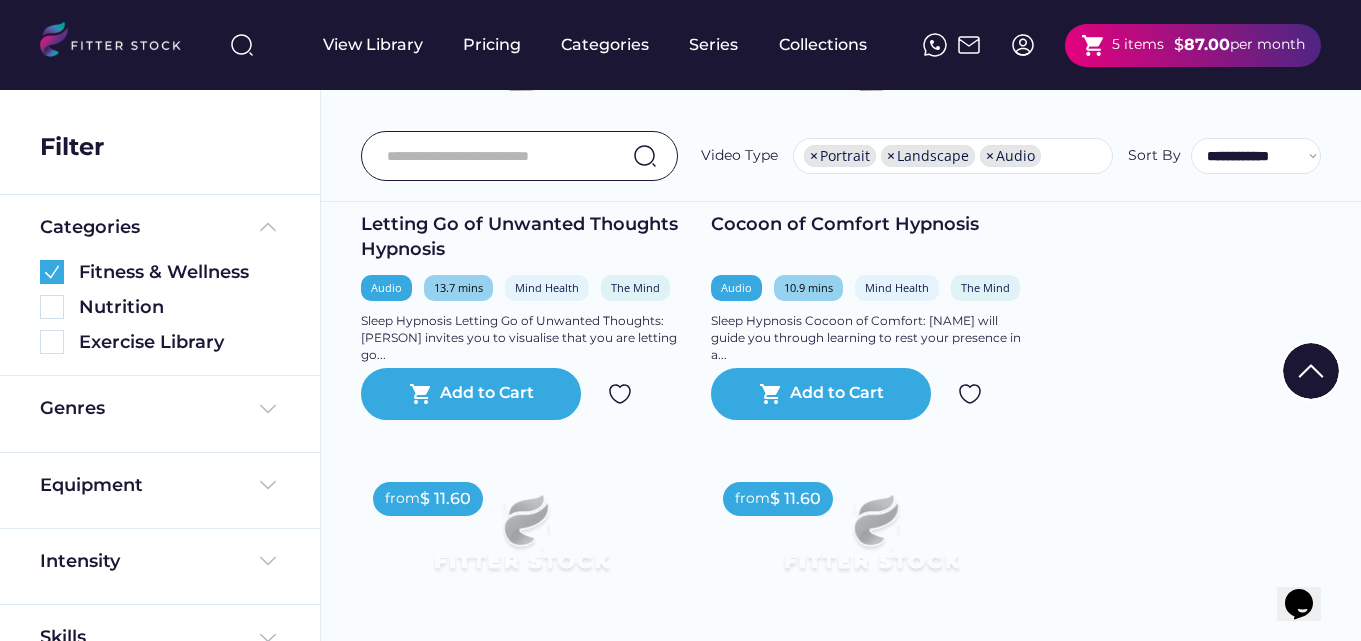 click on "87.00" at bounding box center [1207, 44] 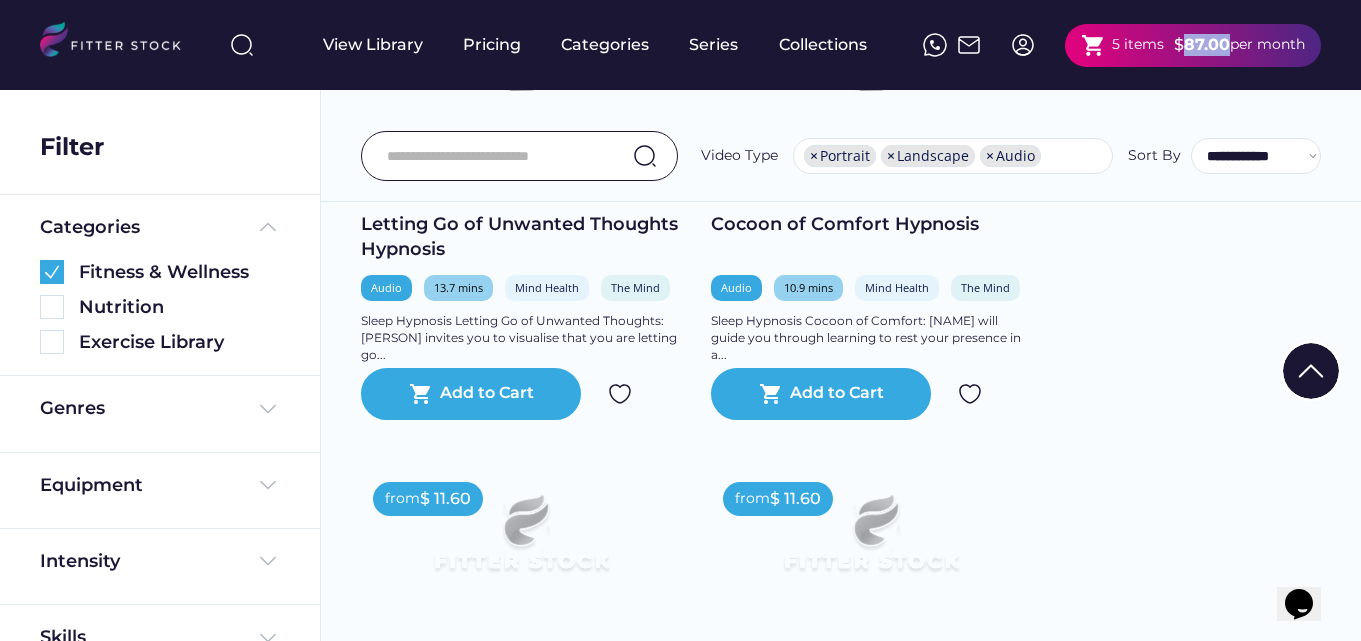 click on "87.00" at bounding box center (1207, 44) 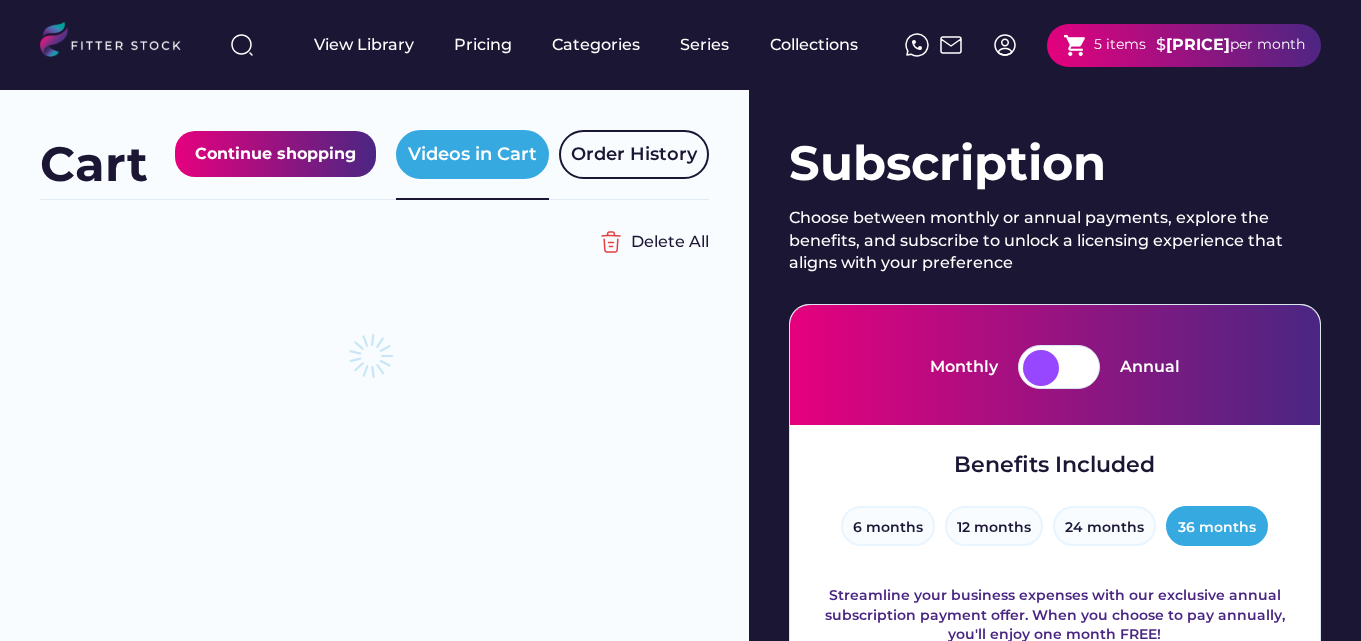 scroll, scrollTop: 915, scrollLeft: 0, axis: vertical 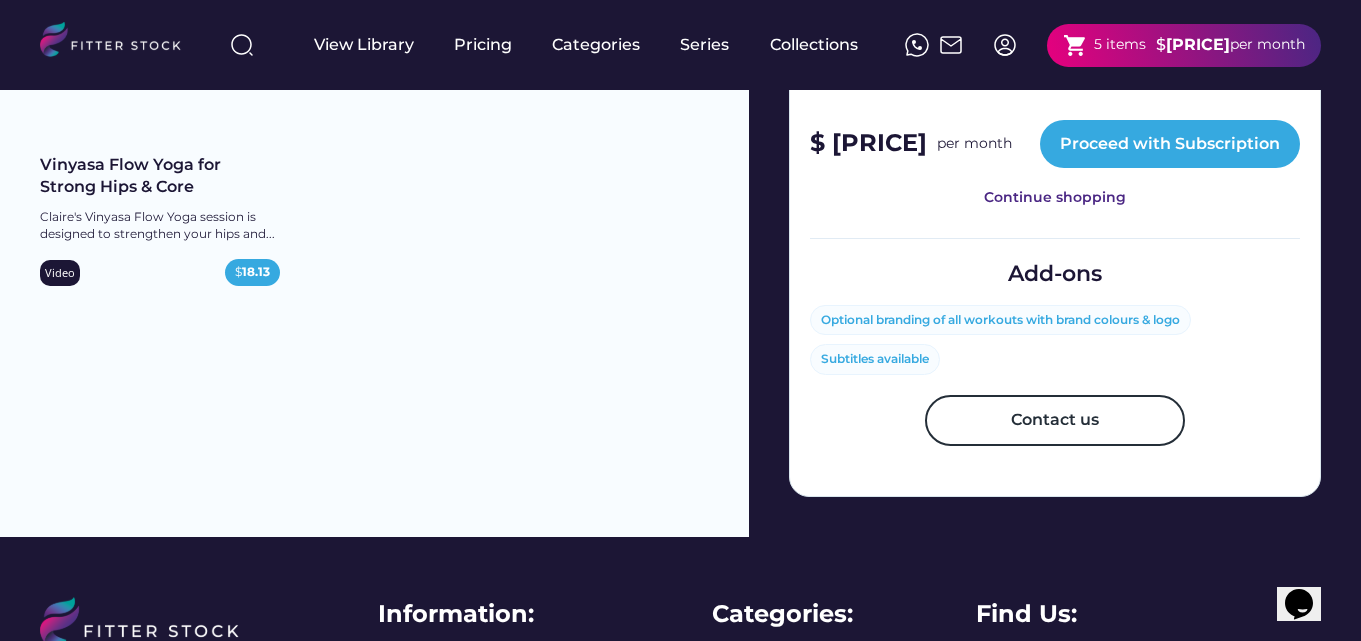 click on "Subscription Choose between monthly or annual payments, explore the benefits, and subscribe to unlock a licensing experience that aligns with your preference Monthly Annual Benefits Included 6 months 12 months 24 months 36 months Streamline your business expenses with our exclusive annual subscription payment offer. When you choose to pay annually, you'll enjoy one month FREE! High quality production Global presenters HD or SD available Music license secure Quarterly new workouts added to choose from Request a workout to be produced service
Workout descriptions, thumbnail images & tags included Optional branding of all workouts with brand colours & logo English subtitles included Add additional videos at anytime to your monthly subscription Discount code Apply $ 87.00 per month Proceed with Subscription Continue shopping Add-ons Optional branding of all workouts with brand colours & logo Subtitles available Contact us" at bounding box center [1055, -144] 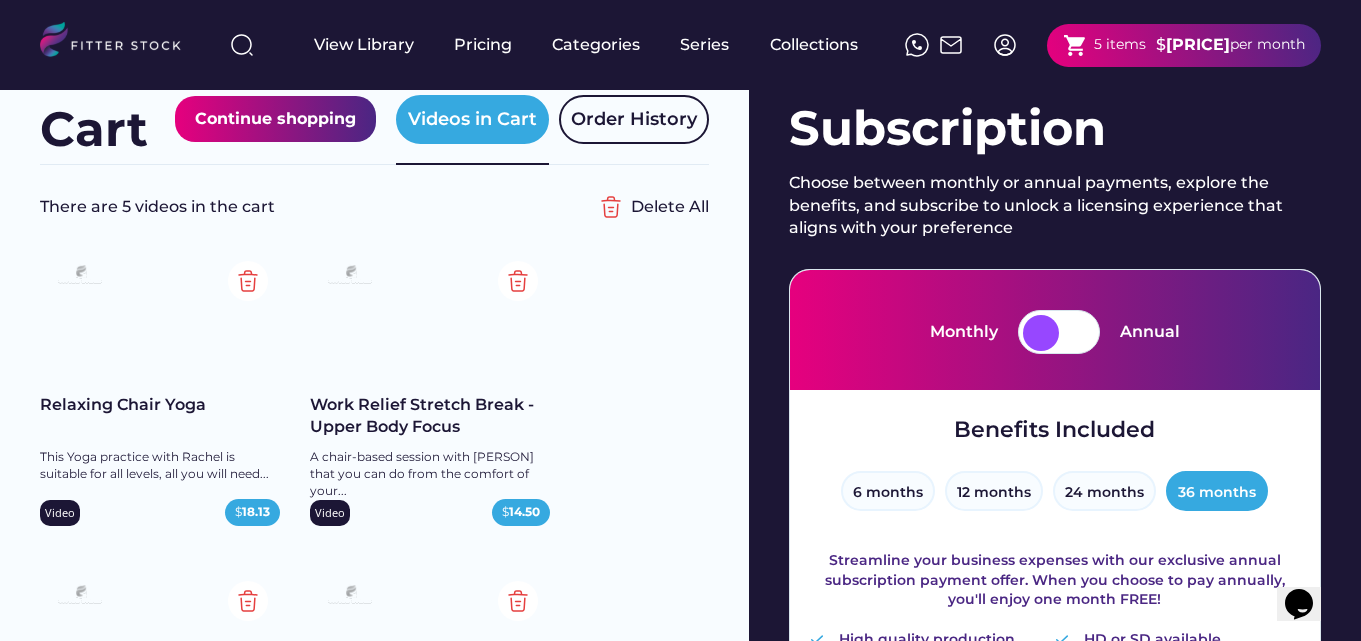 scroll, scrollTop: 0, scrollLeft: 0, axis: both 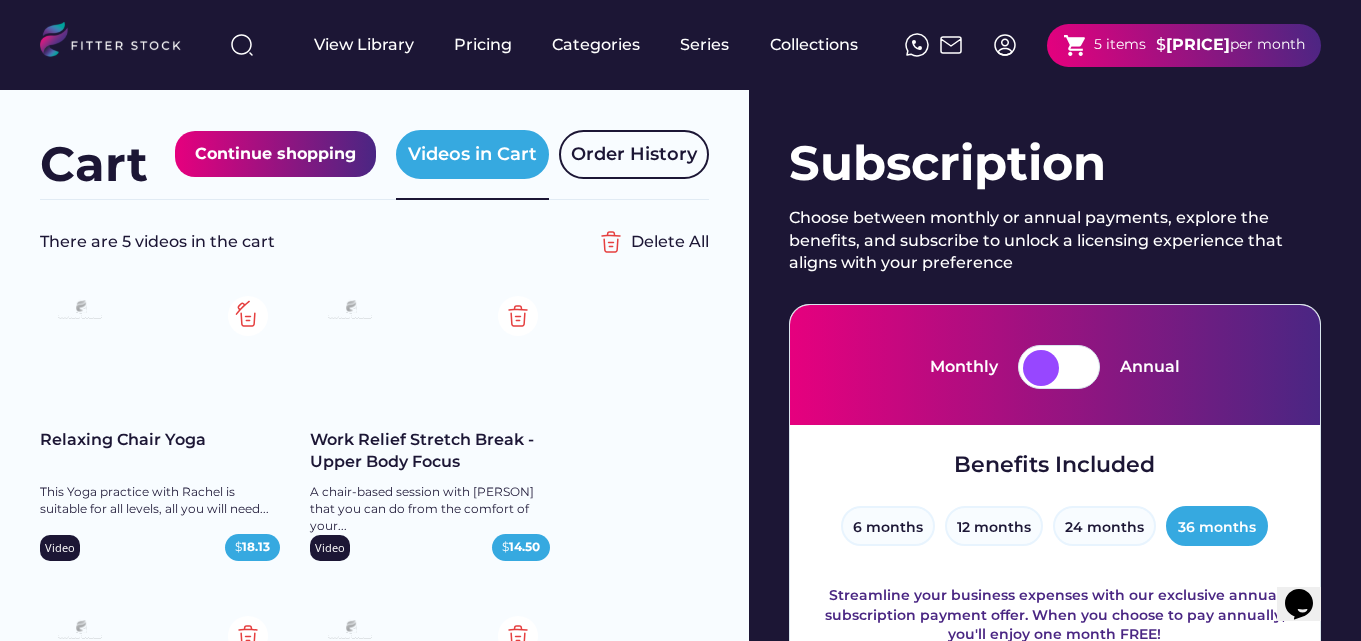 click at bounding box center [248, 316] 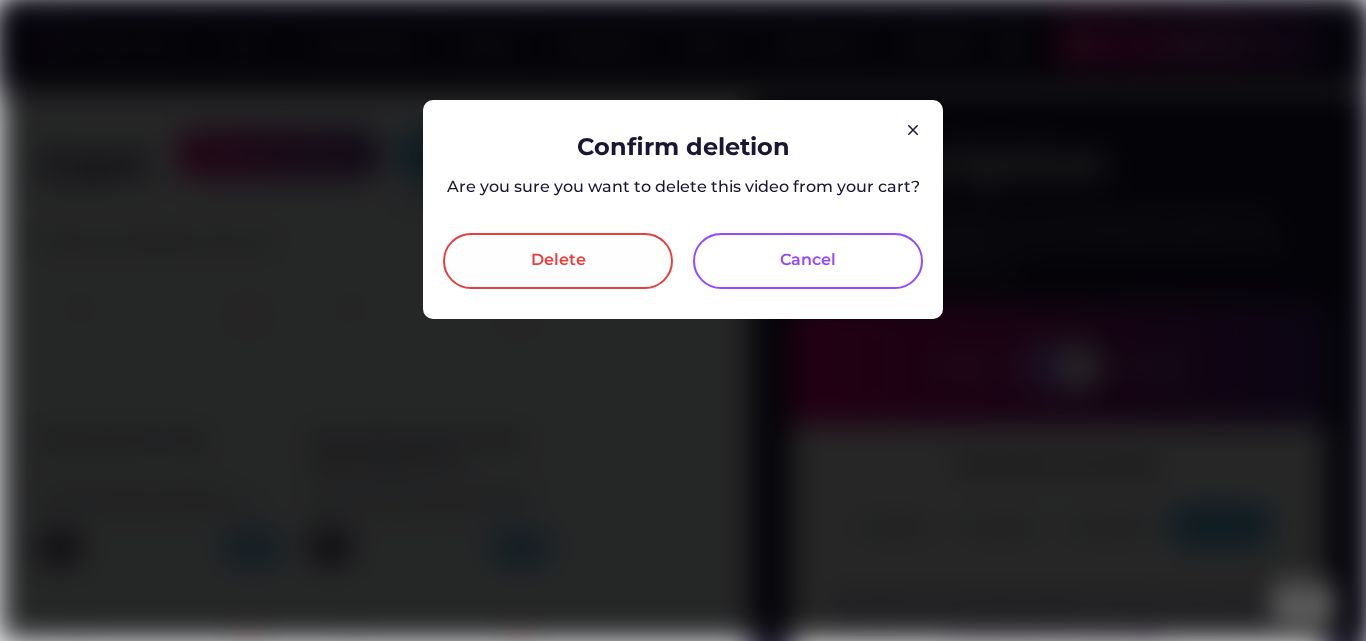 click on "Delete" at bounding box center (558, 261) 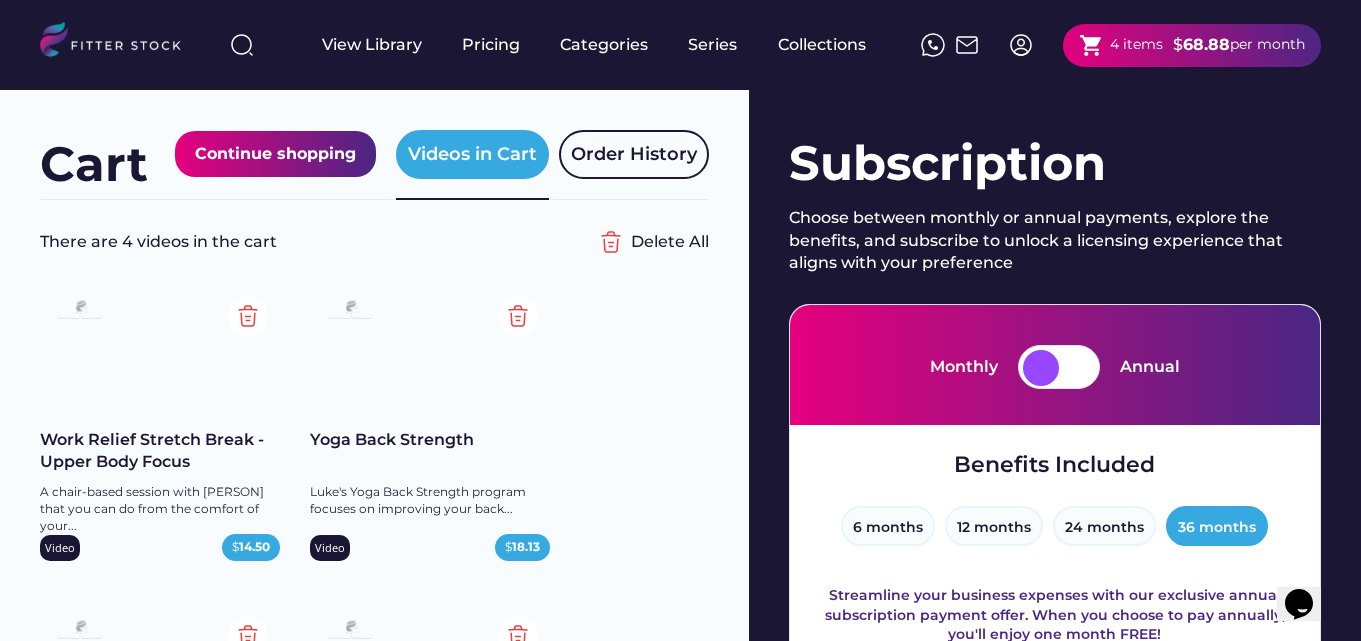 click on "Work Relief Stretch Break - Upper Body Focus A chair-based session with Mel that you can do from the comfort of your...  Video $  14.50 Yoga Back Strength Luke's Yoga Back Strength program focuses on improving your back...  Video $  18.13 Yoga for Hip Mobility In Luke's mobility focussed yoga class you’ll explore some deep stretches to...  Video $  18.13 Vinyasa Flow Yoga for Strong Hips & Core Claire's Vinyasa Flow Yoga session is designed to strengthen your hips and...  Video $  18.13 Vinyasa Flow Yoga for Strong Hips & Core Claire's Vinyasa Flow Yoga session is designed to strengthen your hips and core. Experience the fluidity of Vinyasa while building stability and power in these key areas Video $  18.13" at bounding box center [374, 594] 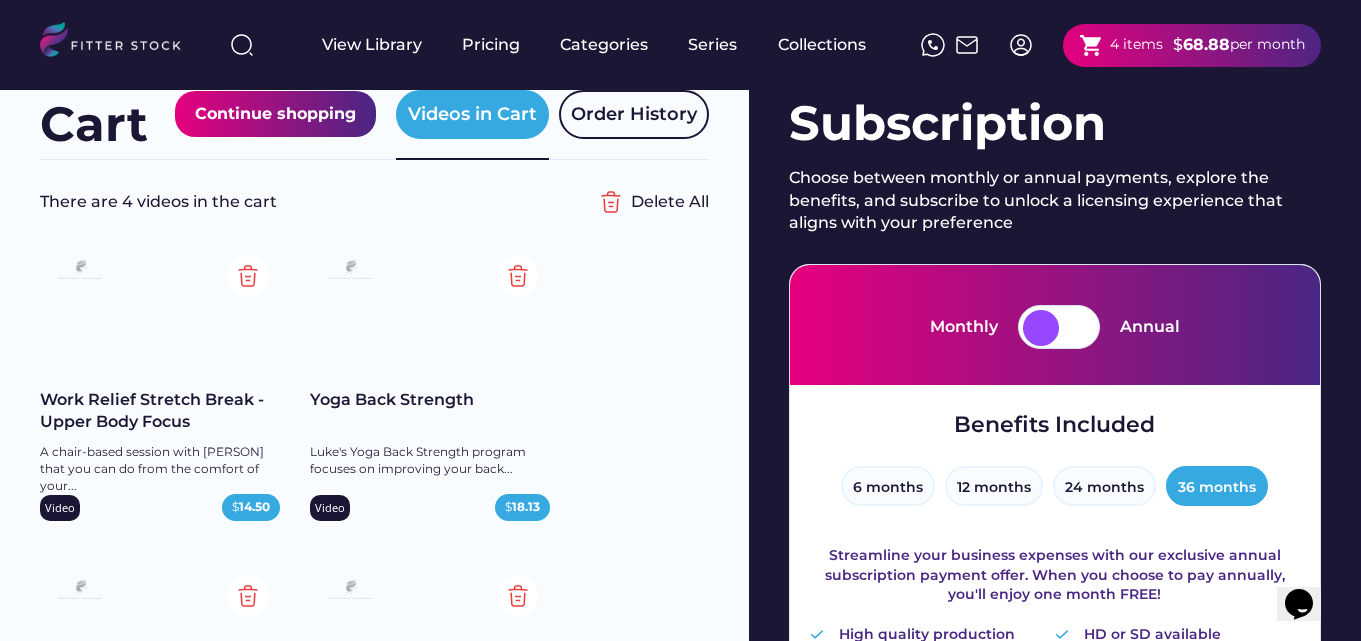 scroll, scrollTop: 160, scrollLeft: 0, axis: vertical 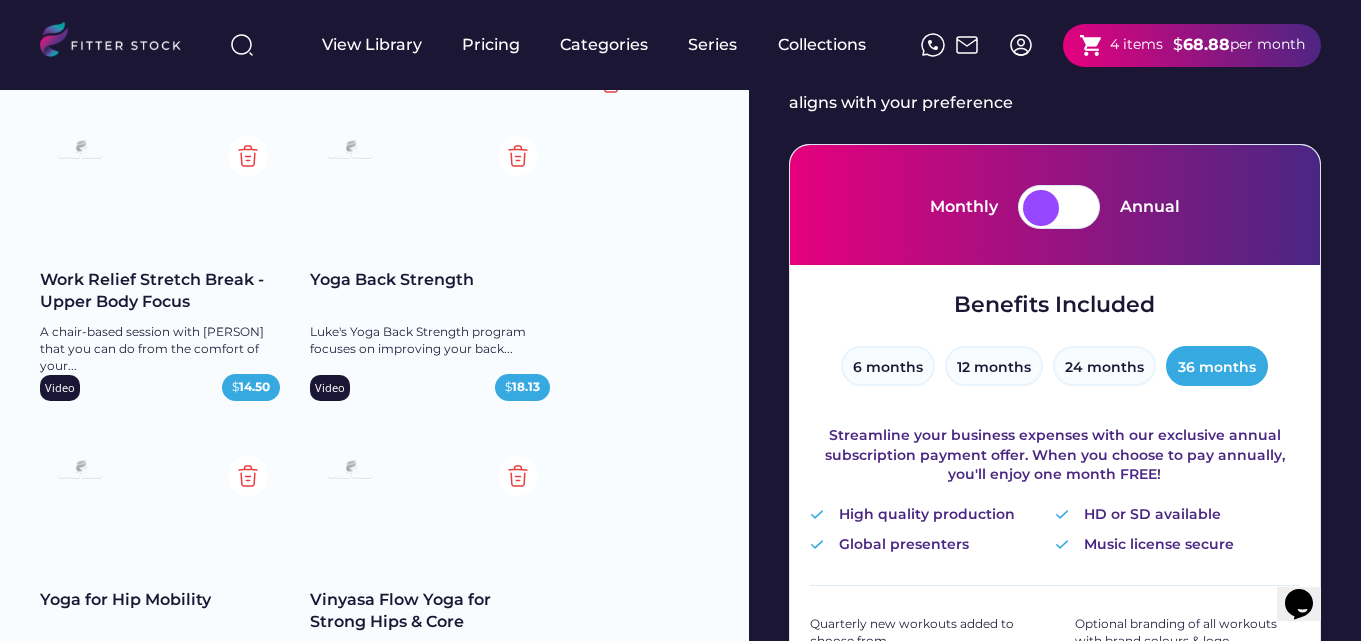click on "Work Relief Stretch Break - Upper Body Focus A chair-based session with Mel that you can do from the comfort of your...  Video $  14.50 Yoga Back Strength Luke's Yoga Back Strength program focuses on improving your back...  Video $  18.13 Yoga for Hip Mobility In Luke's mobility focussed yoga class you’ll explore some deep stretches to...  Video $  18.13 Vinyasa Flow Yoga for Strong Hips & Core Claire's Vinyasa Flow Yoga session is designed to strengthen your hips and...  Video $  18.13 Vinyasa Flow Yoga for Strong Hips & Core Claire's Vinyasa Flow Yoga session is designed to strengthen your hips and core. Experience the fluidity of Vinyasa while building stability and power in these key areas Video $  18.13" at bounding box center [374, 434] 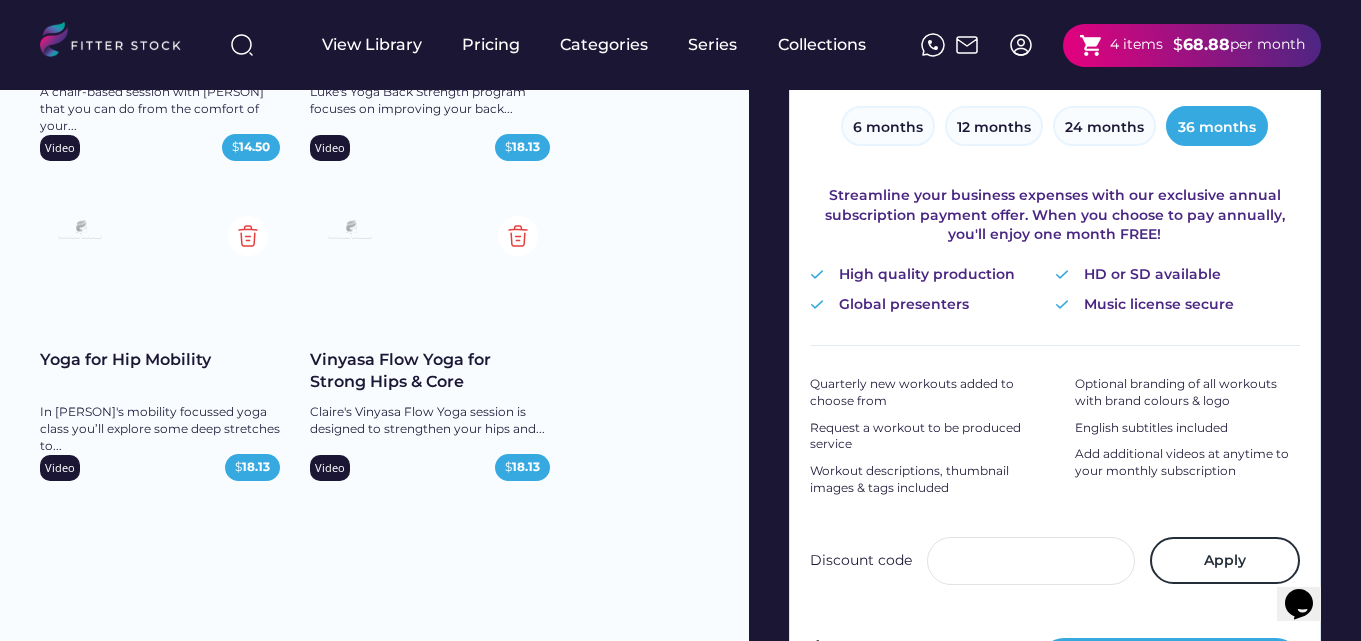 scroll, scrollTop: 360, scrollLeft: 0, axis: vertical 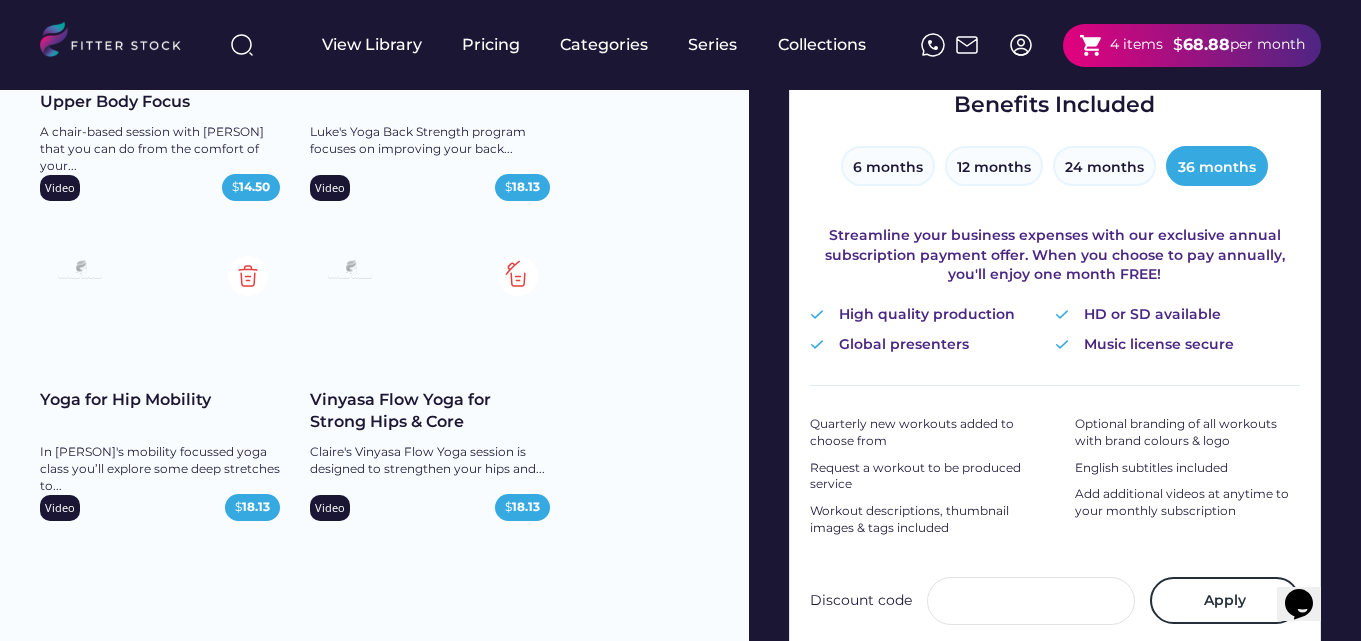 click at bounding box center [518, 276] 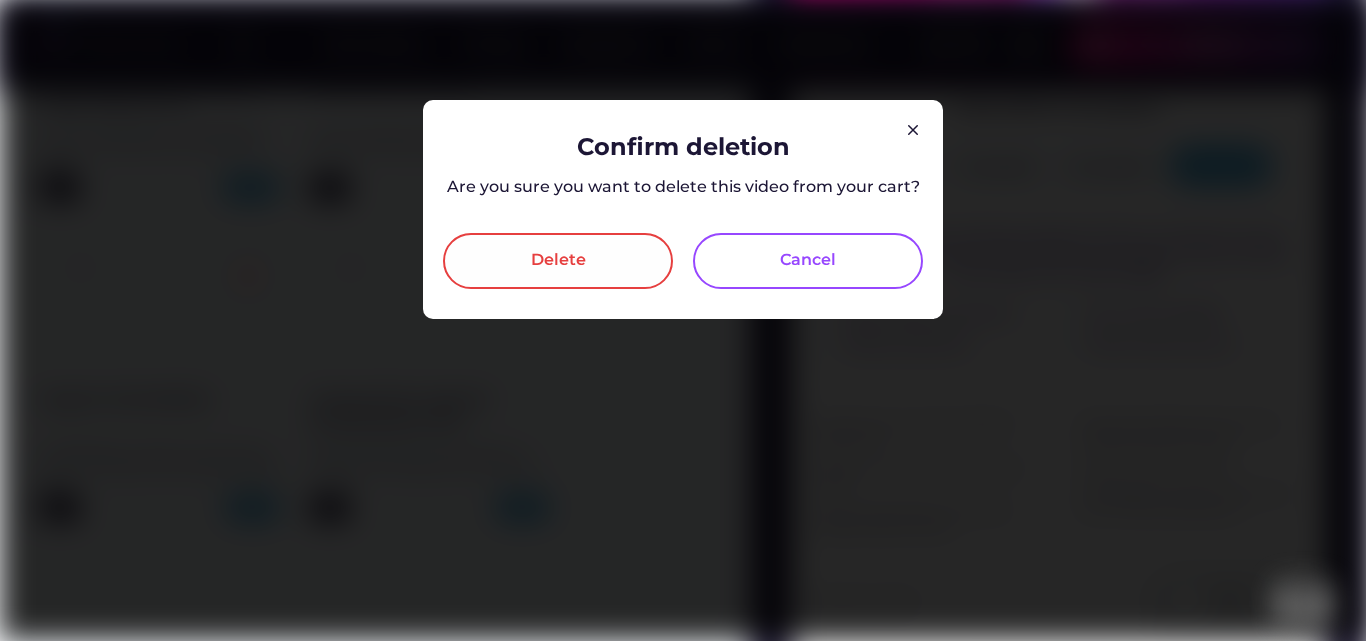 click on "Delete" at bounding box center [558, 261] 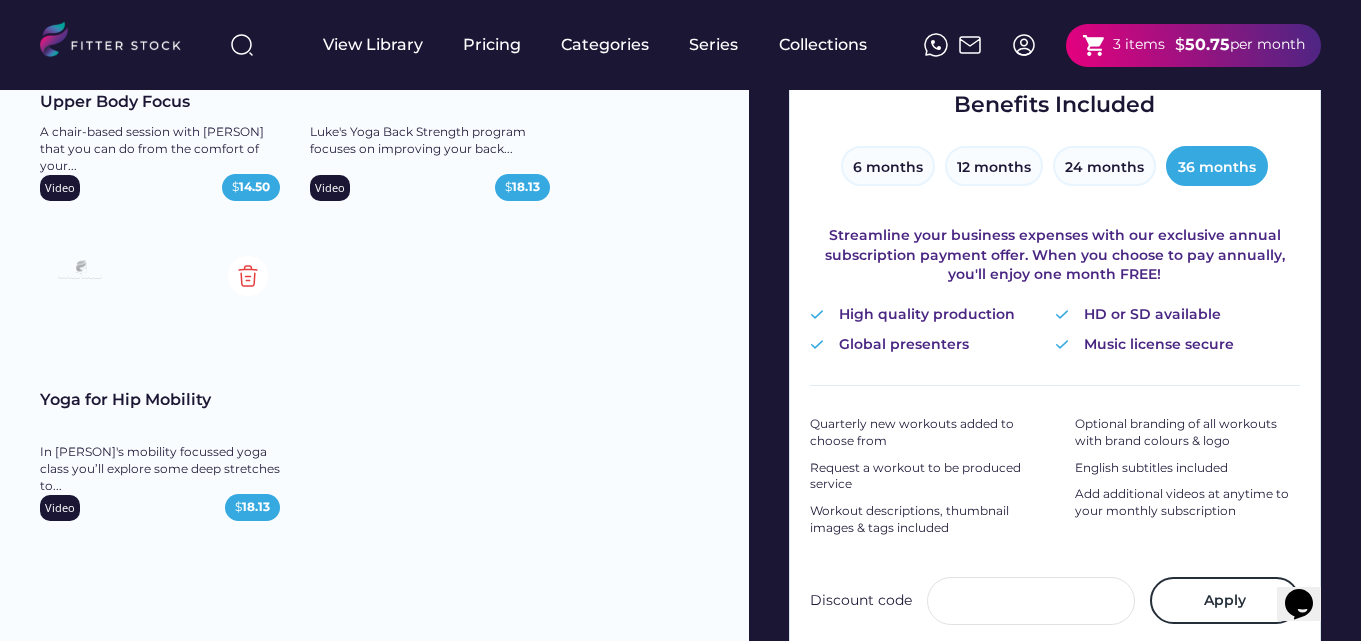 click on "Work Relief Stretch Break - Upper Body Focus A chair-based session with Mel that you can do from the comfort of your...  Video $  14.50 Yoga Back Strength Luke's Yoga Back Strength program focuses on improving your back...  Video $  18.13 Yoga for Hip Mobility In Luke's mobility focussed yoga class you’ll explore some deep stretches to...  Video $  18.13     $    $" at bounding box center (374, 234) 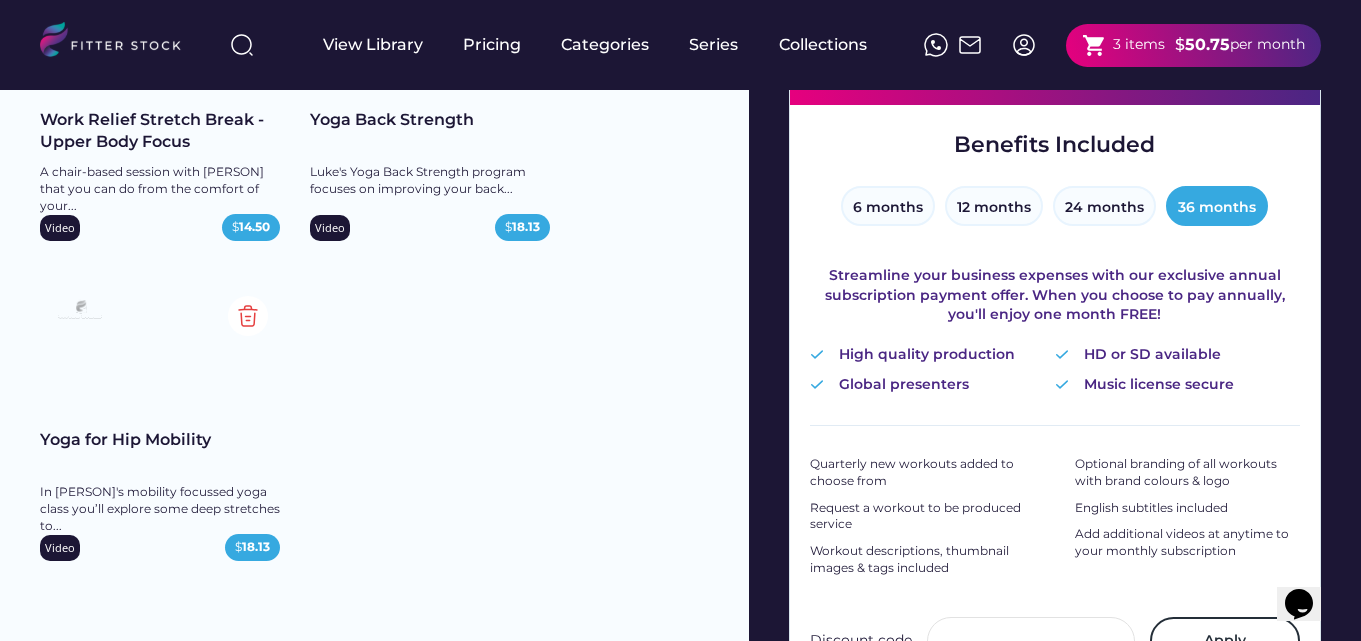 scroll, scrollTop: 0, scrollLeft: 0, axis: both 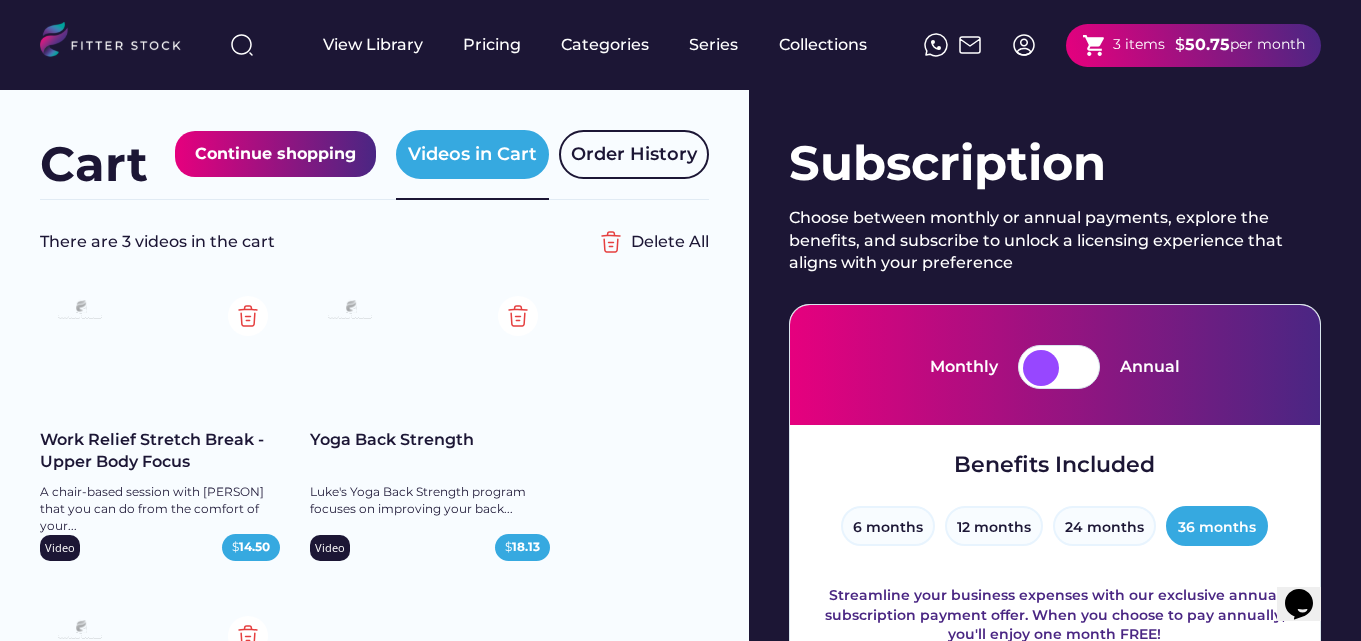 click on "Work Relief Stretch Break - Upper Body Focus A chair-based session with Mel that you can do from the comfort of your...  Video $  14.50 Yoga Back Strength Luke's Yoga Back Strength program focuses on improving your back...  Video $  18.13 Yoga for Hip Mobility In Luke's mobility focussed yoga class you’ll explore some deep stretches to...  Video $  18.13     $    $" at bounding box center [374, 594] 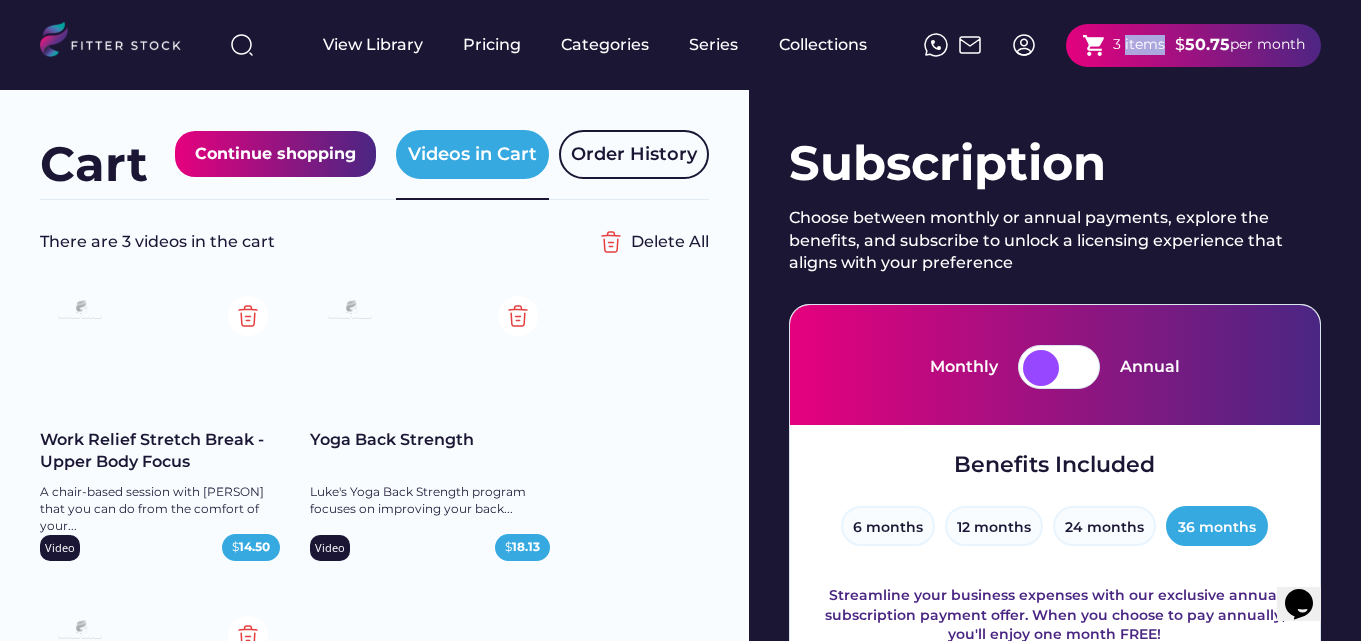click on "3 items" at bounding box center [1139, 45] 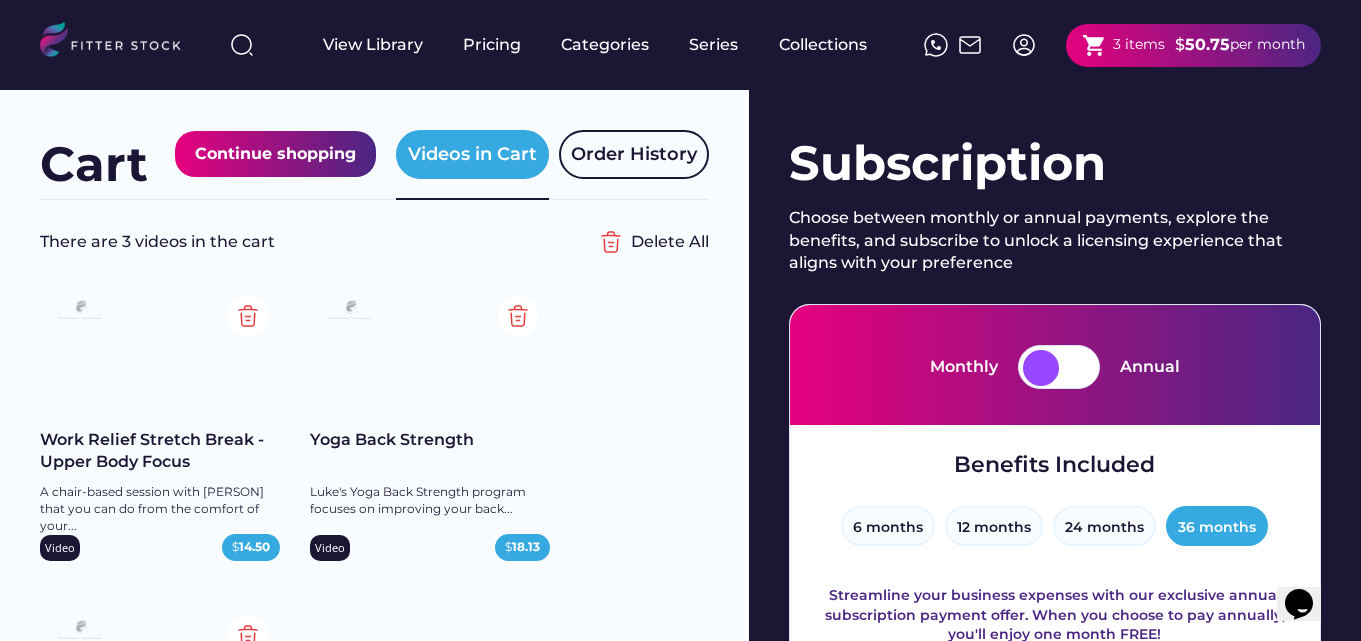 click on "Subscription Choose between monthly or annual payments, explore the benefits, and subscribe to unlock a licensing experience that aligns with your preference Monthly Annual Benefits Included 6 months 12 months 24 months 36 months Streamline your business expenses with our exclusive annual subscription payment offer. When you choose to pay annually, you'll enjoy one month FREE! High quality production Global presenters HD or SD available Music license secure Quarterly new workouts added to choose from Request a workout to be produced service
Workout descriptions, thumbnail images & tags included Optional branding of all workouts with brand colours & logo English subtitles included Add additional videos at anytime to your monthly subscription Discount code Apply $ 50.75 per month (£ 60.90 incl. VAT) Proceed with Subscription Continue shopping Add-ons Optional branding of all workouts with brand colours & logo Subtitles available Contact us" at bounding box center (1055, 774) 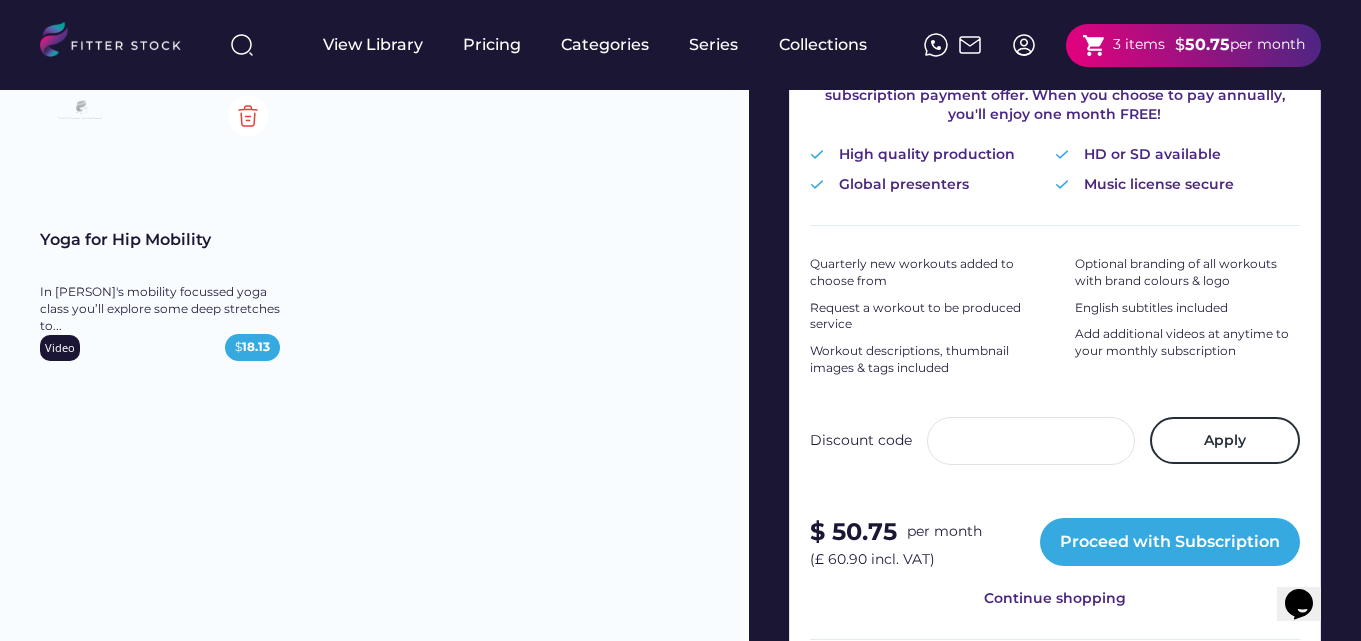 scroll, scrollTop: 560, scrollLeft: 0, axis: vertical 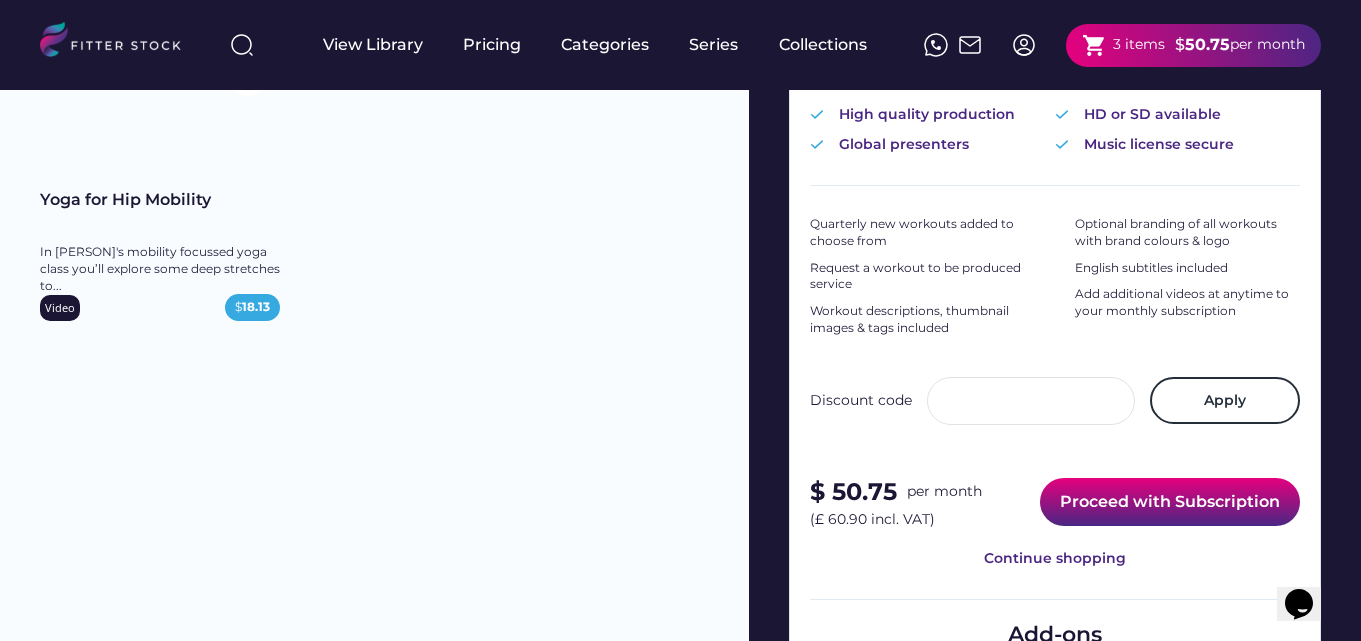click on "Proceed with Subscription" at bounding box center [1170, 502] 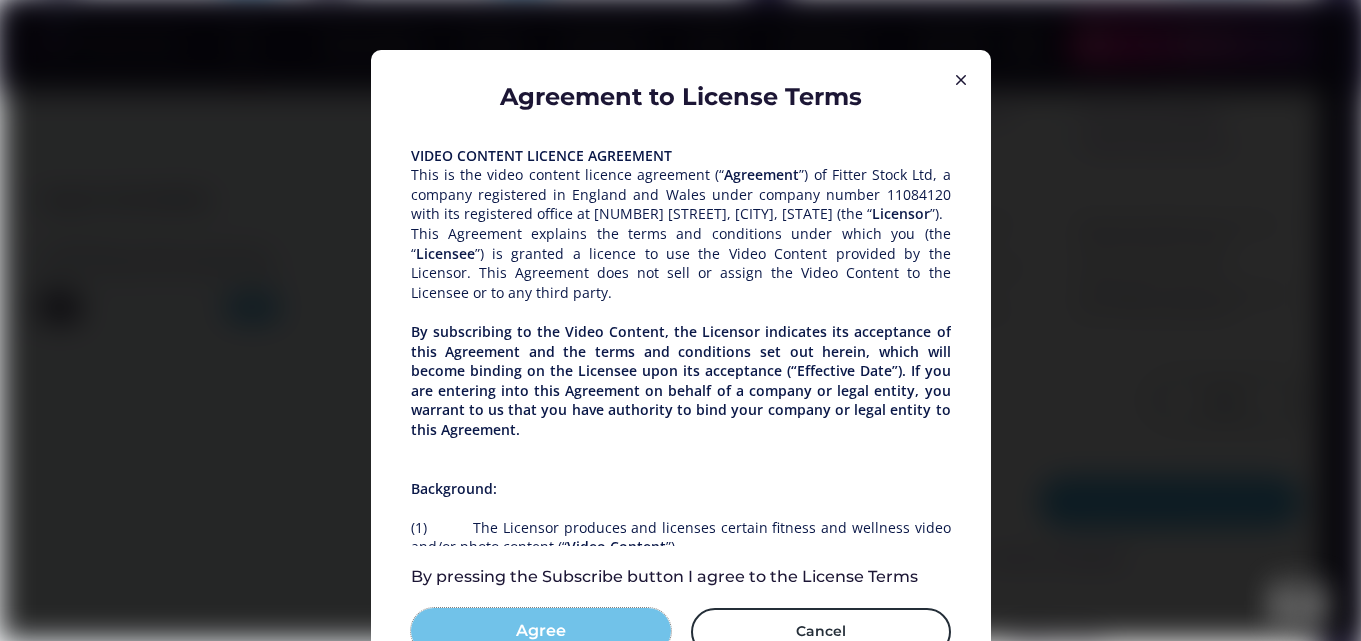 click on "Agree" at bounding box center [541, 631] 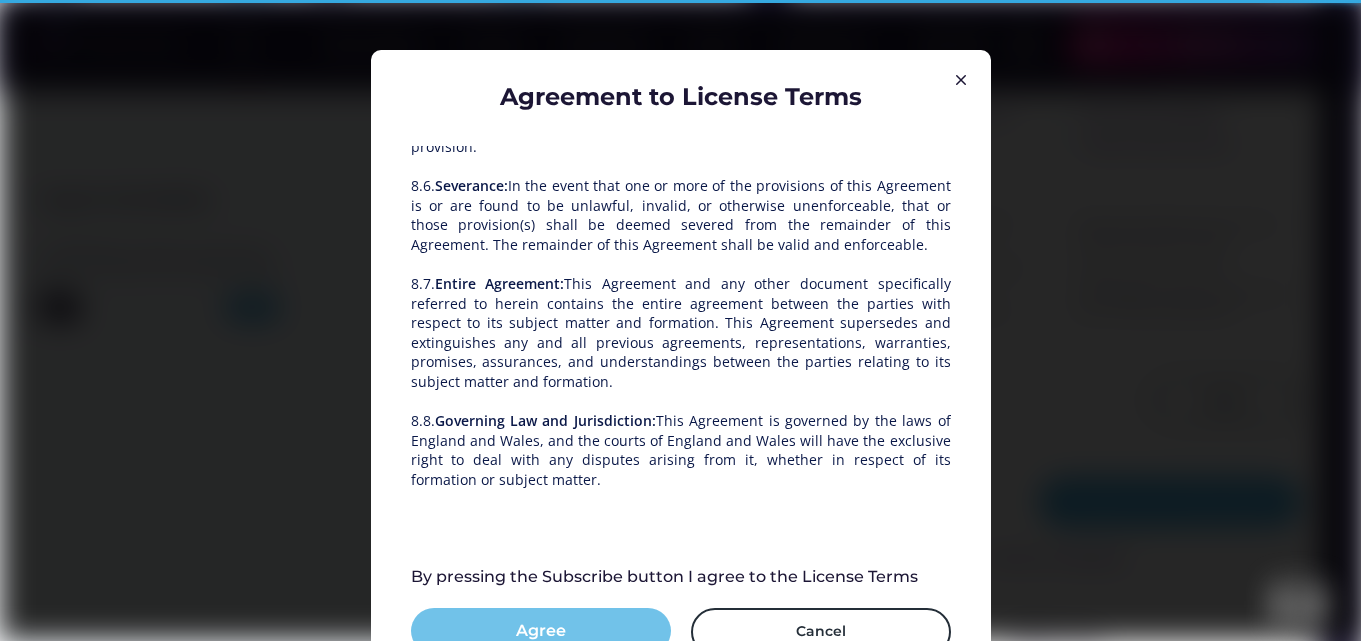 scroll, scrollTop: 5077, scrollLeft: 0, axis: vertical 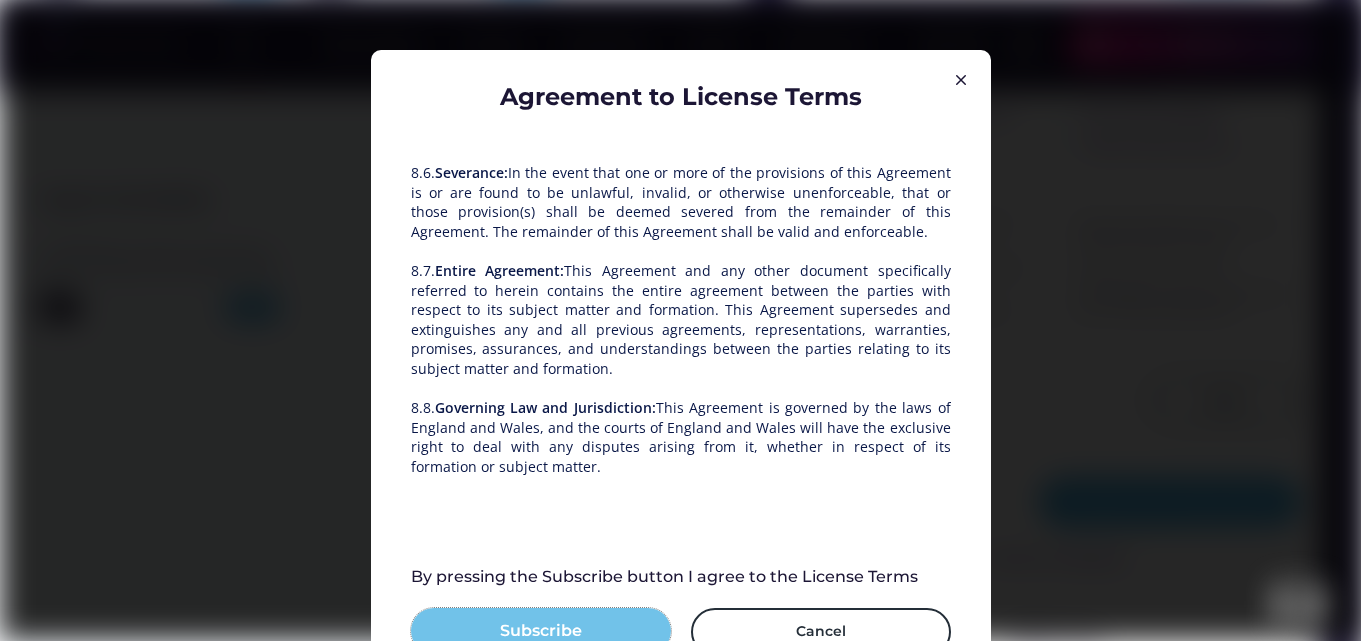 click on "Subscribe" at bounding box center (541, 631) 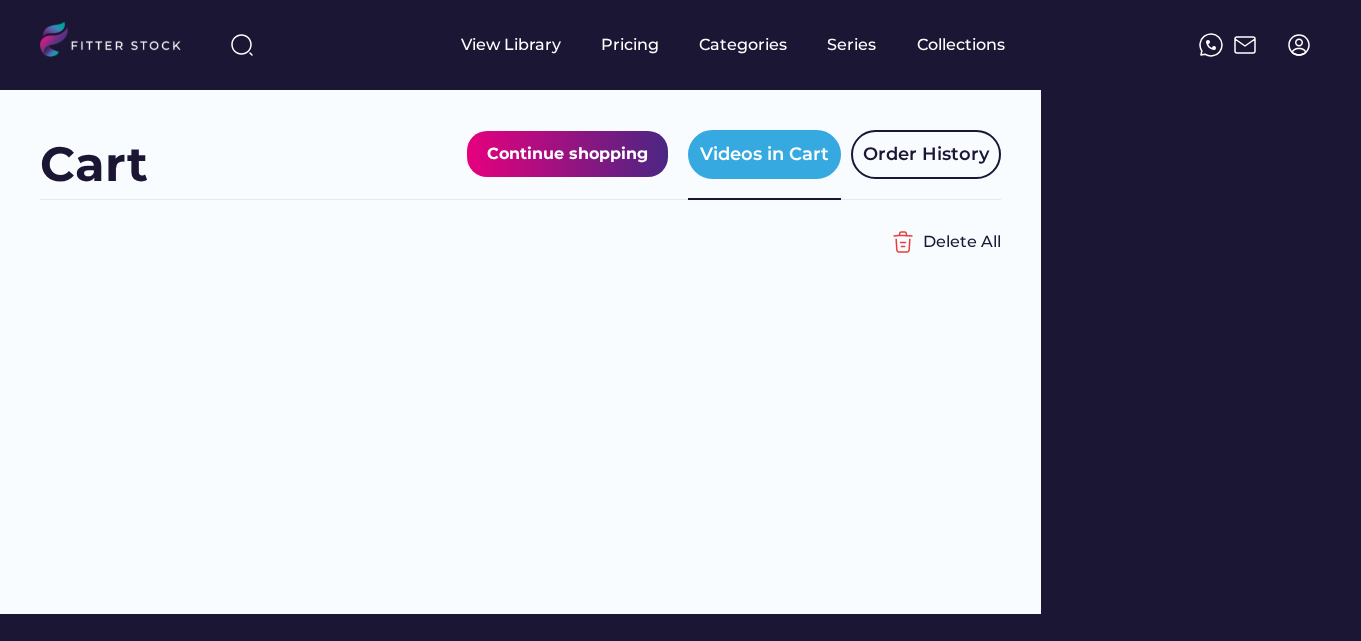 scroll, scrollTop: 0, scrollLeft: 0, axis: both 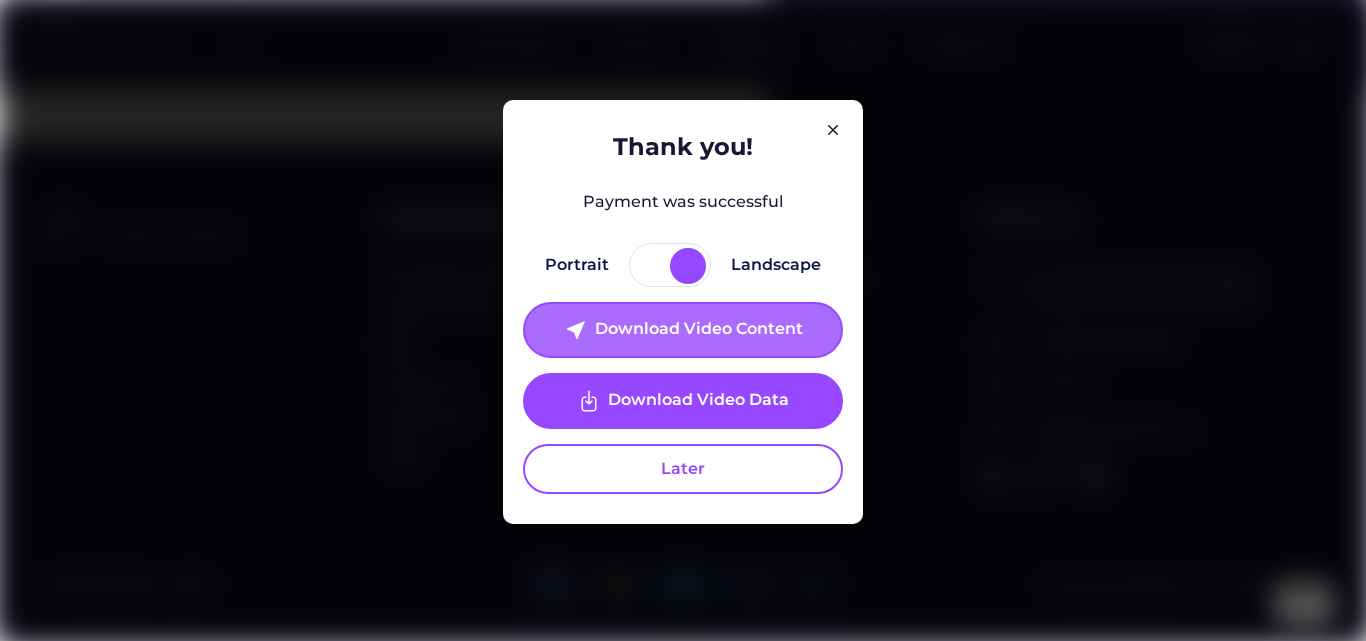 click on "Download Video Content" at bounding box center [699, 330] 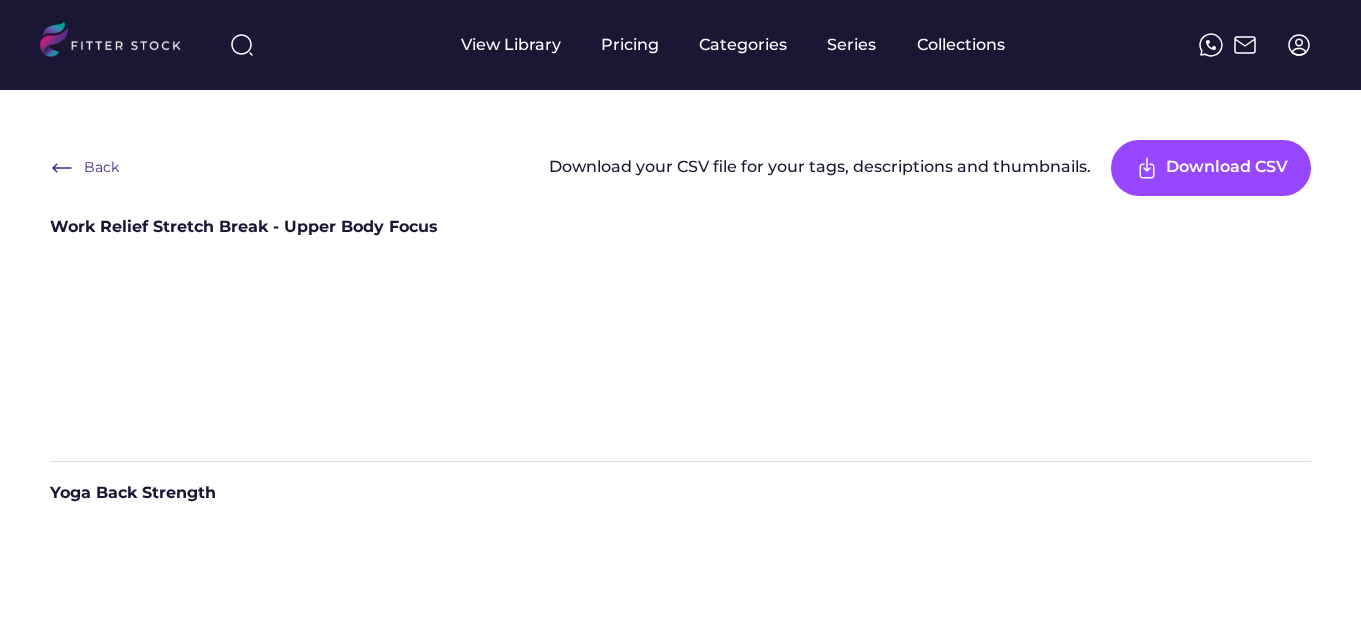 scroll, scrollTop: 0, scrollLeft: 0, axis: both 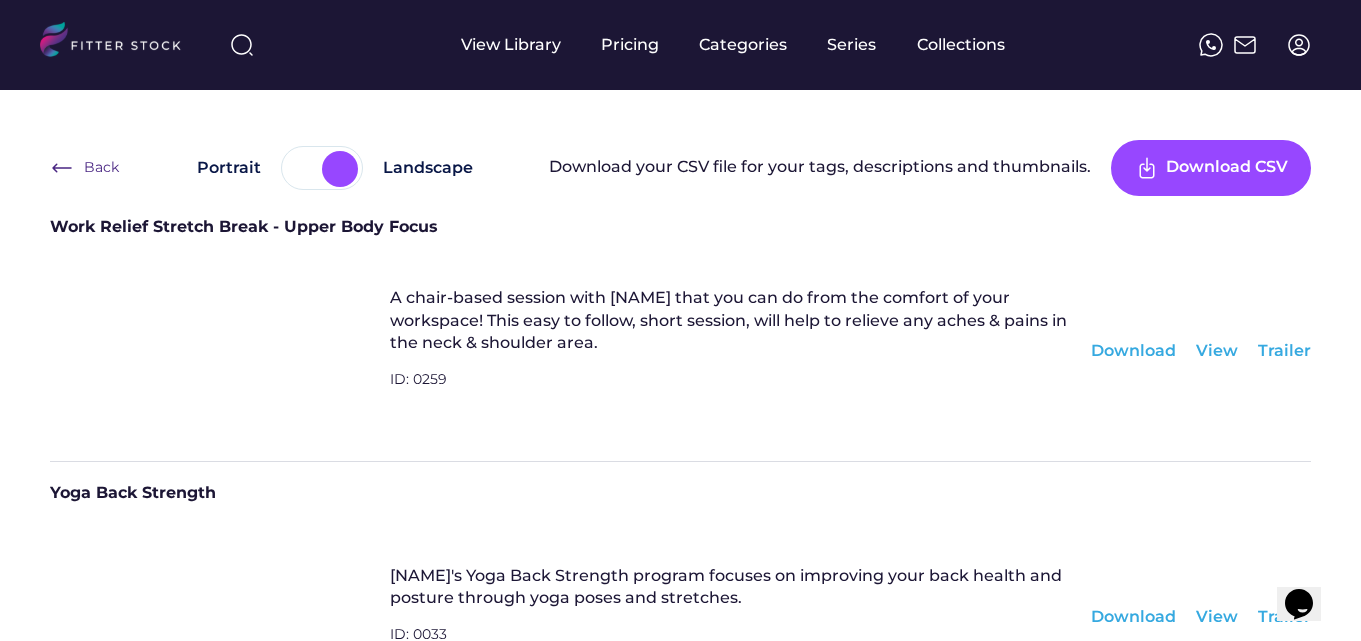 click on "Download" at bounding box center (1133, 351) 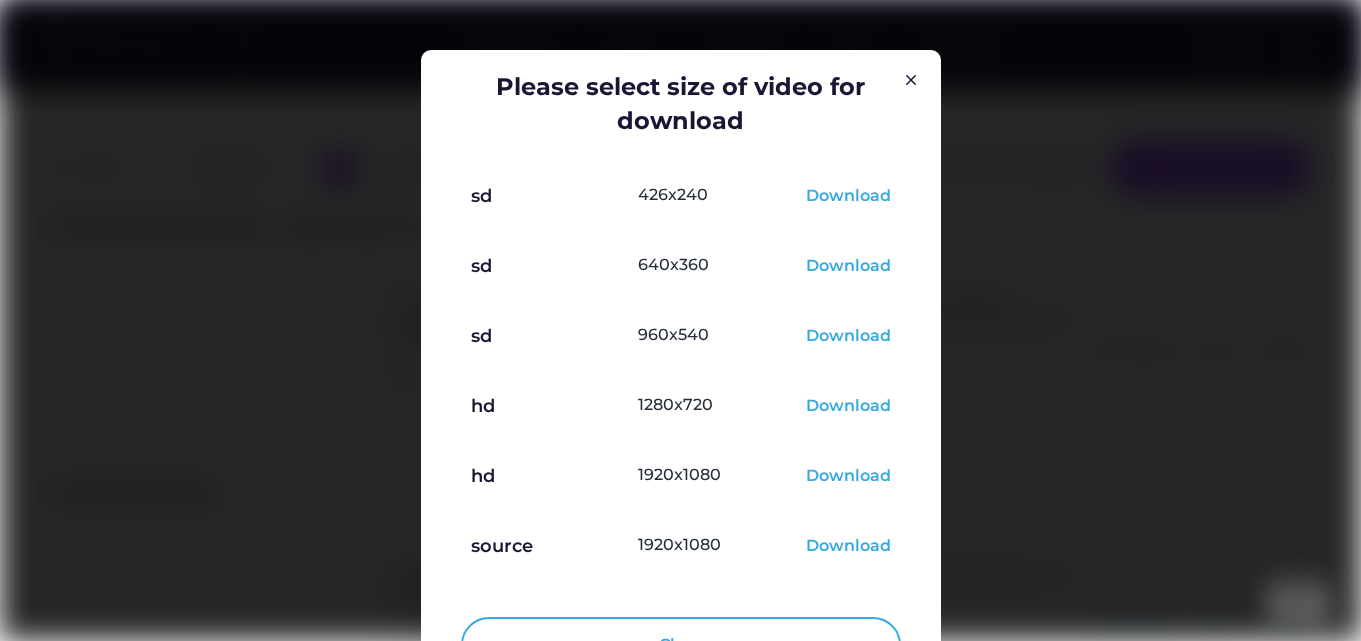 click on "Download" at bounding box center (848, 407) 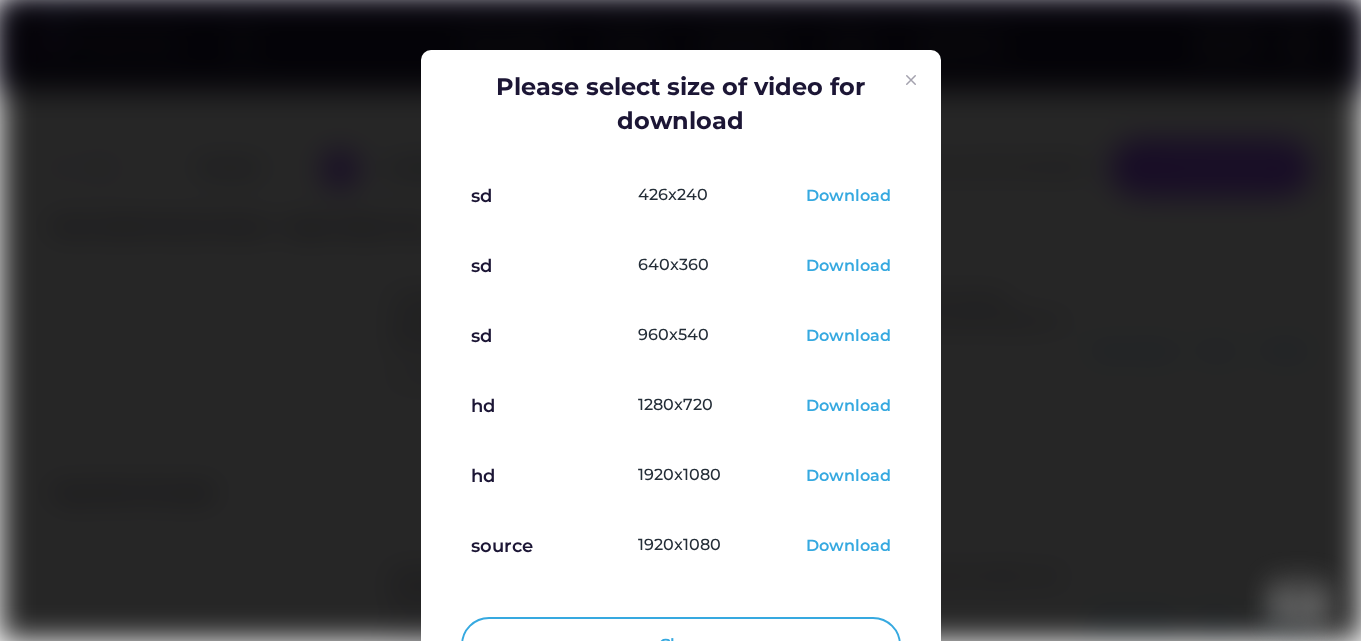 click at bounding box center [911, 80] 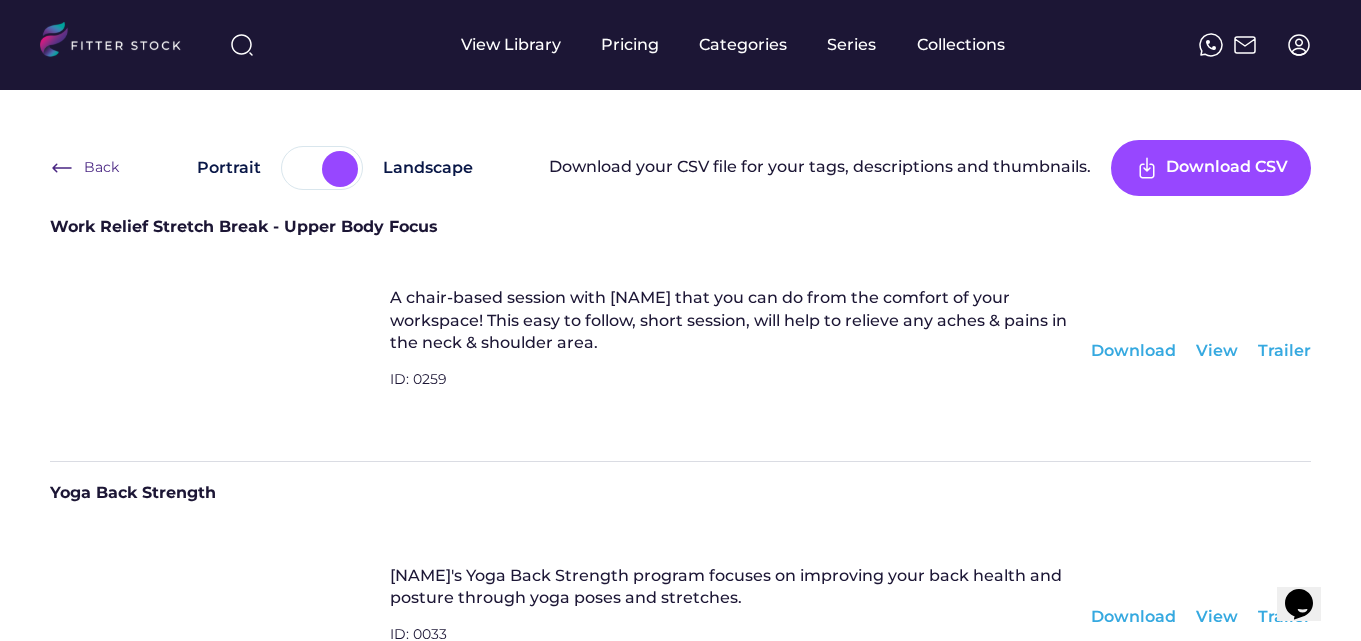 click on "A chair-based session with [NAME] that you can do from the comfort of your workspace! This easy to follow, short session, will help to relieve any aches & pains in the neck & shoulder area. ID: [ID] Download View Trailer" at bounding box center (680, 351) 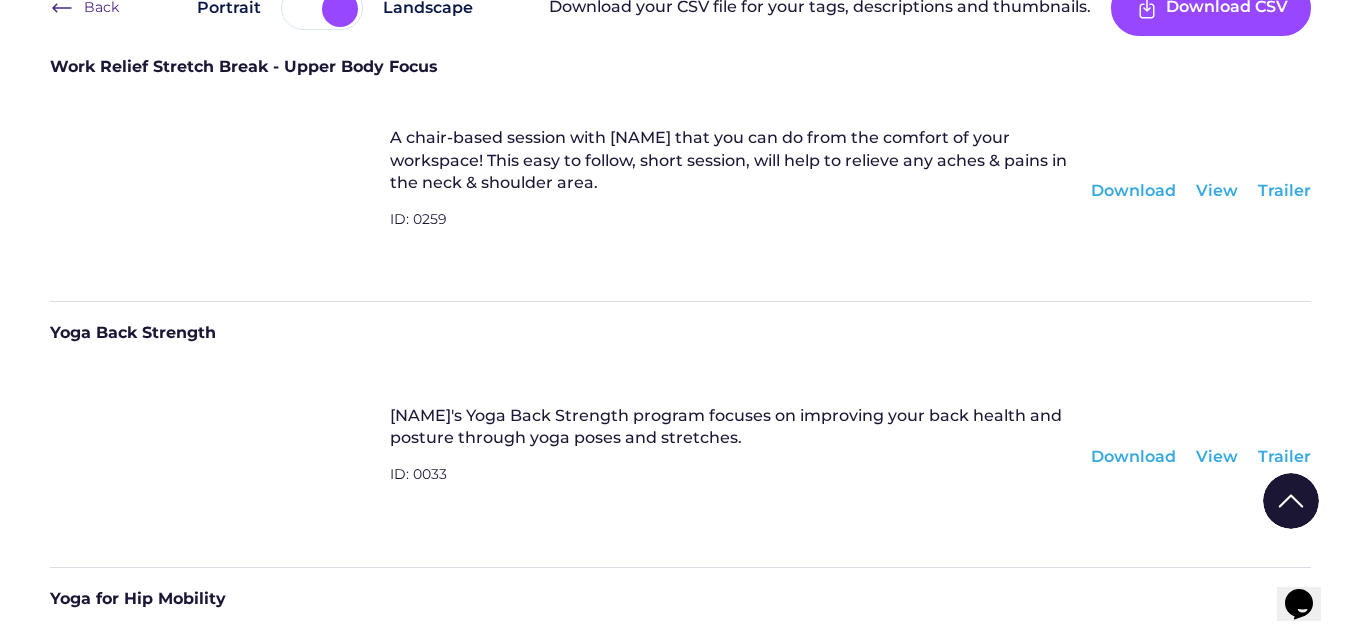 scroll, scrollTop: 200, scrollLeft: 0, axis: vertical 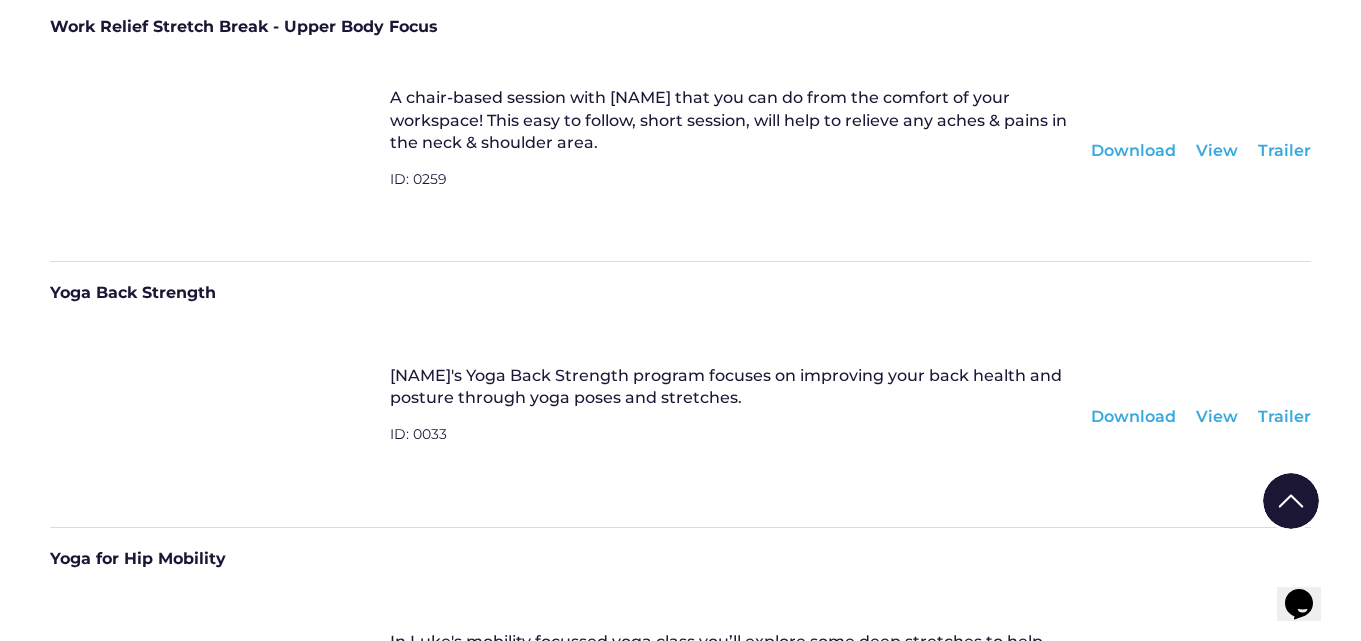 click on "Download" at bounding box center (1133, 417) 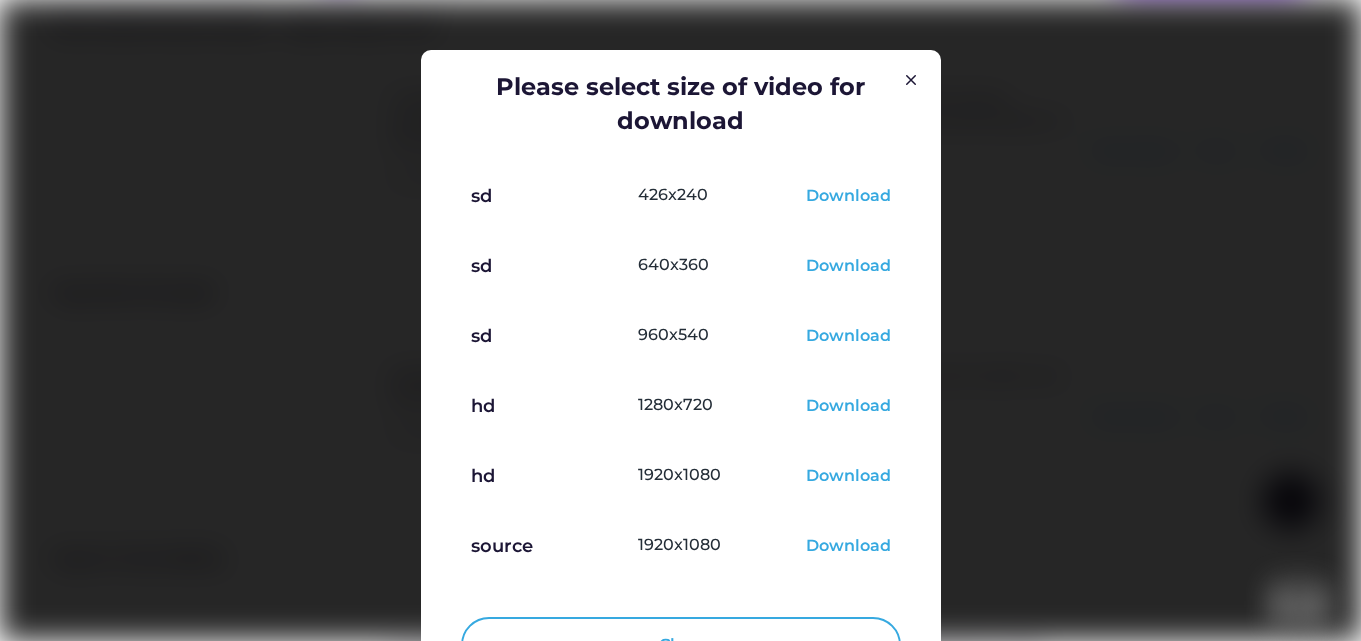 click on "Download" at bounding box center [848, 407] 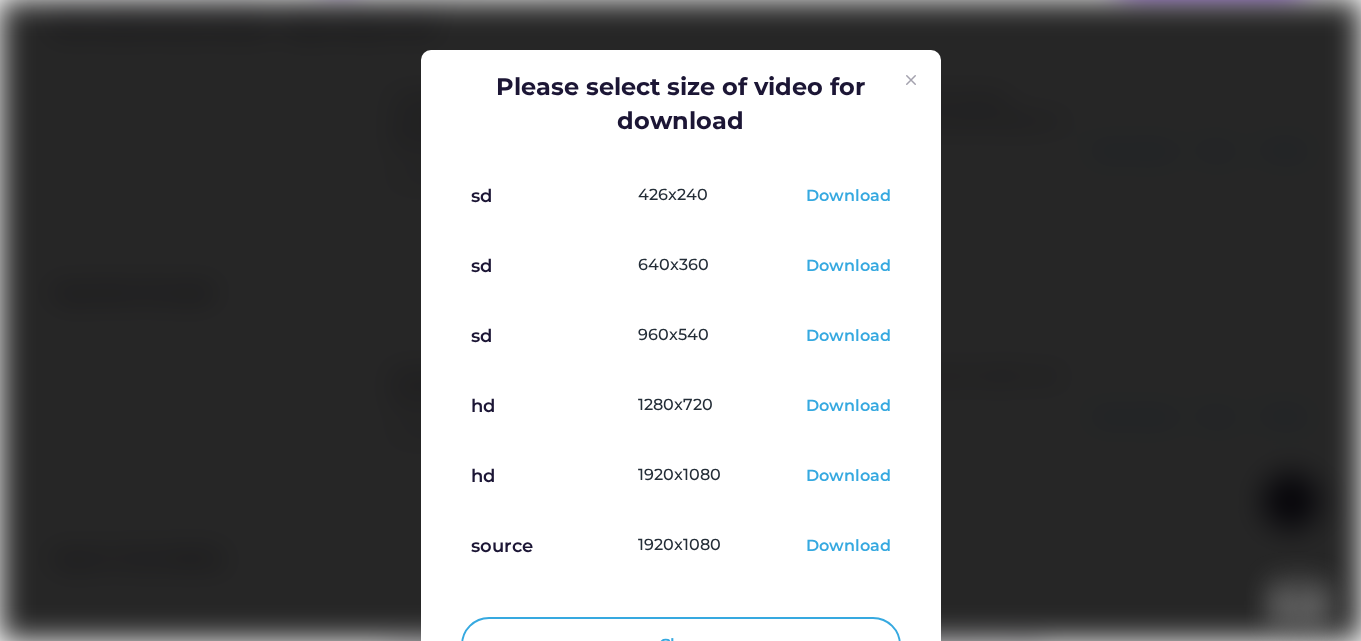 click at bounding box center [911, 80] 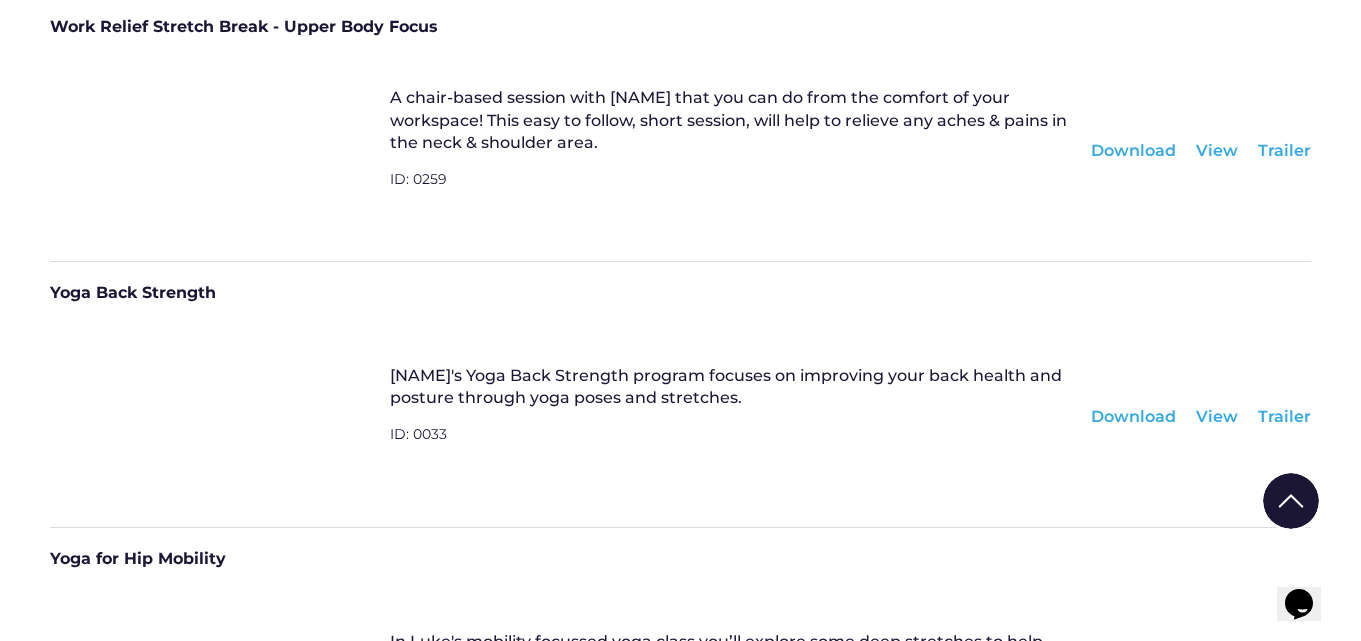 click on "Yoga Back Strength
[NAME]'s Yoga Back Strength program focuses on improving your back health and posture through yoga poses and stretches. ID: [ID] Download View Trailer" at bounding box center [680, 394] 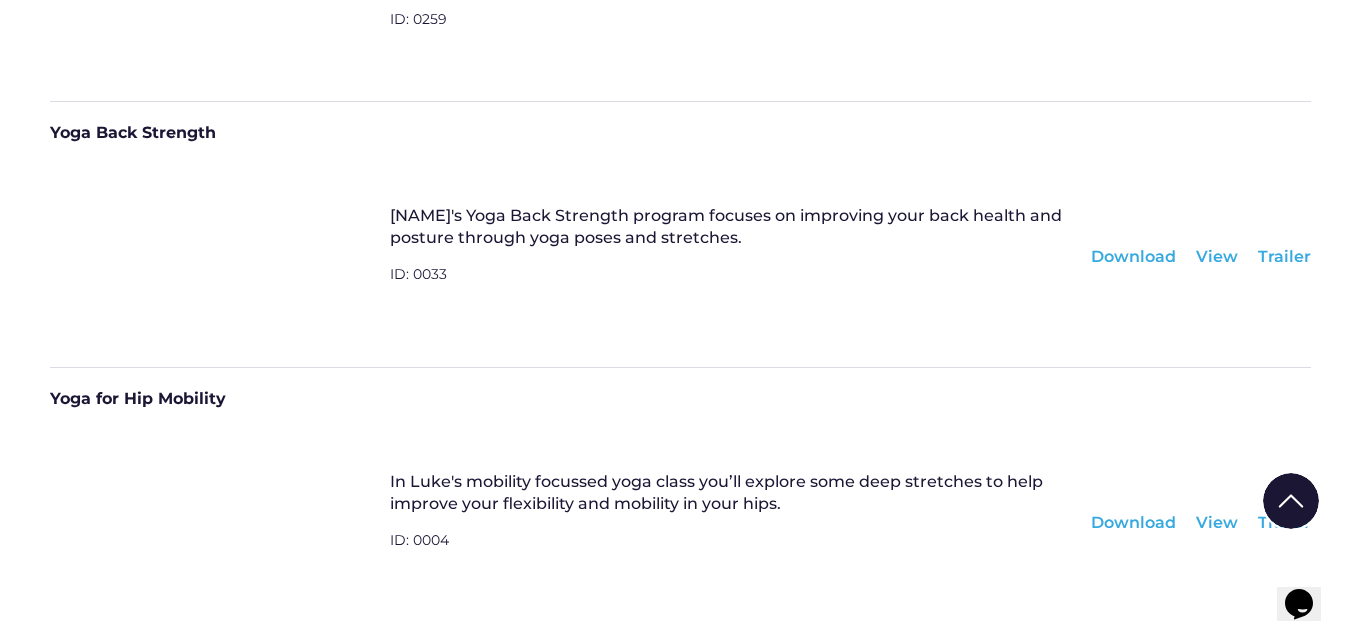 scroll, scrollTop: 440, scrollLeft: 0, axis: vertical 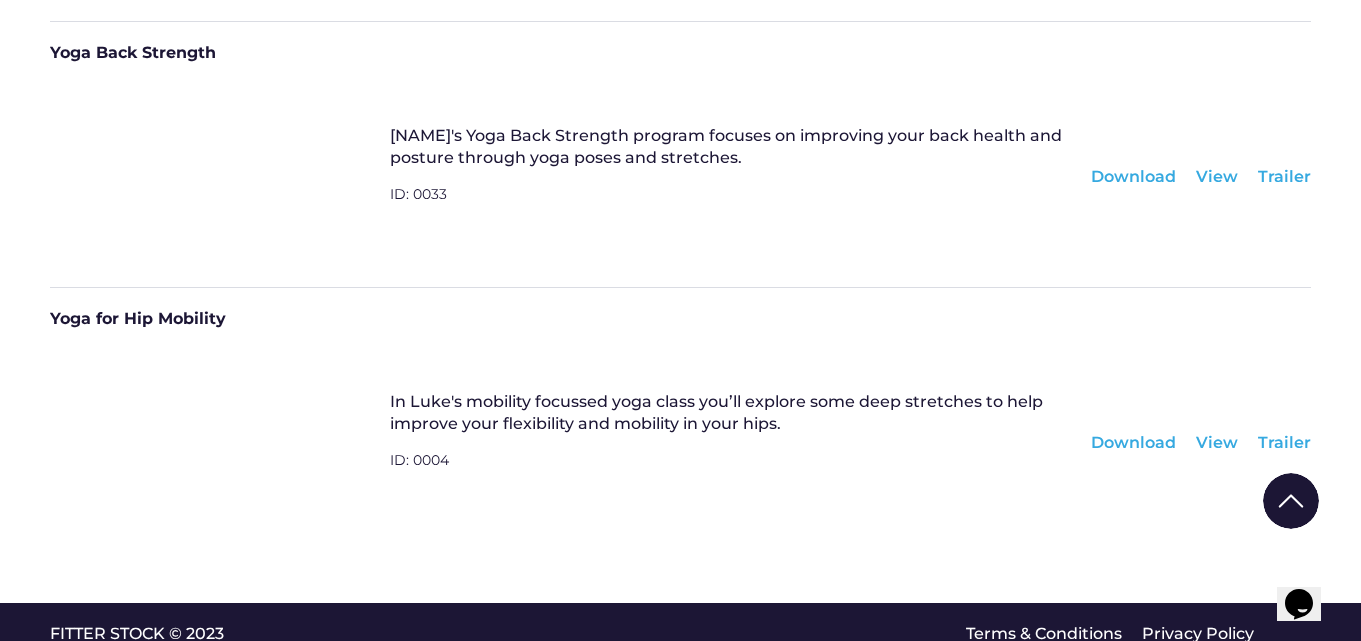 click on "Download" at bounding box center (1133, 443) 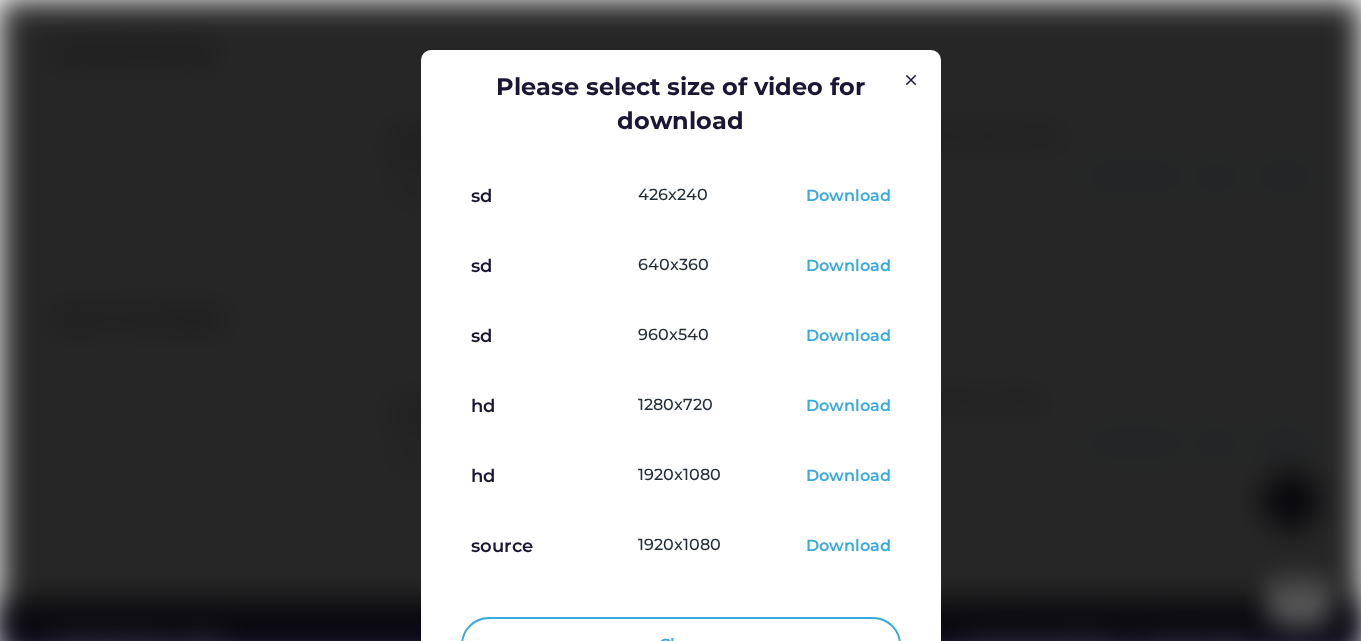 click on "Download" at bounding box center (848, 407) 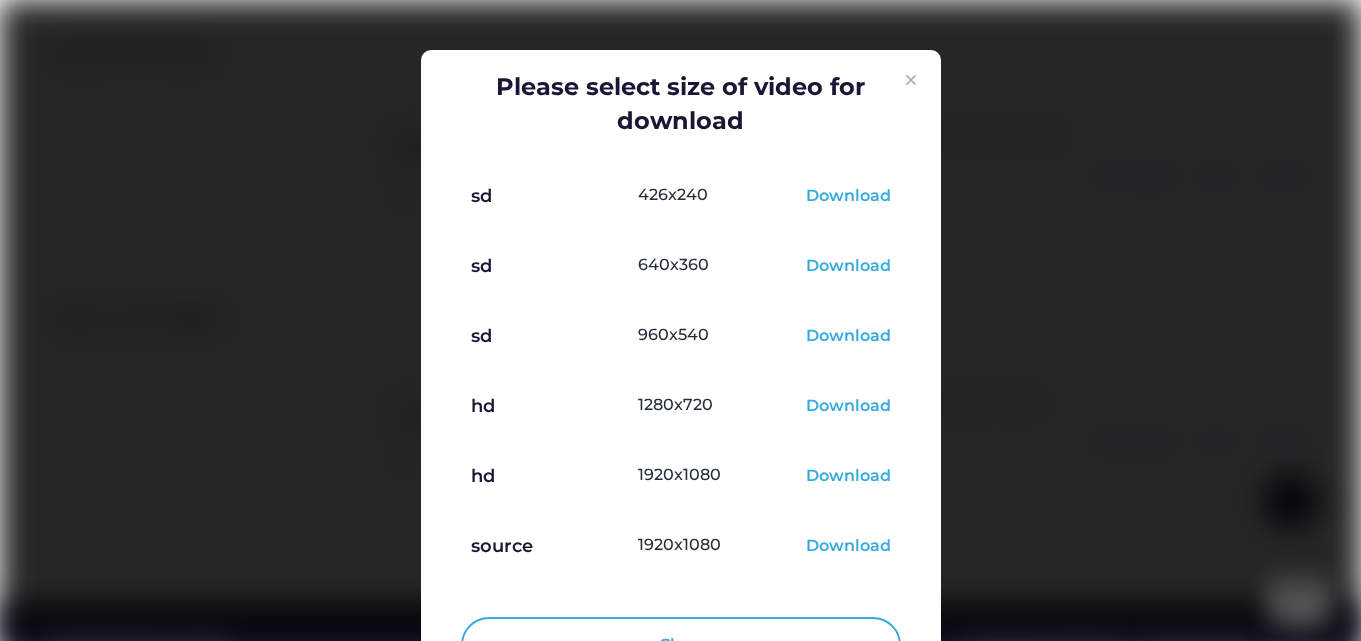 click at bounding box center [911, 80] 